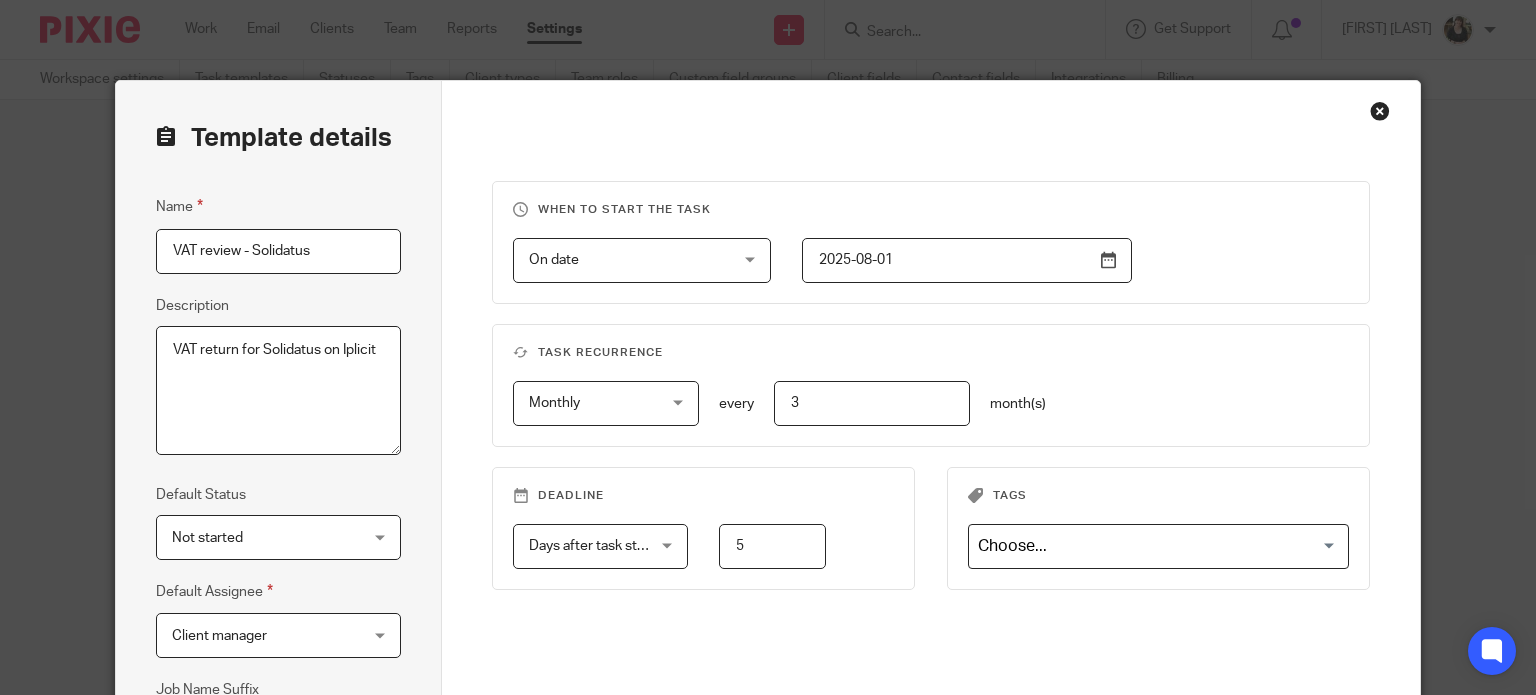 scroll, scrollTop: 0, scrollLeft: 0, axis: both 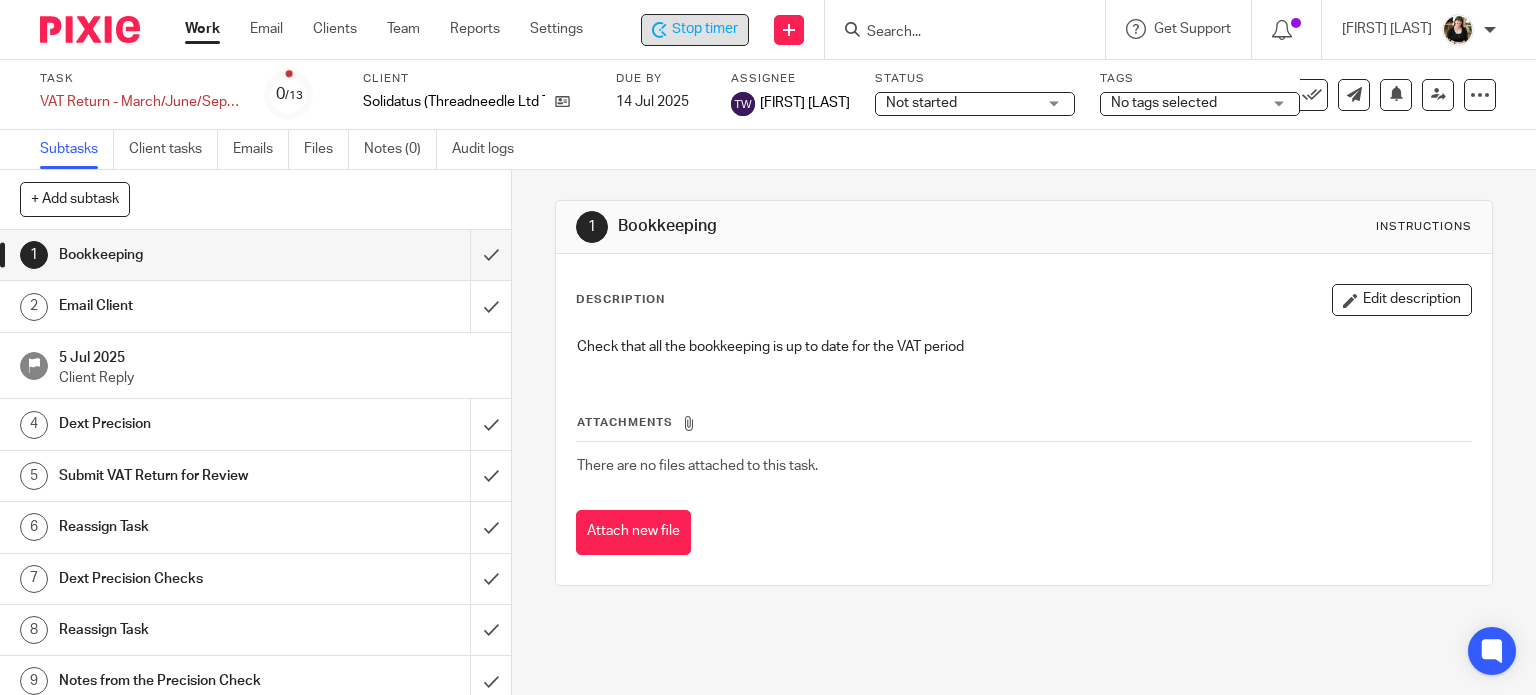 click on "Stop timer" at bounding box center (705, 29) 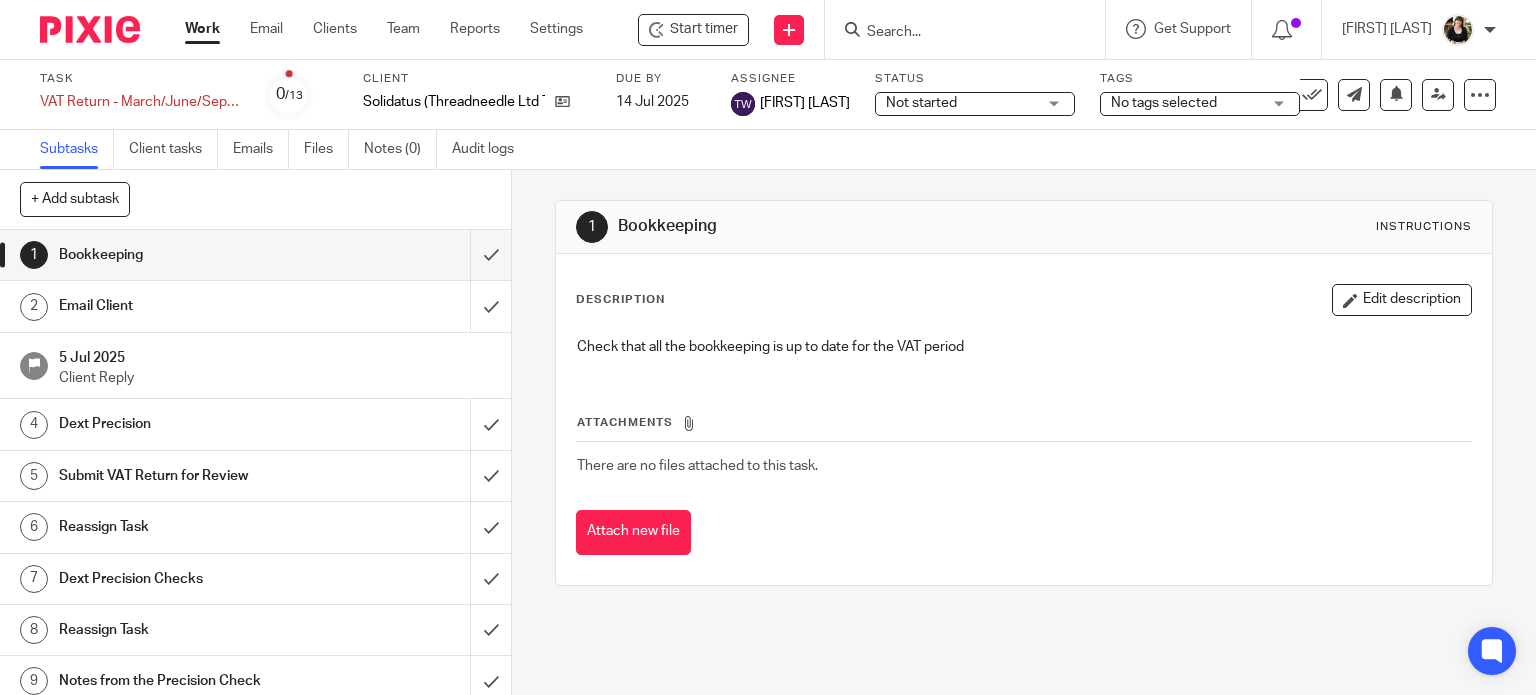 click on "Description
Edit description" at bounding box center [1024, 300] 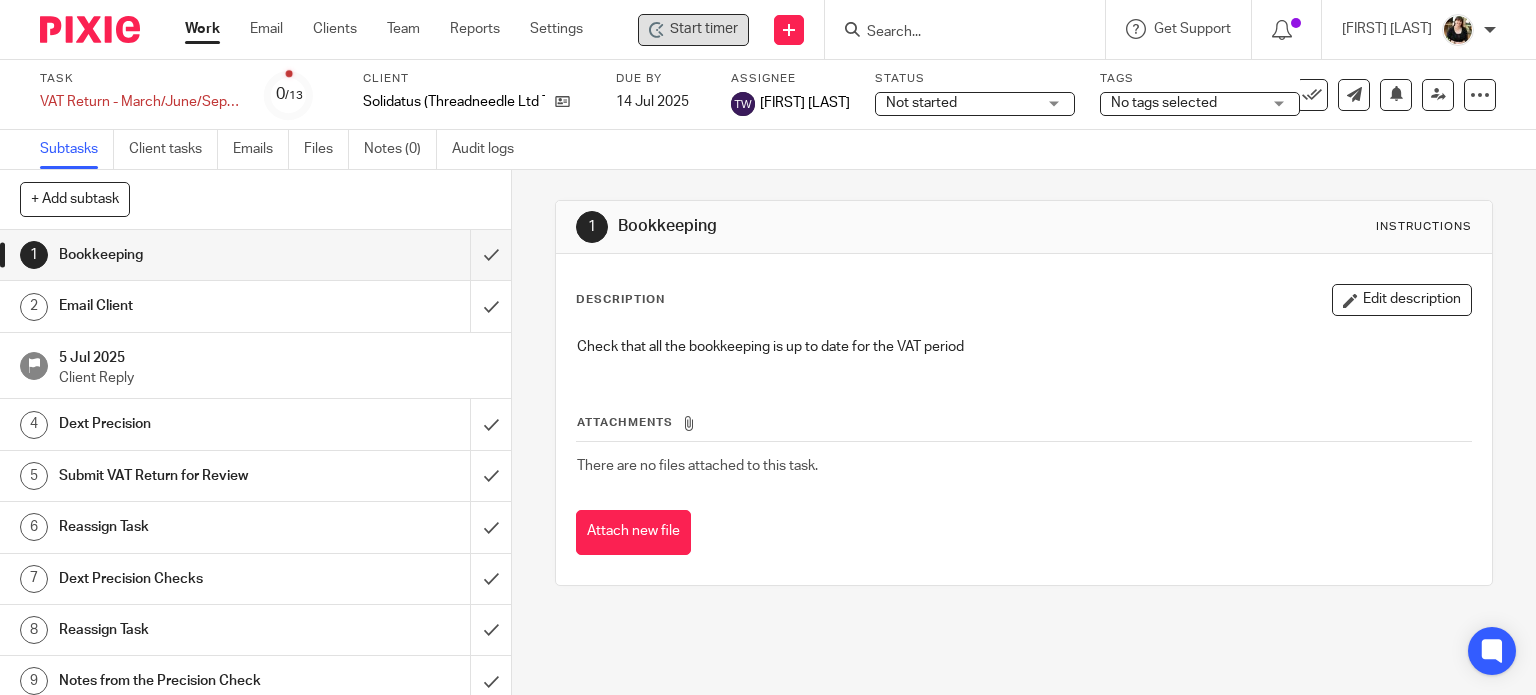 click on "Start timer" at bounding box center (693, 30) 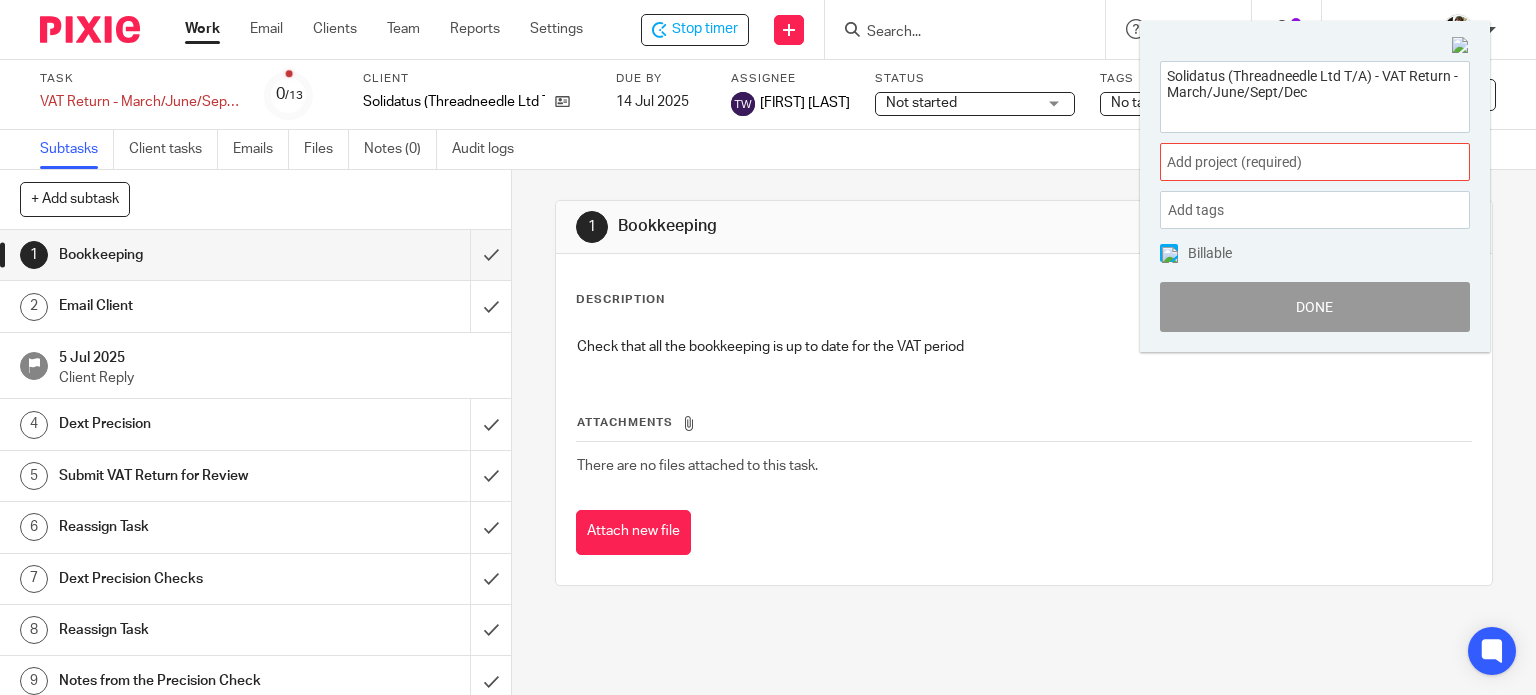 click on "Add project (required) :" at bounding box center (1293, 162) 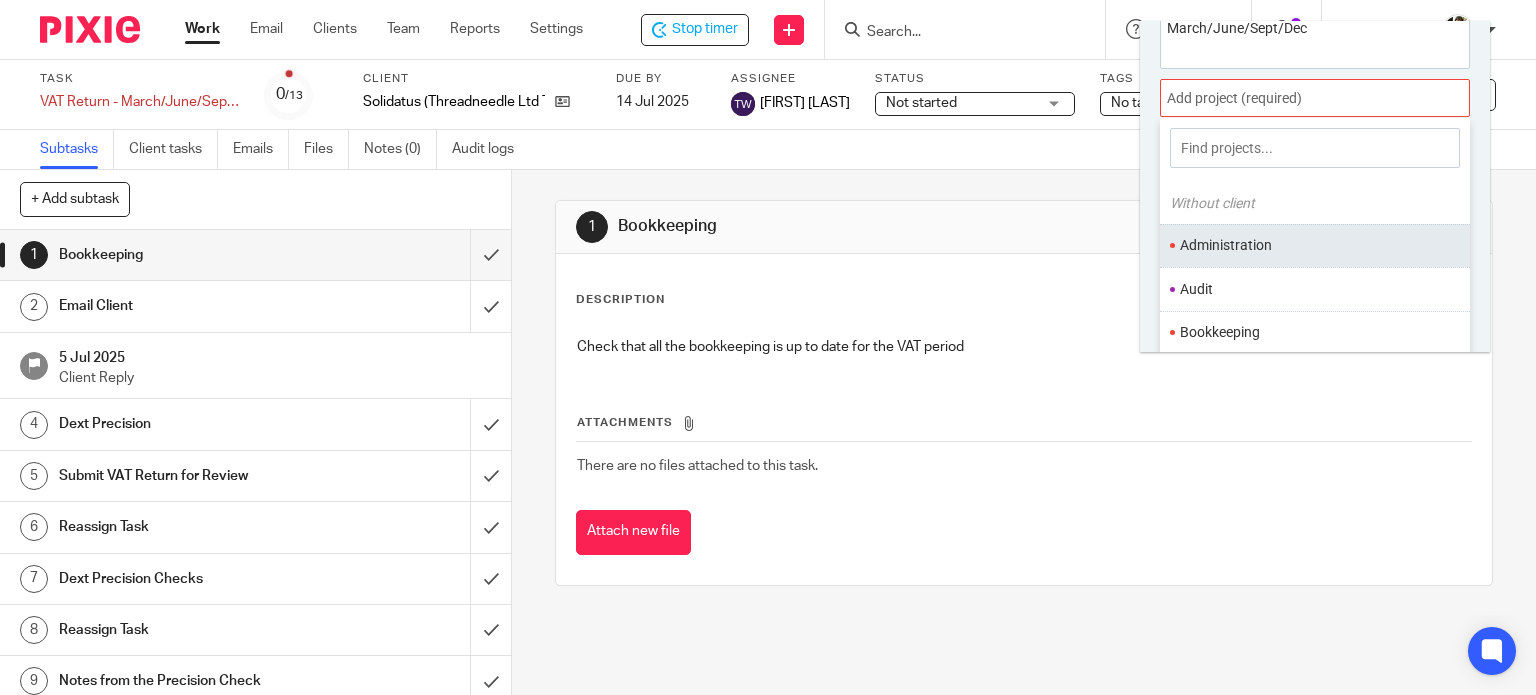 scroll, scrollTop: 98, scrollLeft: 0, axis: vertical 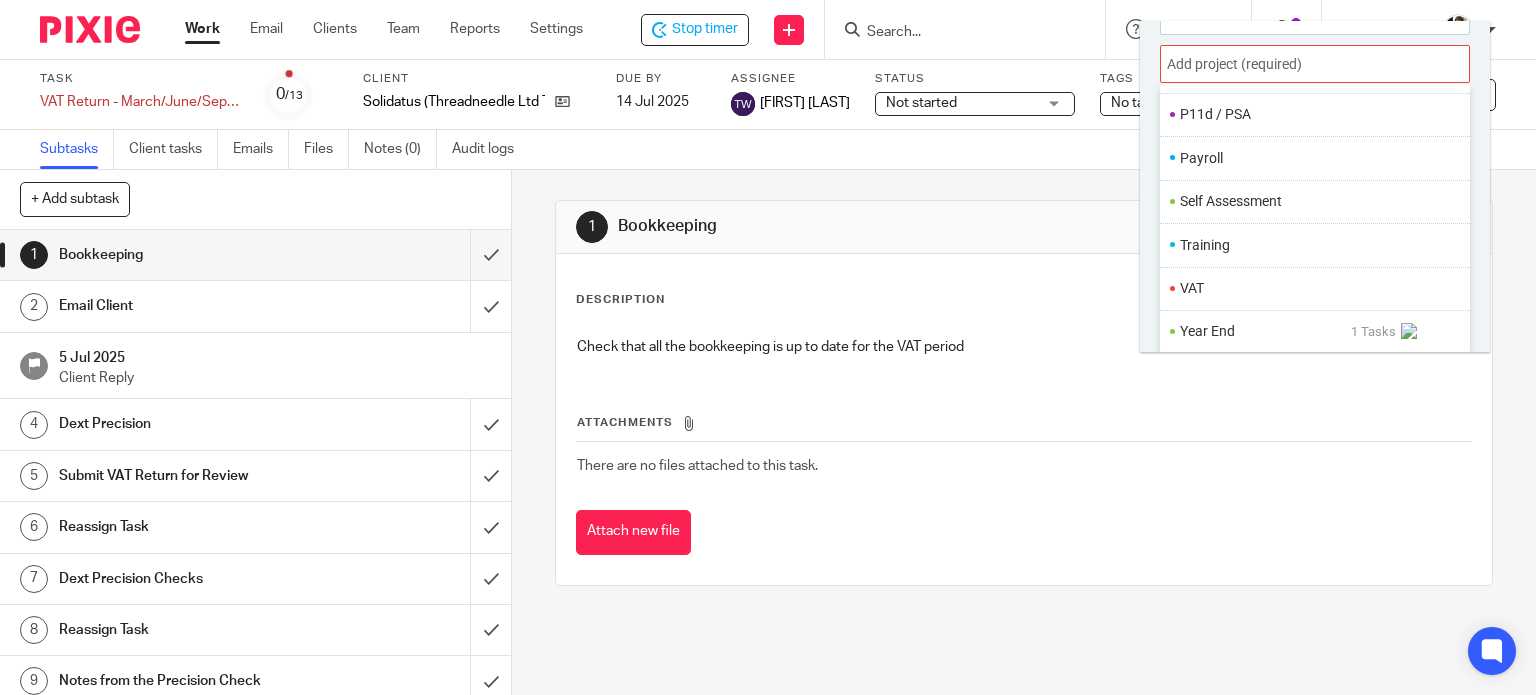 click on "VAT" at bounding box center (1310, 288) 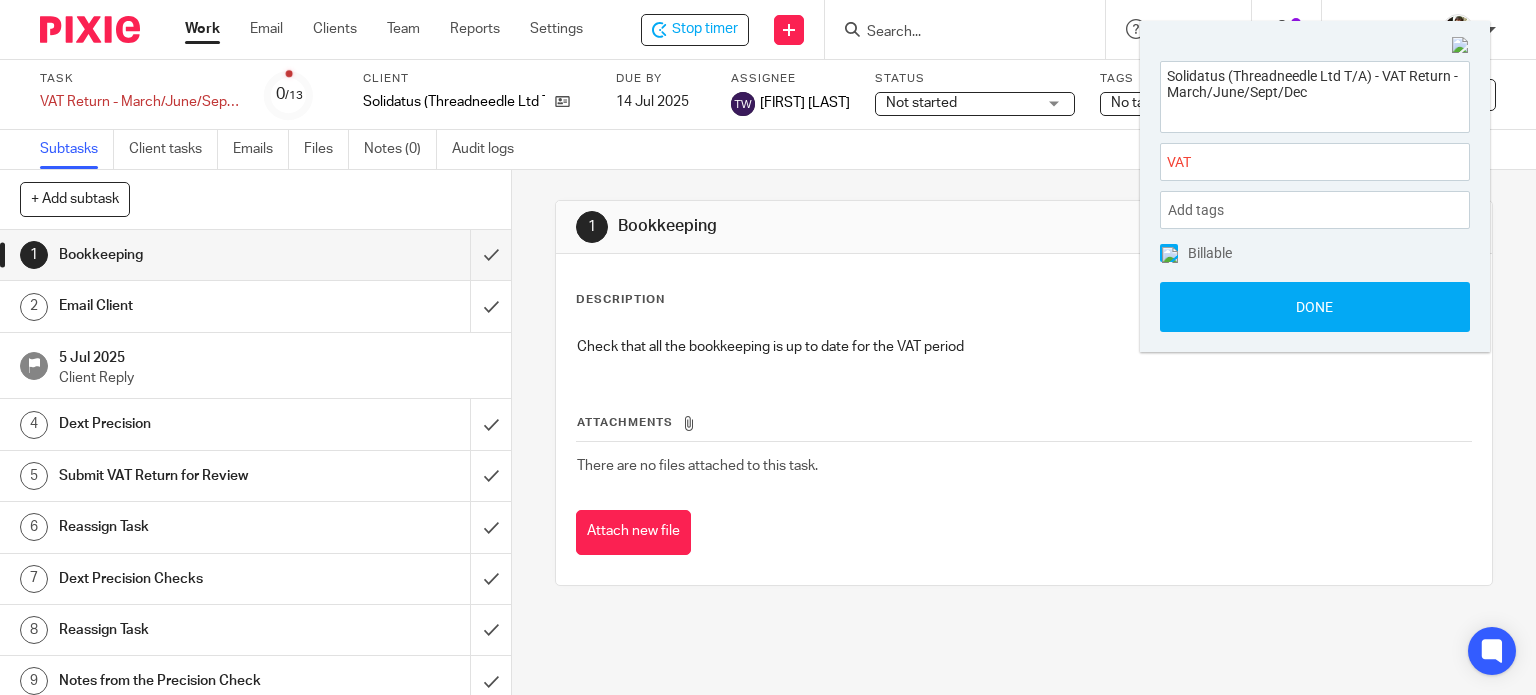 scroll, scrollTop: 0, scrollLeft: 0, axis: both 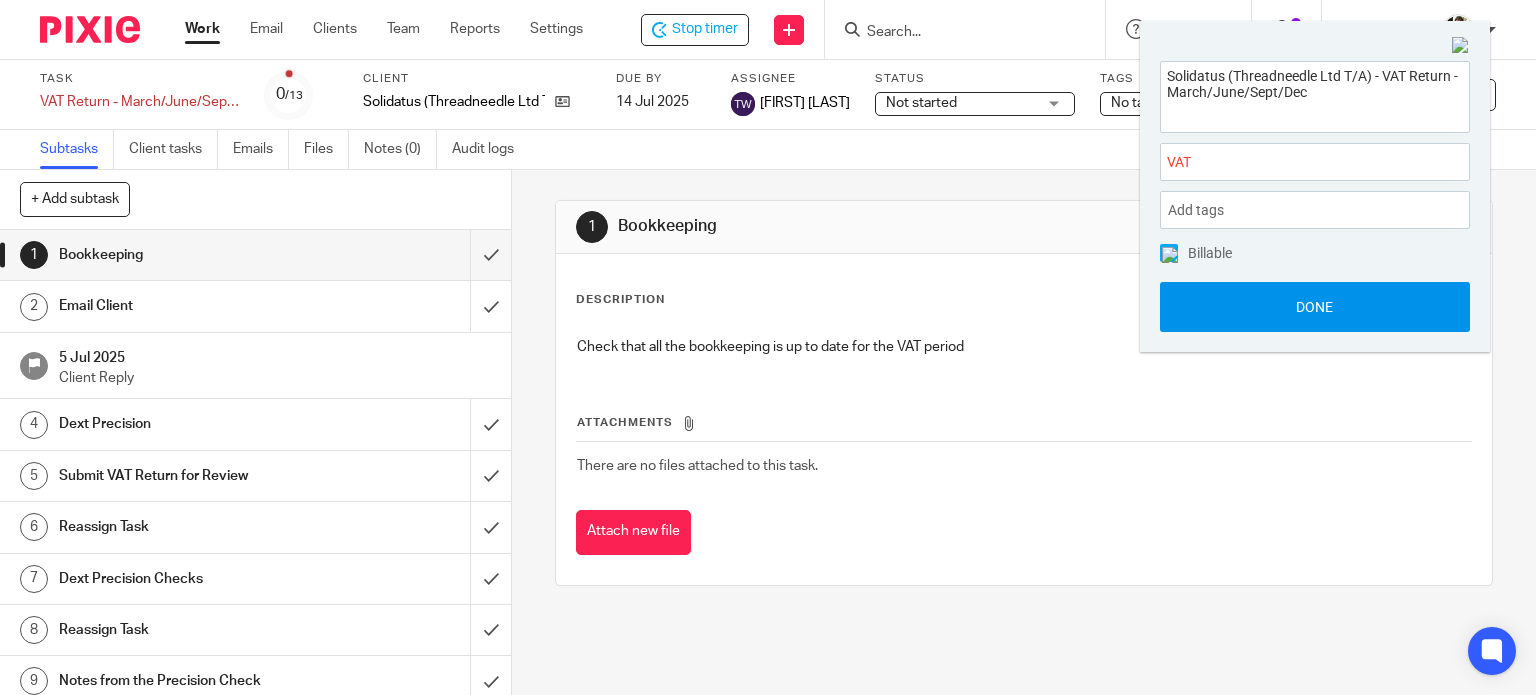 click on "Done" at bounding box center (1315, 307) 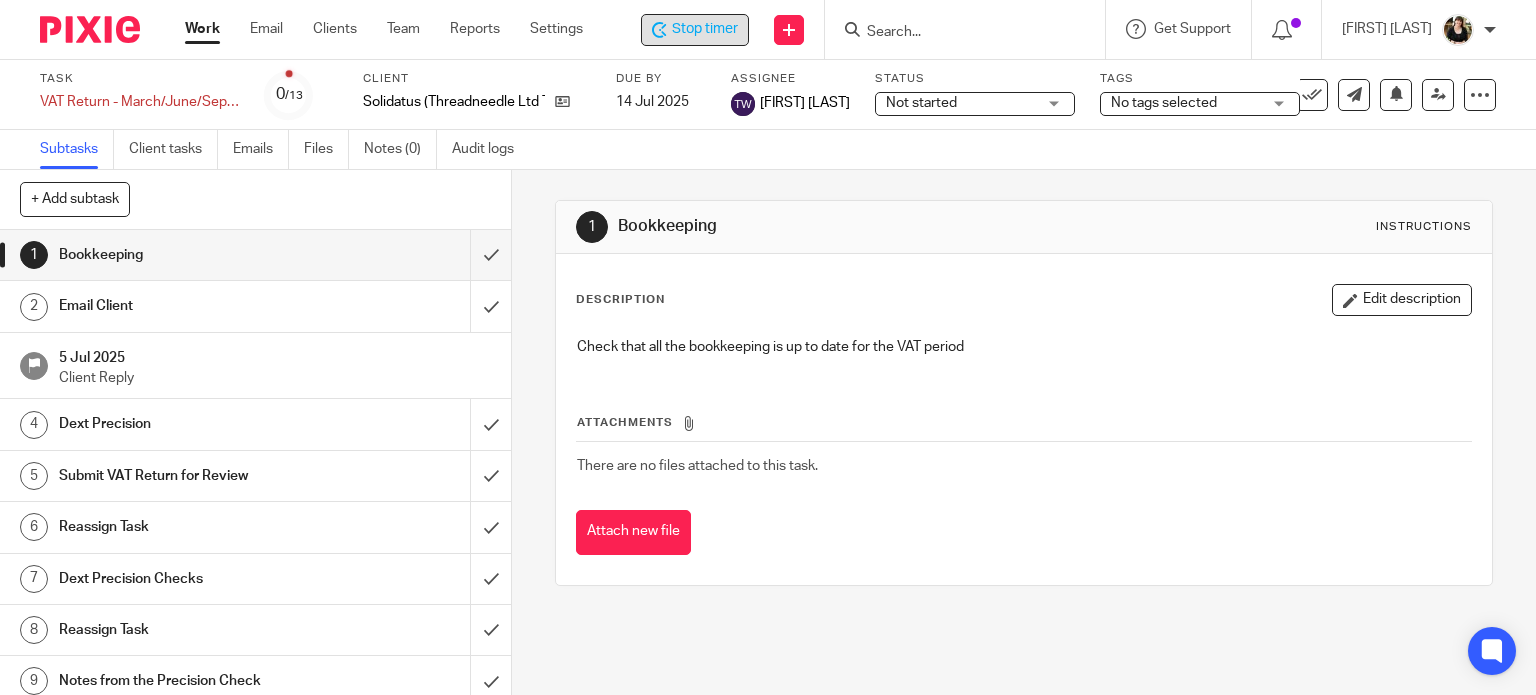 click on "Stop timer" at bounding box center [705, 29] 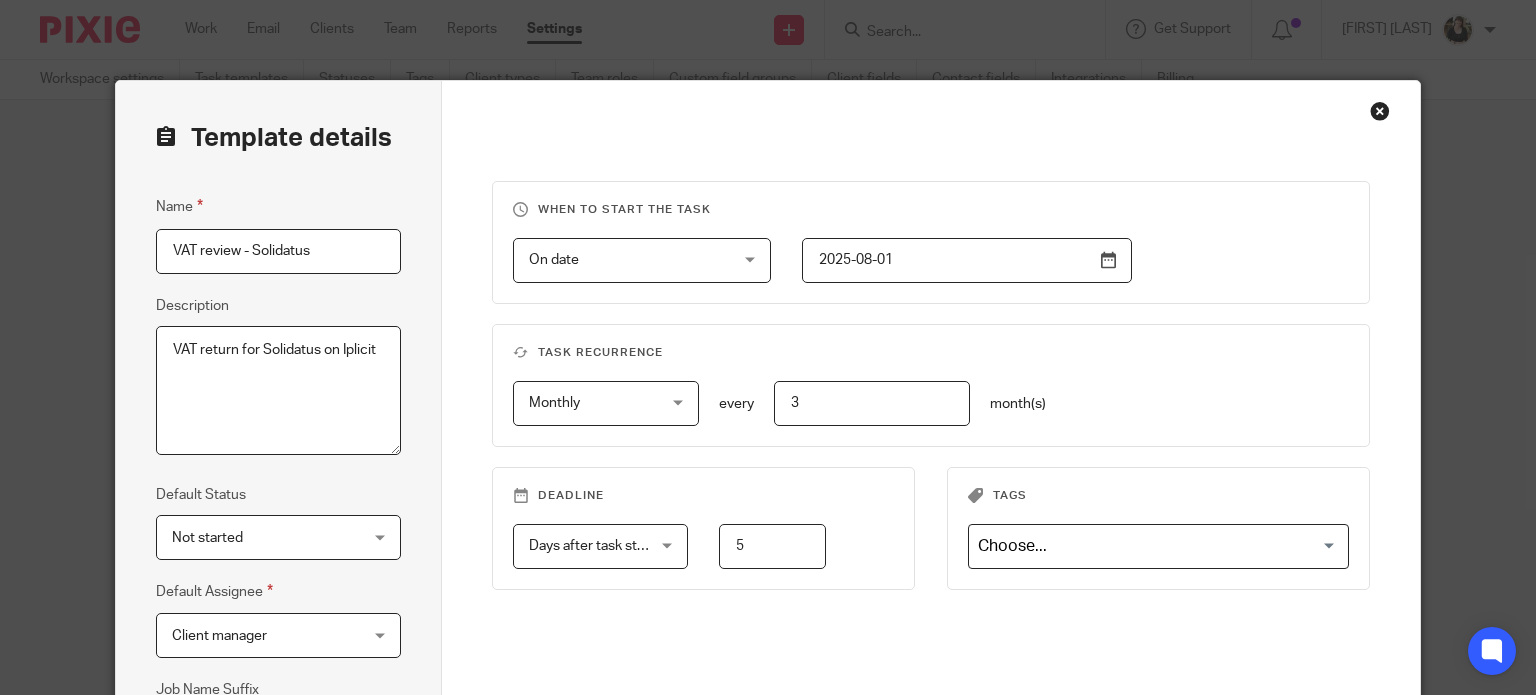 scroll, scrollTop: 0, scrollLeft: 0, axis: both 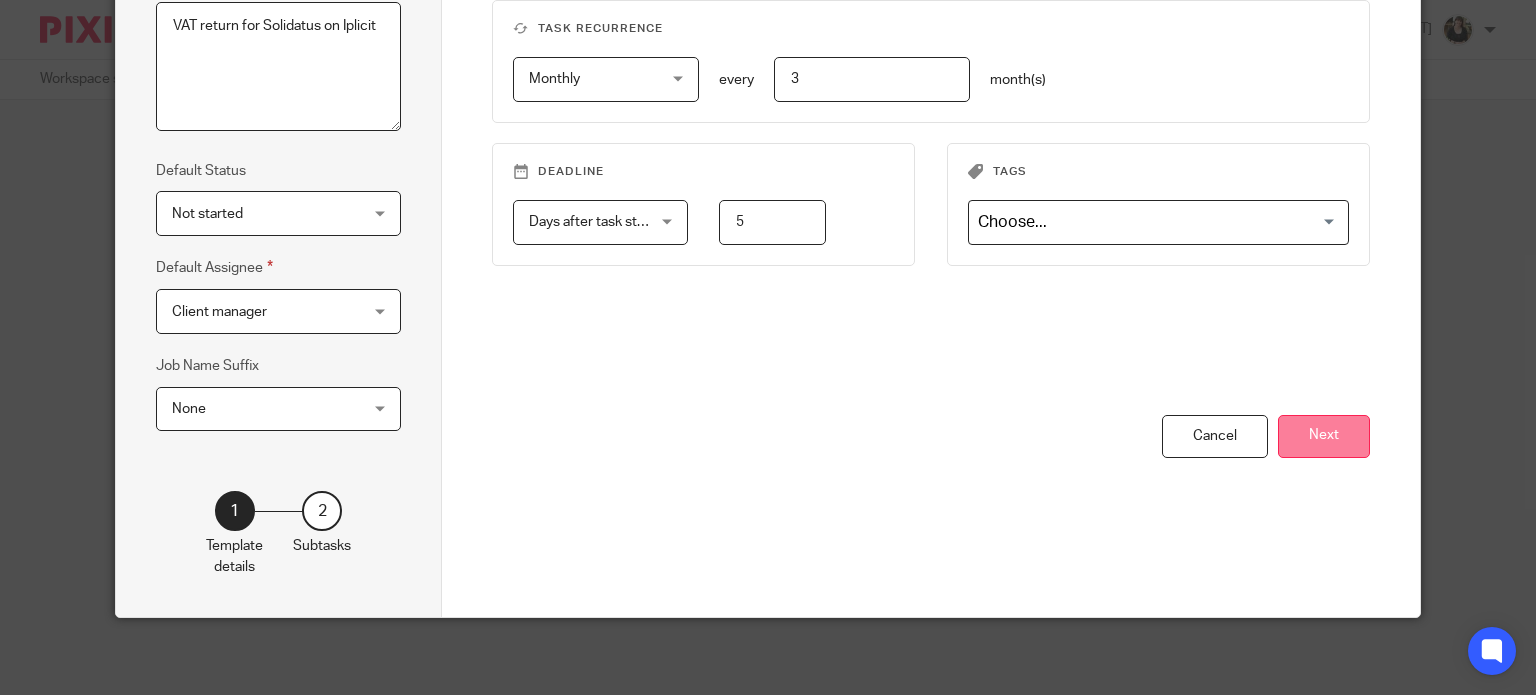click on "Next" at bounding box center (1324, 436) 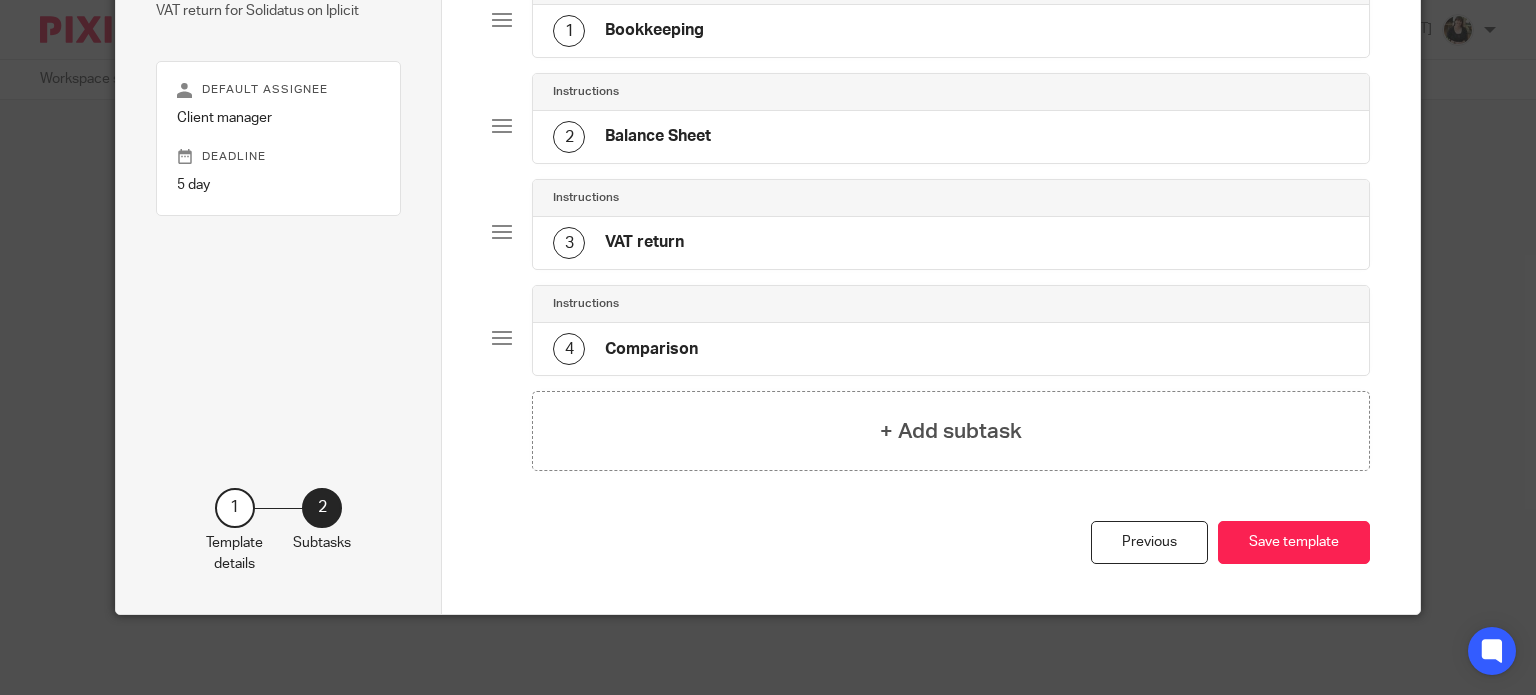 scroll, scrollTop: 212, scrollLeft: 0, axis: vertical 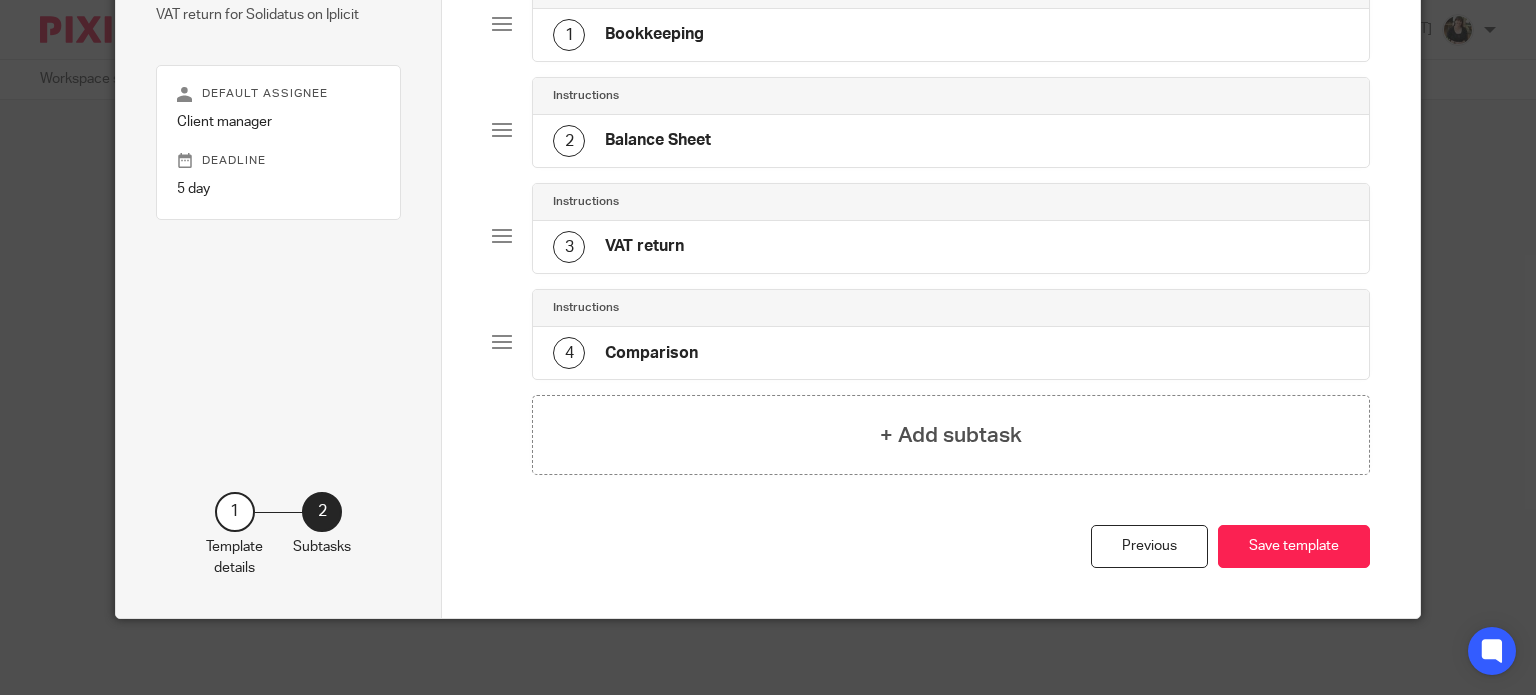 click on "Comparison" at bounding box center [651, 353] 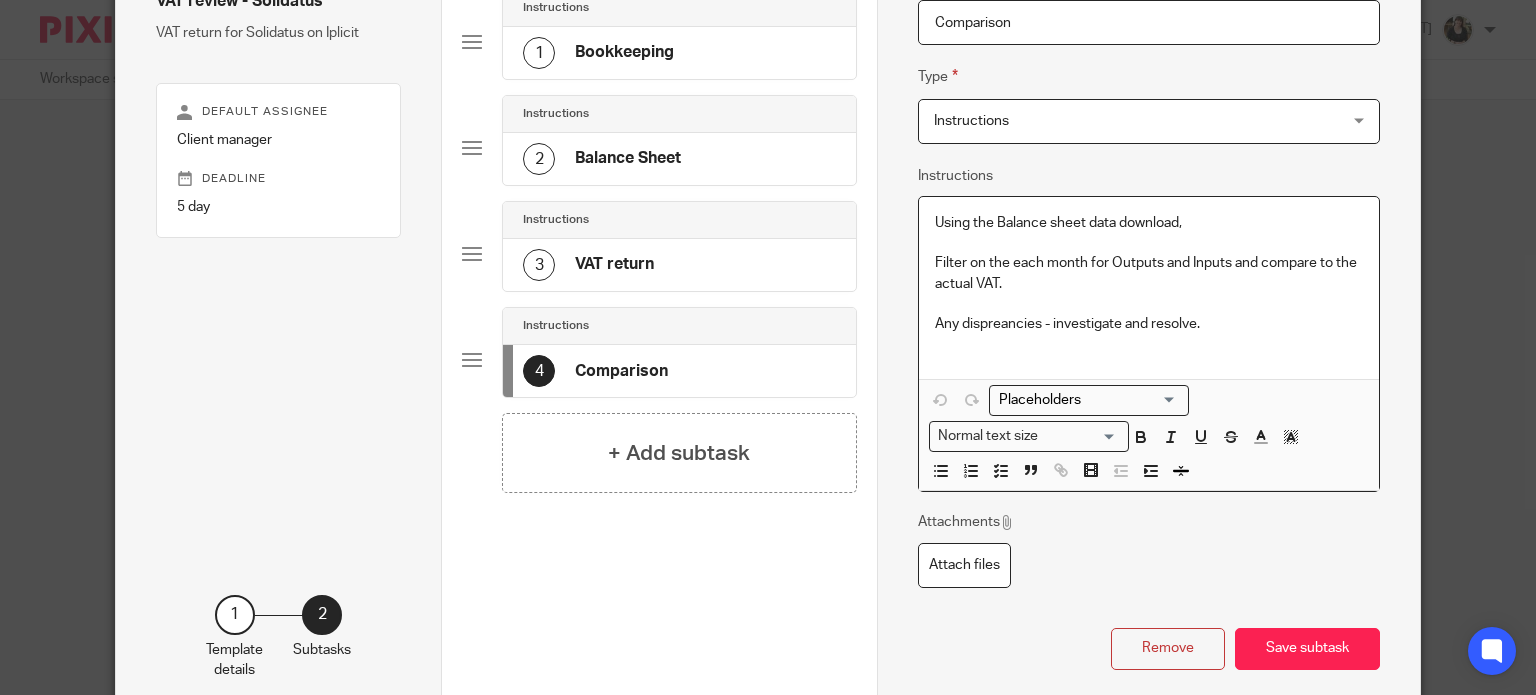 click on "Using the Balance sheet data download," at bounding box center (1149, 223) 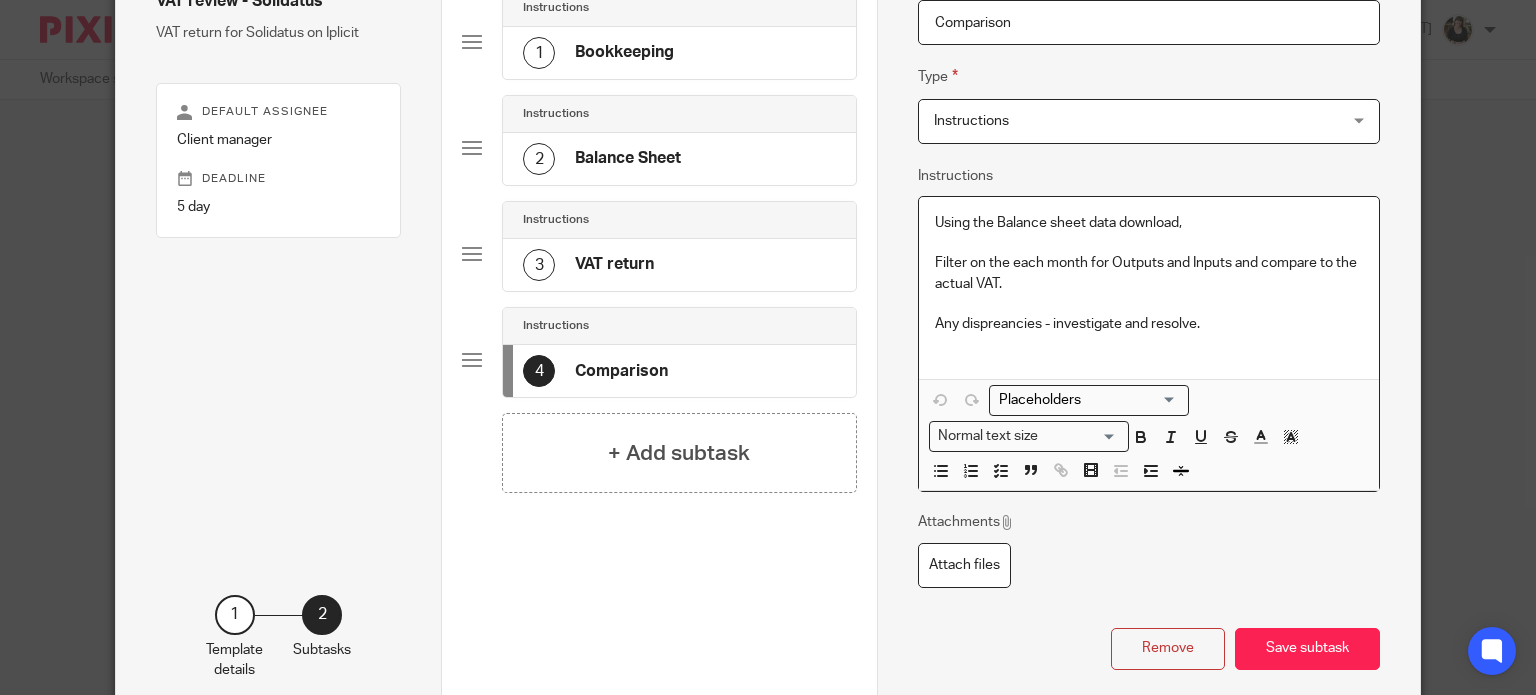 type 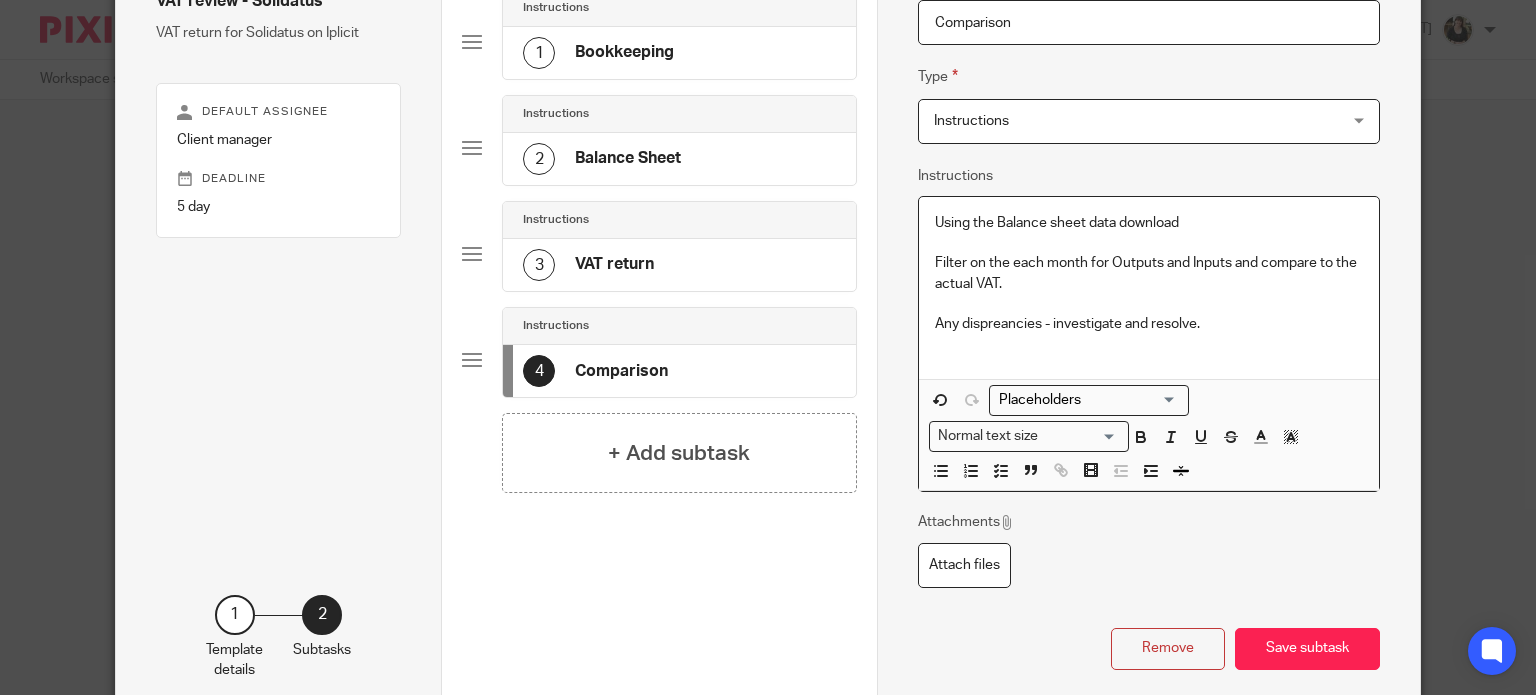 click on "Any dispreancies - investigate and resolve." at bounding box center [1149, 324] 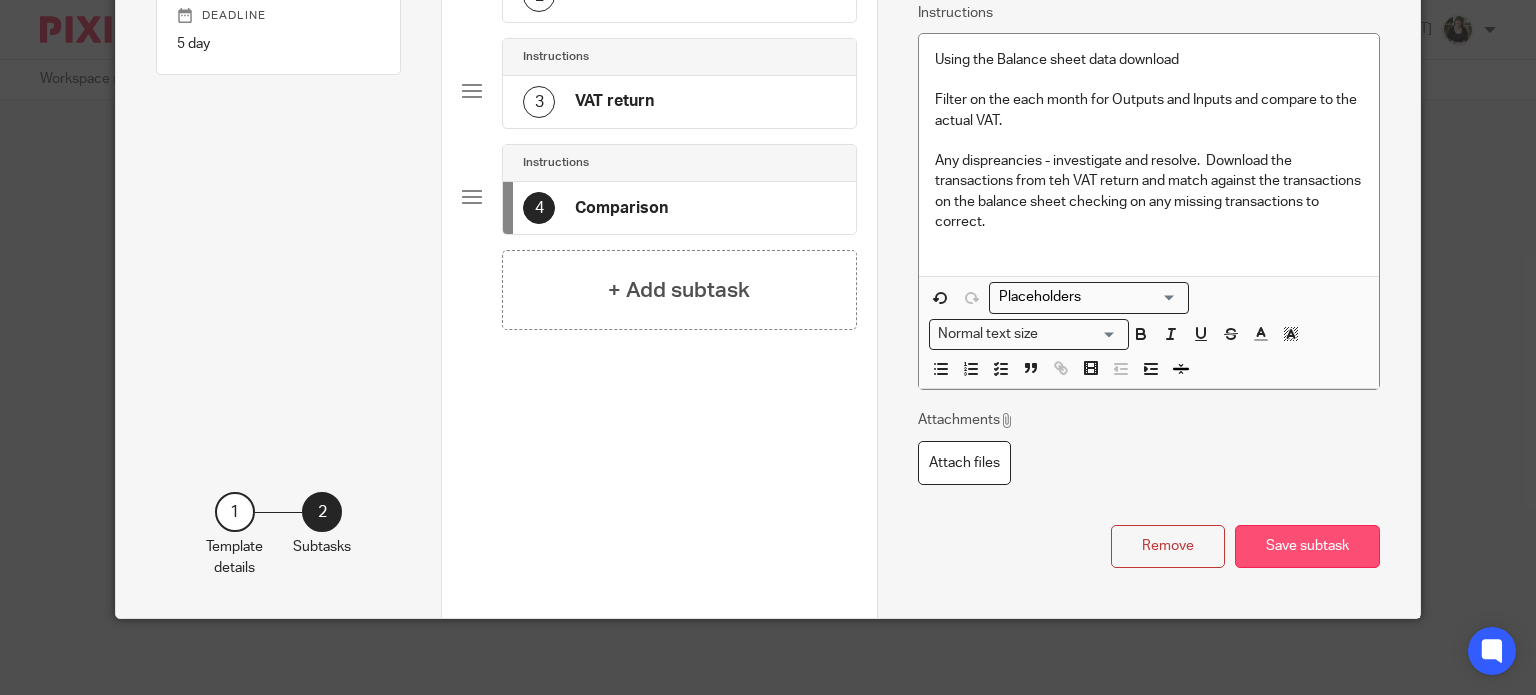 click on "Save subtask" at bounding box center (1307, 546) 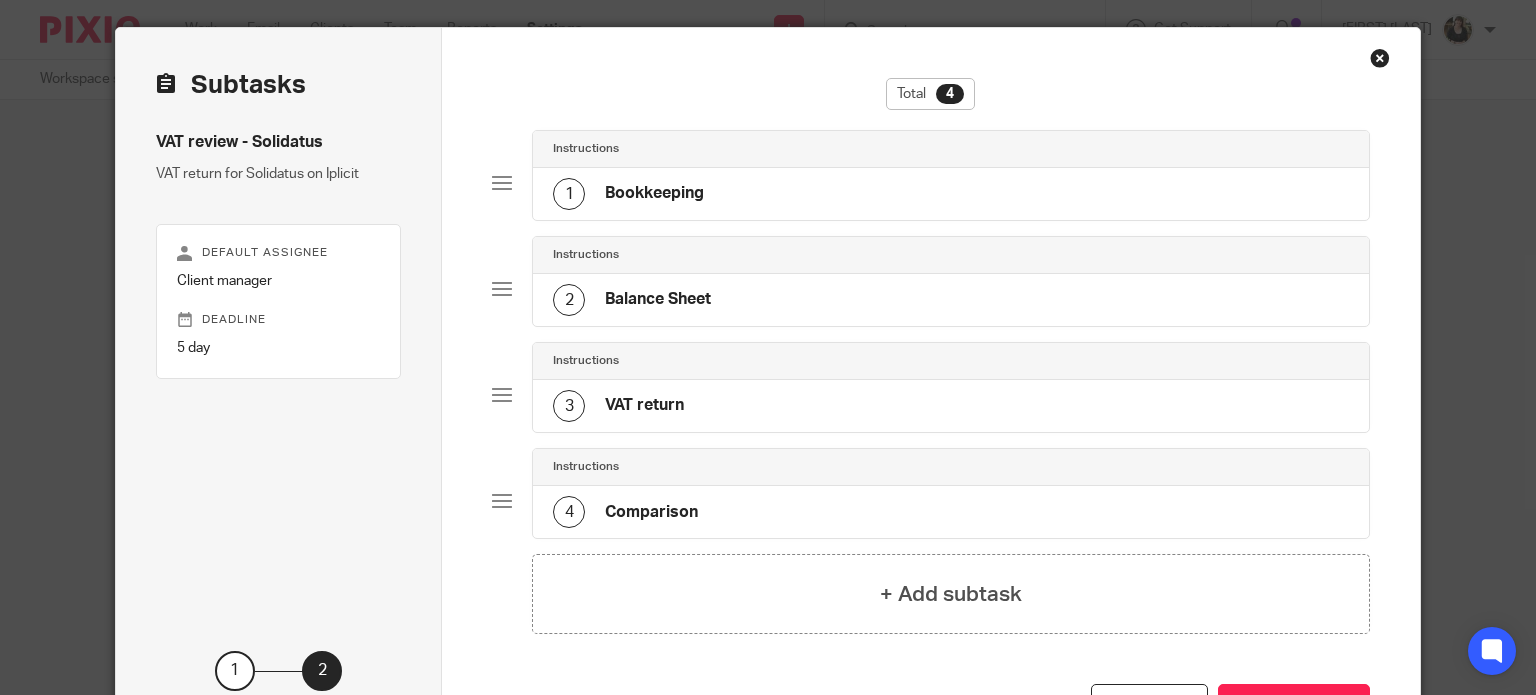 scroll, scrollTop: 0, scrollLeft: 0, axis: both 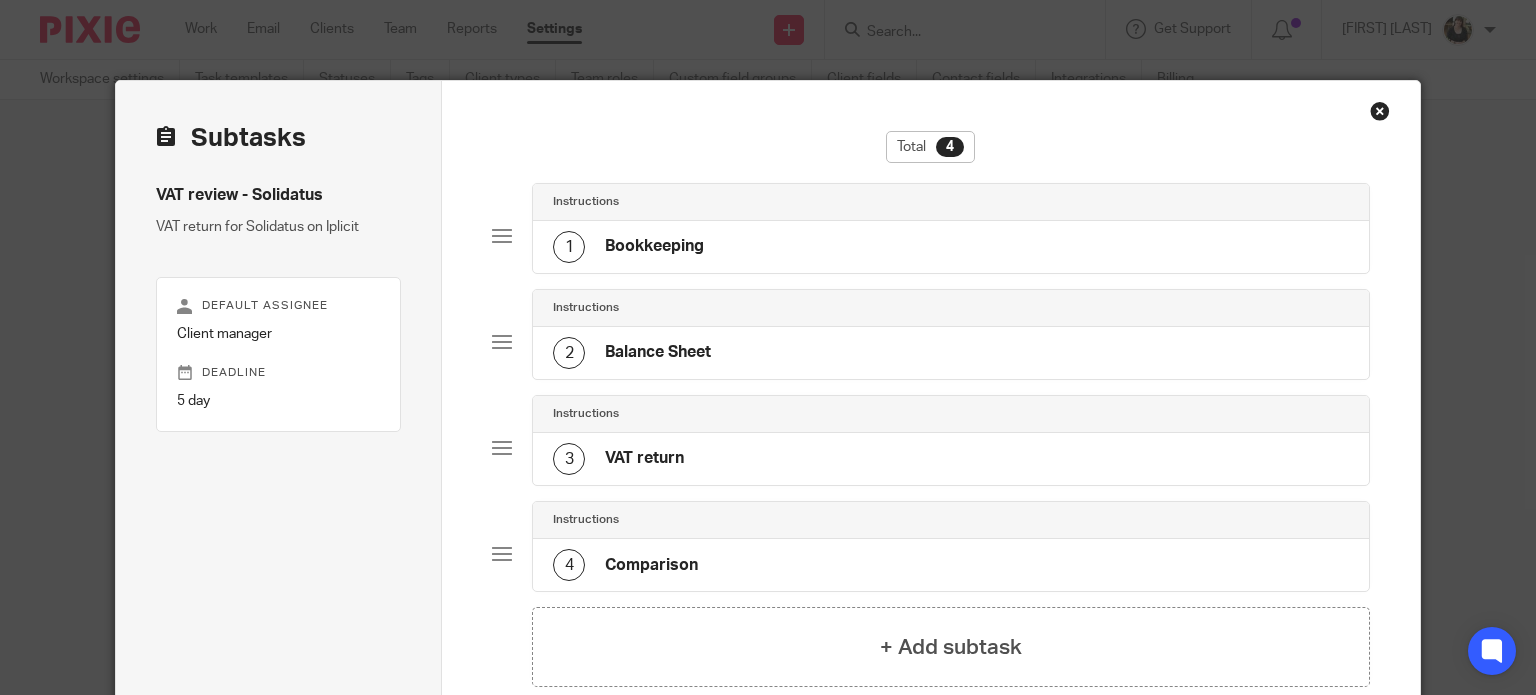 click on "Bookkeeping" at bounding box center (654, 246) 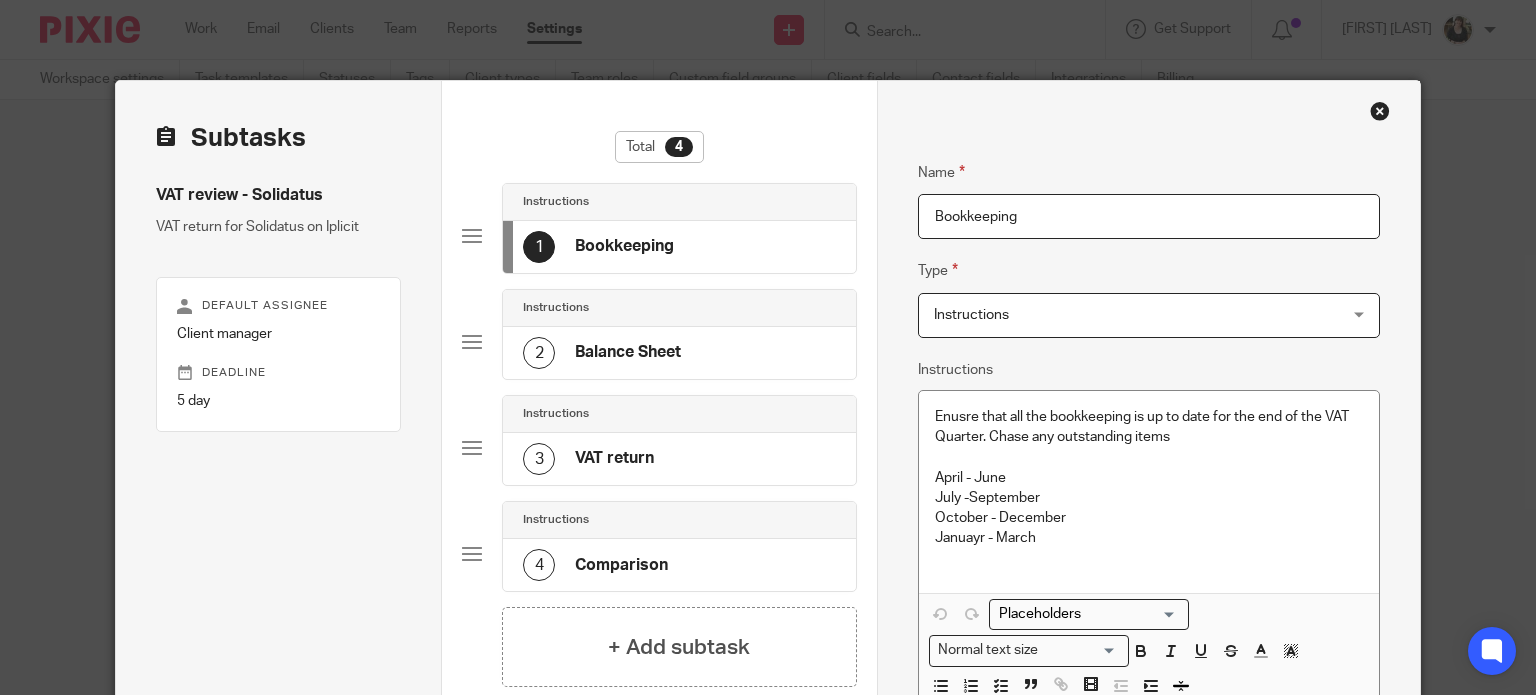 click on "Balance Sheet" at bounding box center (628, 352) 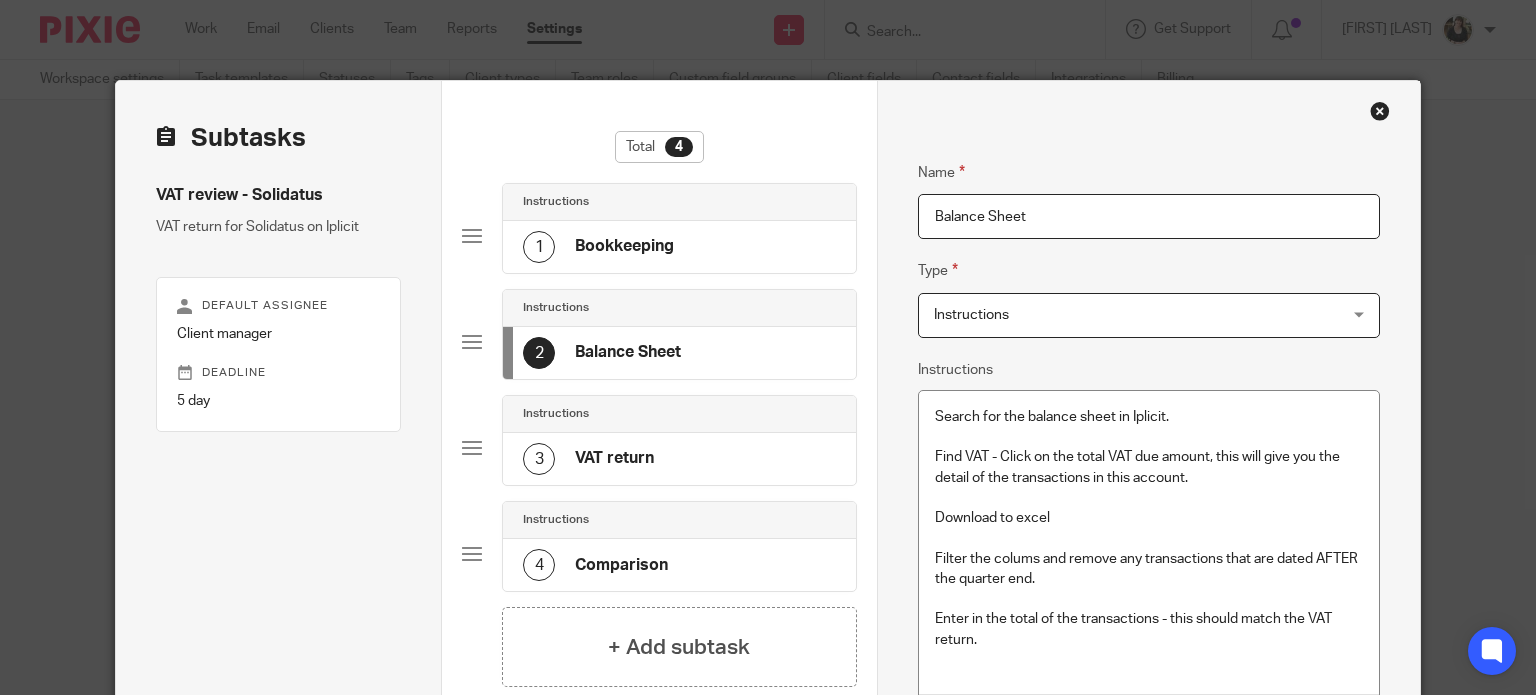 click on "VAT return" at bounding box center [614, 458] 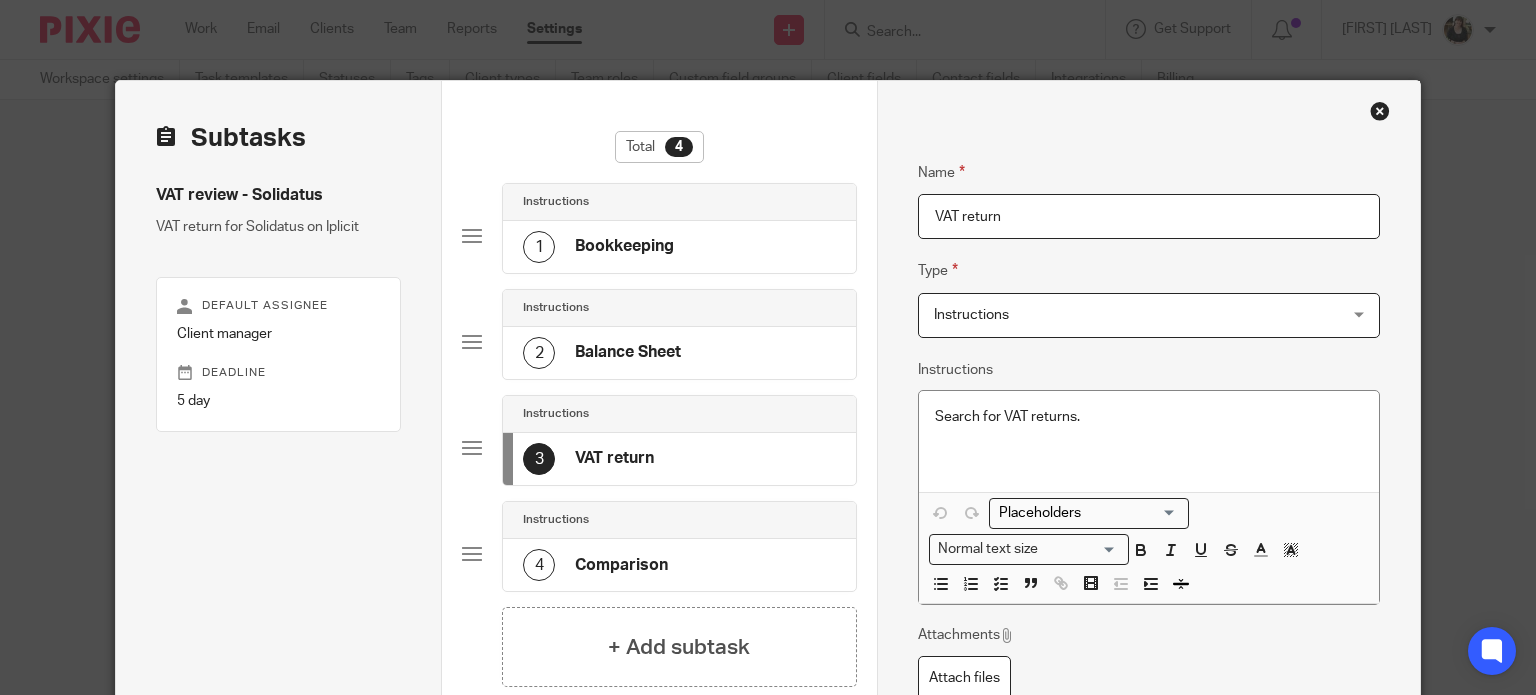 click on "Search for VAT returns." at bounding box center (1149, 417) 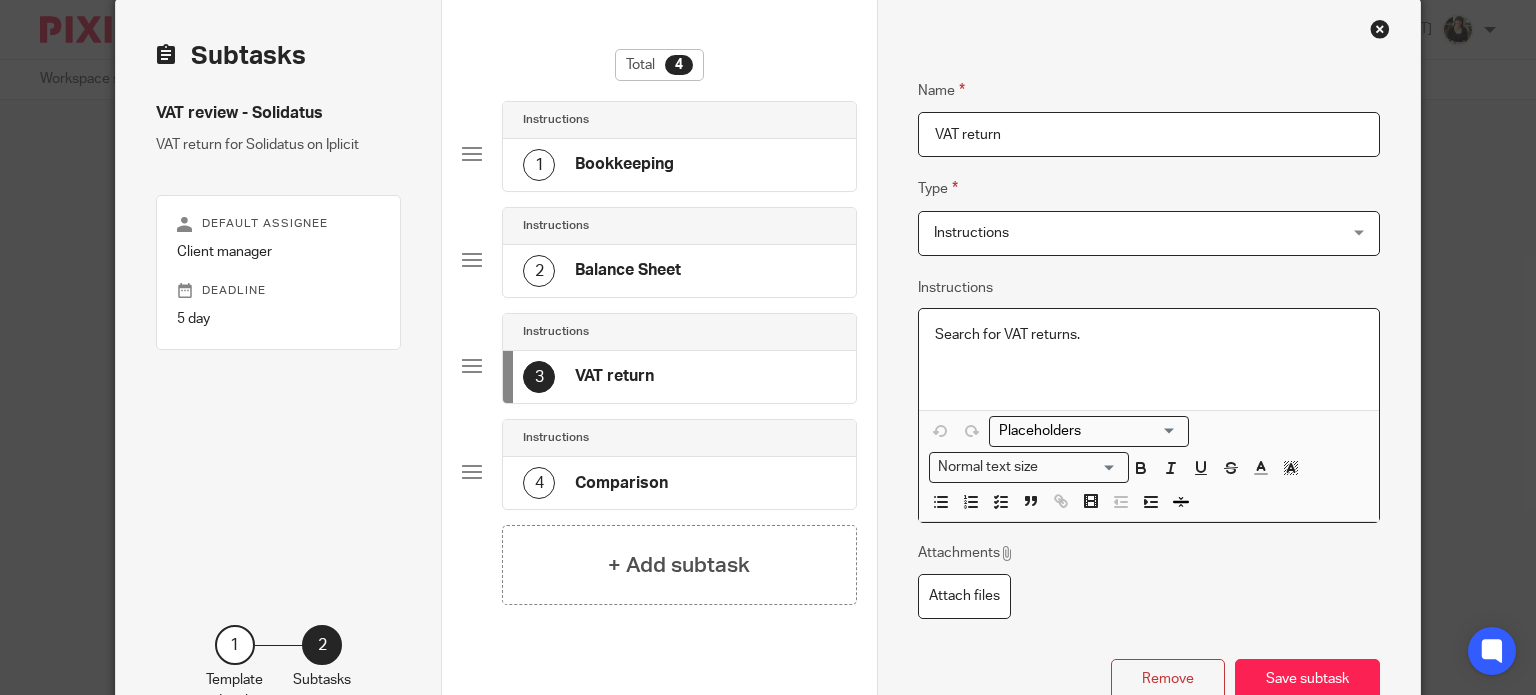 scroll, scrollTop: 200, scrollLeft: 0, axis: vertical 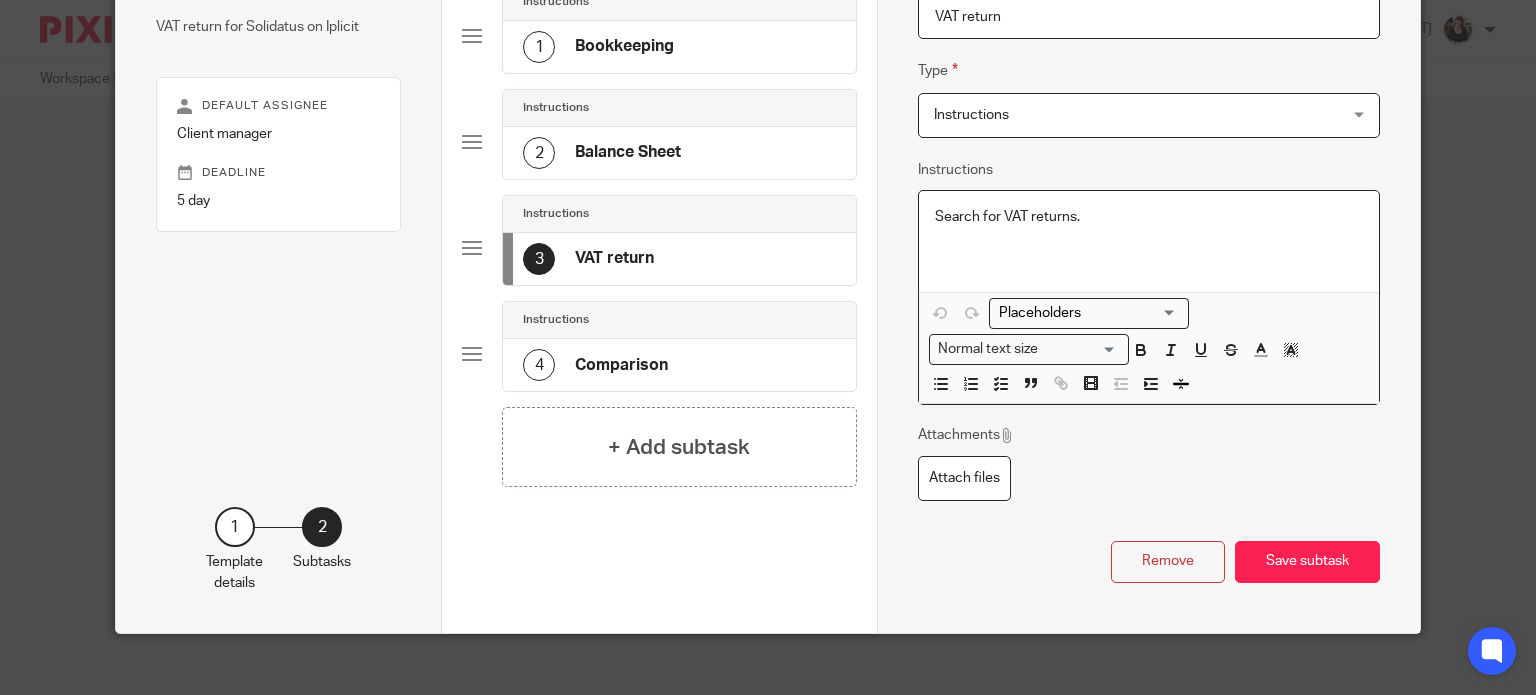 click on "Search for VAT returns." at bounding box center (1149, 217) 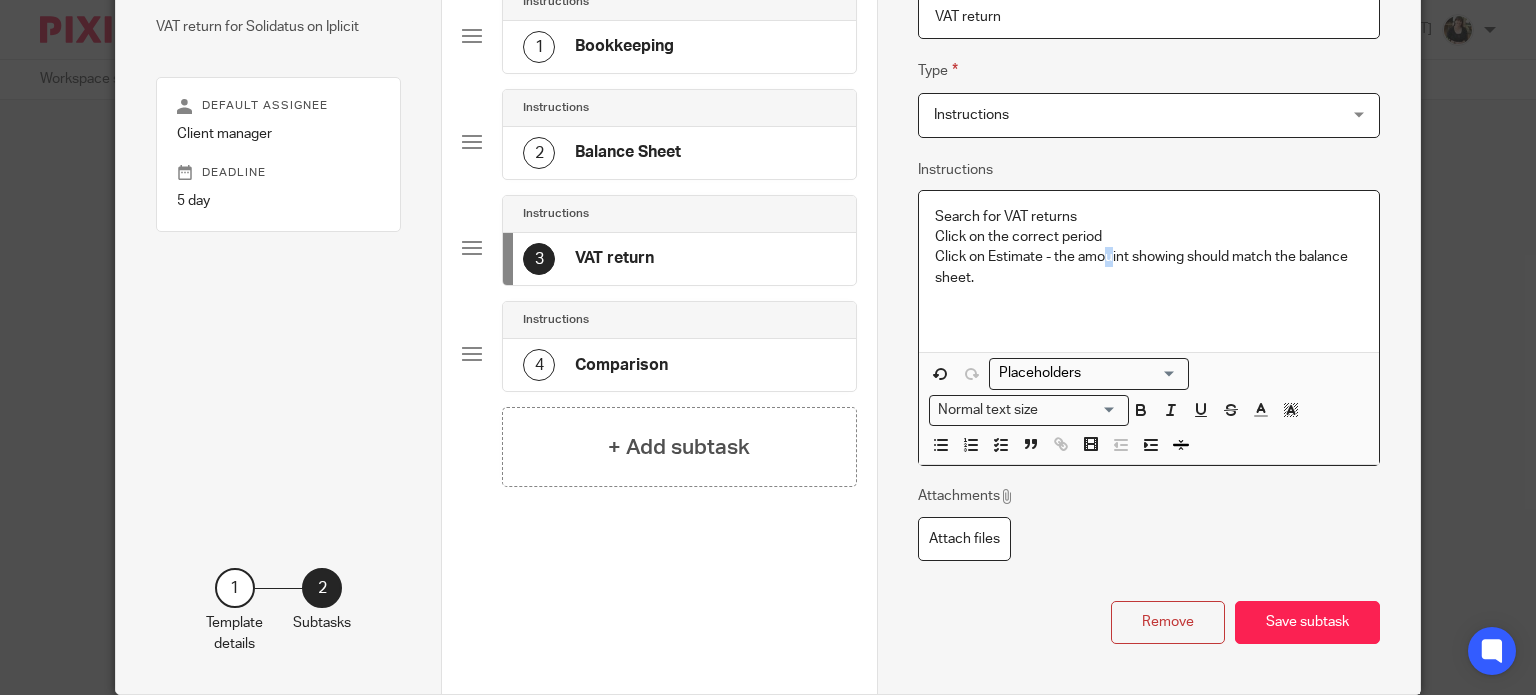 click on "Click on Estimate - the amouint showing should match the balance sheet." at bounding box center (1149, 267) 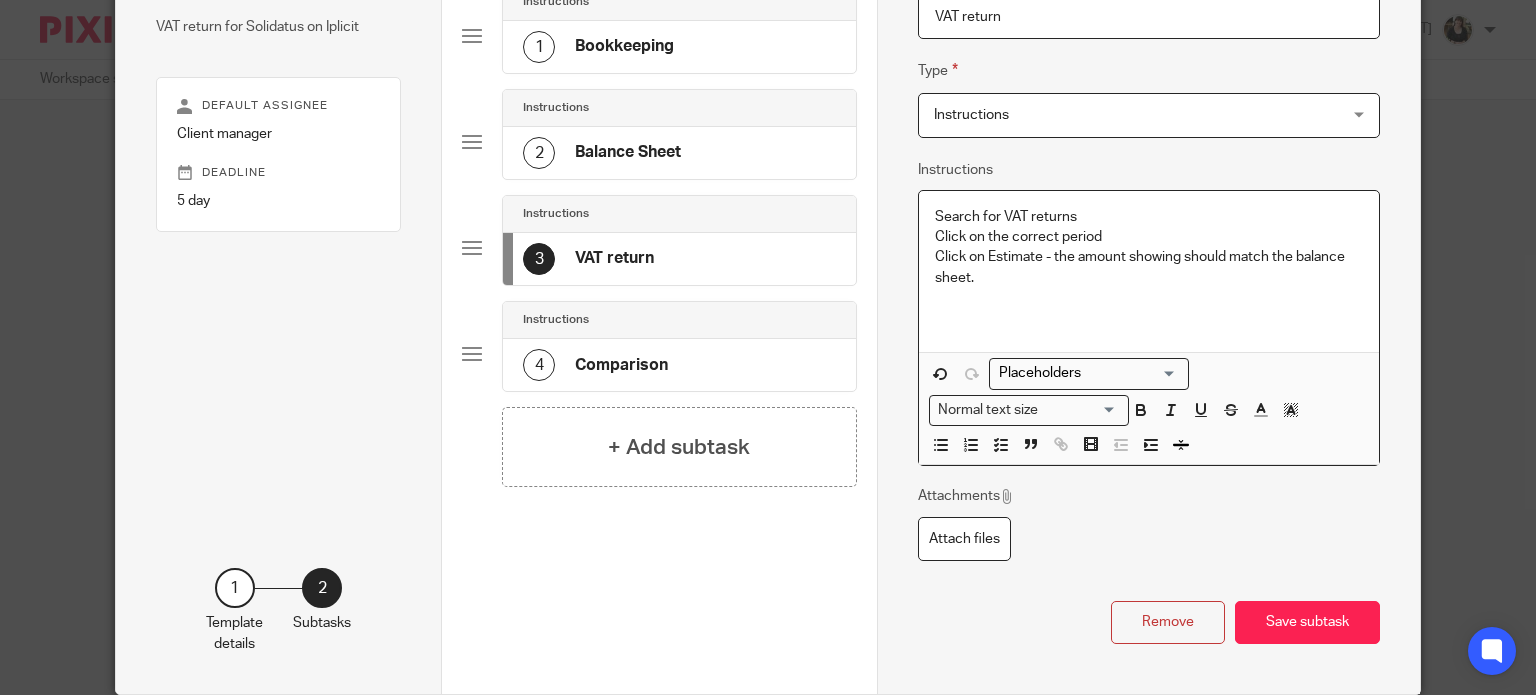 click at bounding box center (1149, 308) 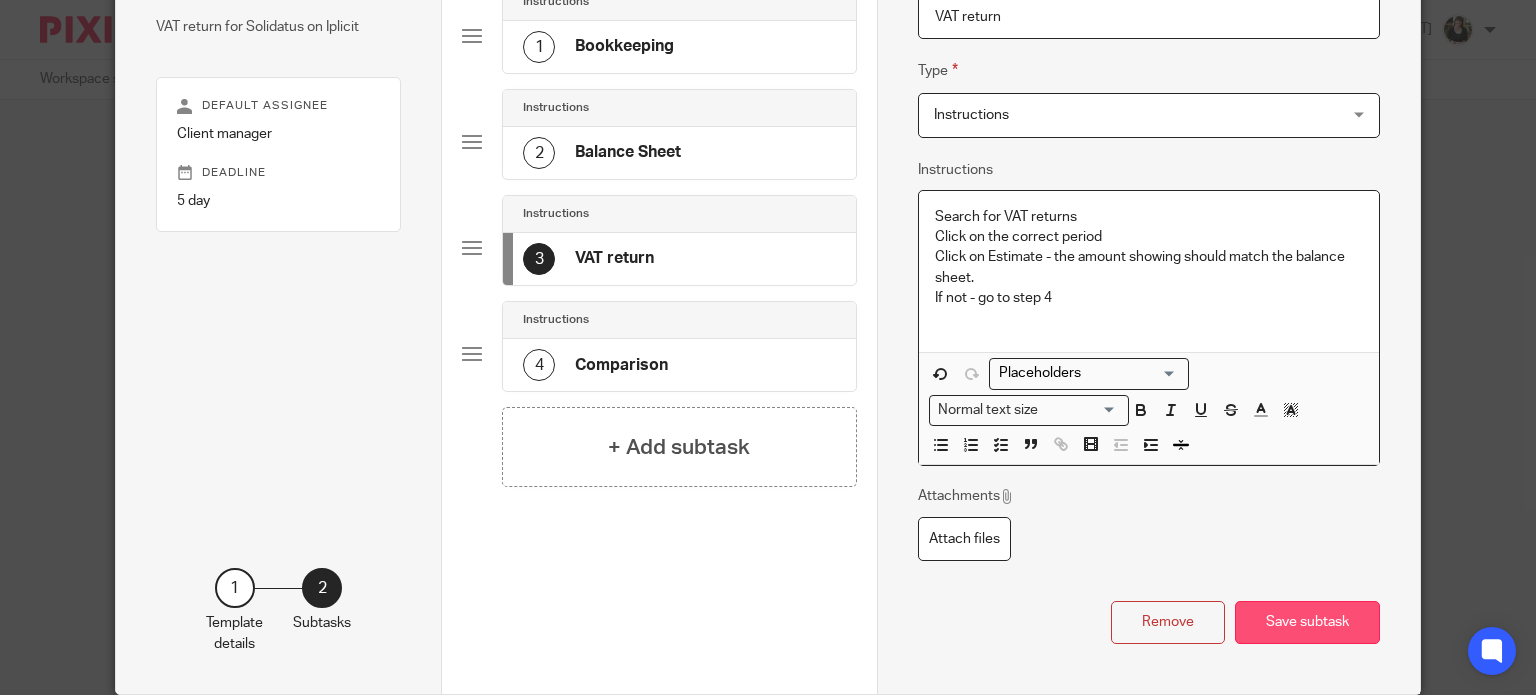 click on "Save subtask" at bounding box center (1307, 622) 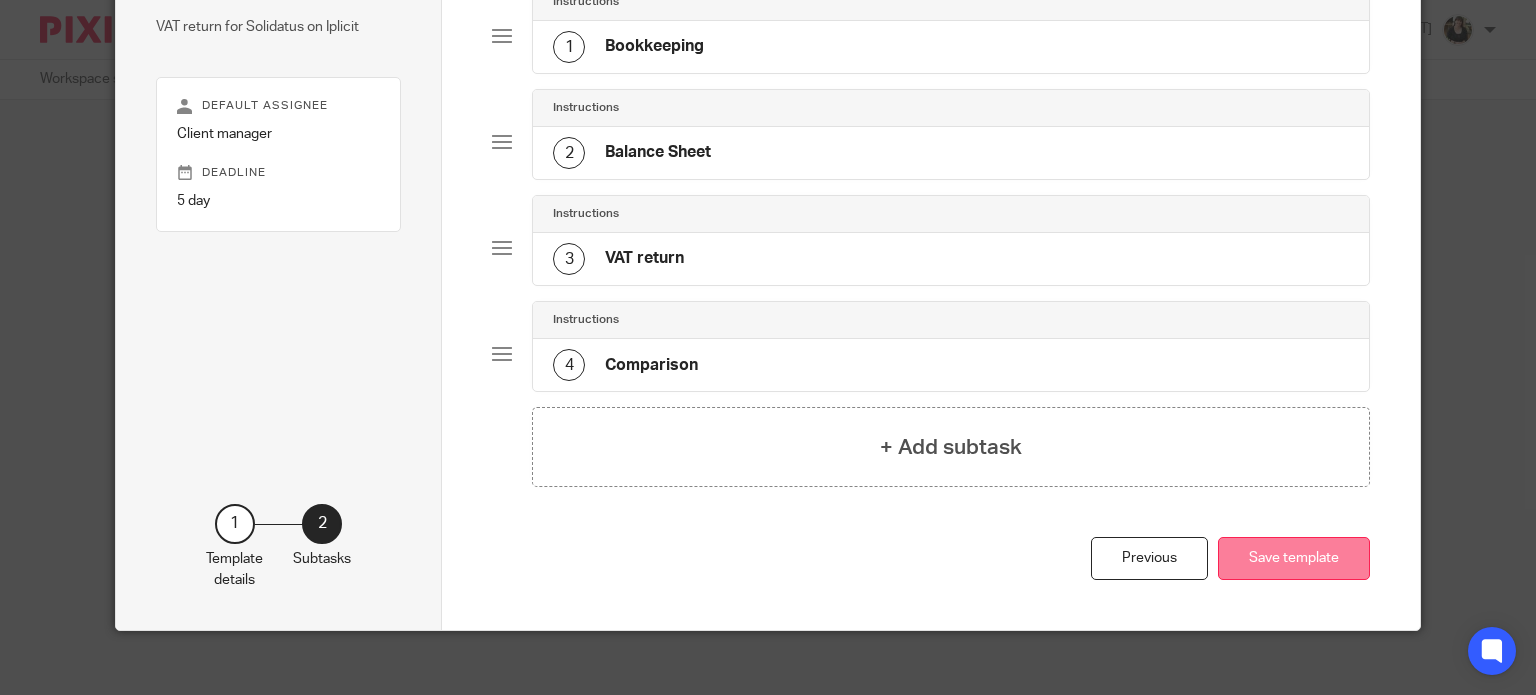 click on "Save template" at bounding box center [1294, 558] 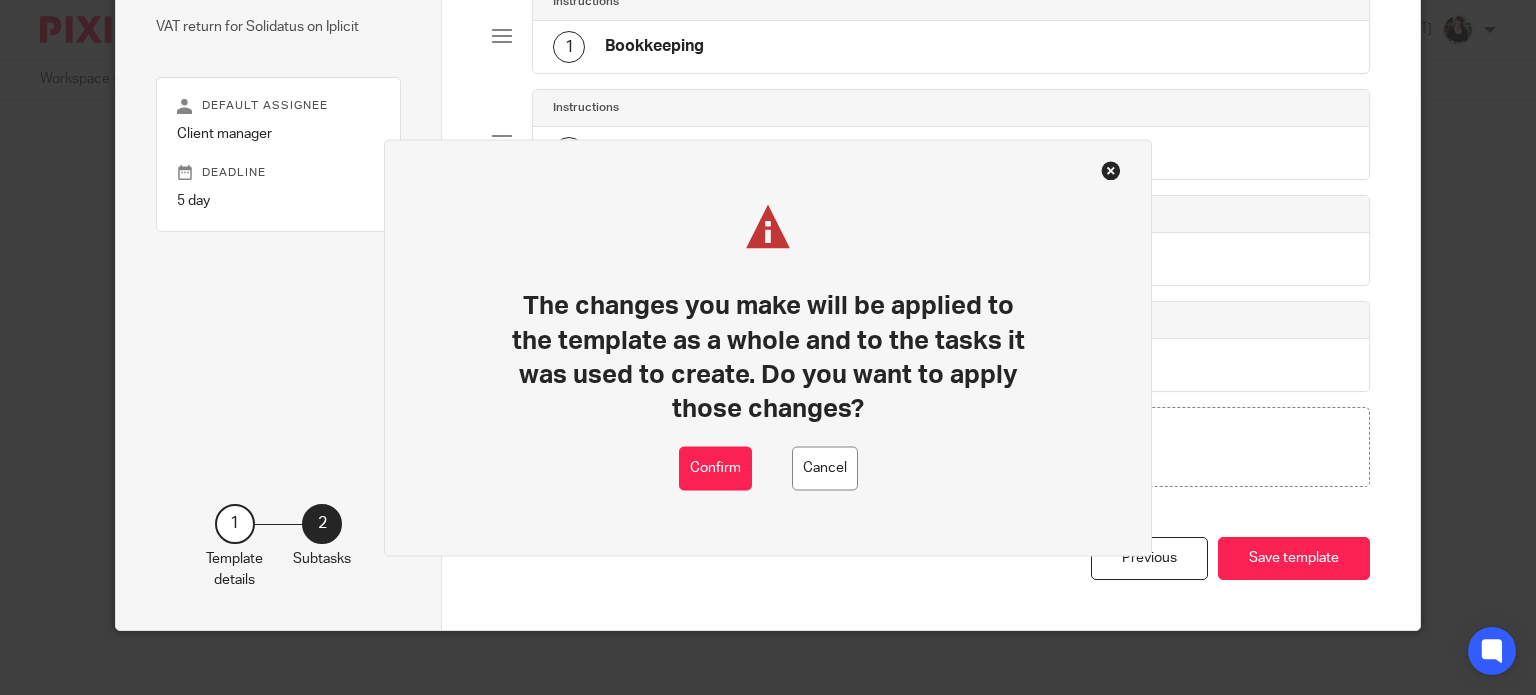 click on "The changes you make will be applied to the template as a whole and to the tasks it was used to create. Do you want to apply those changes? Confirm Cancel" at bounding box center [768, 347] 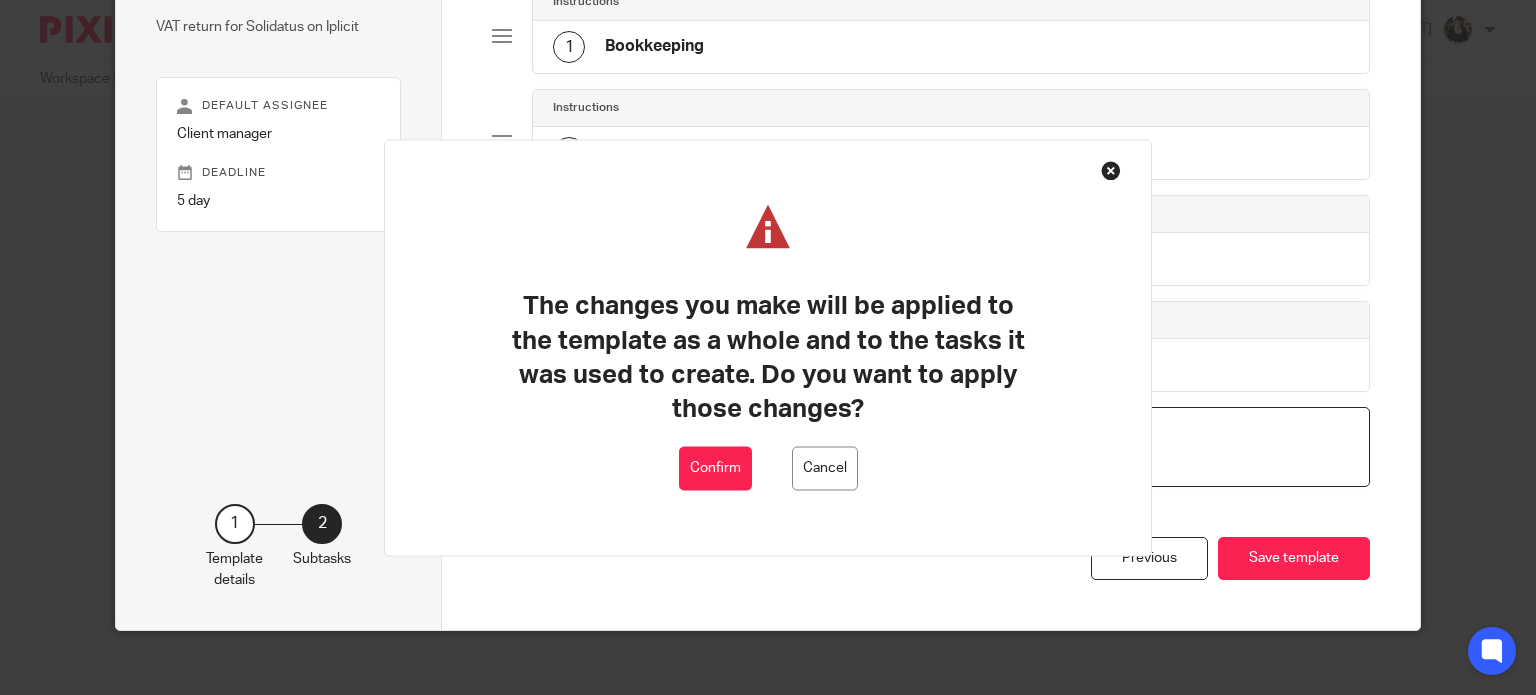 click on "Confirm" at bounding box center (715, 468) 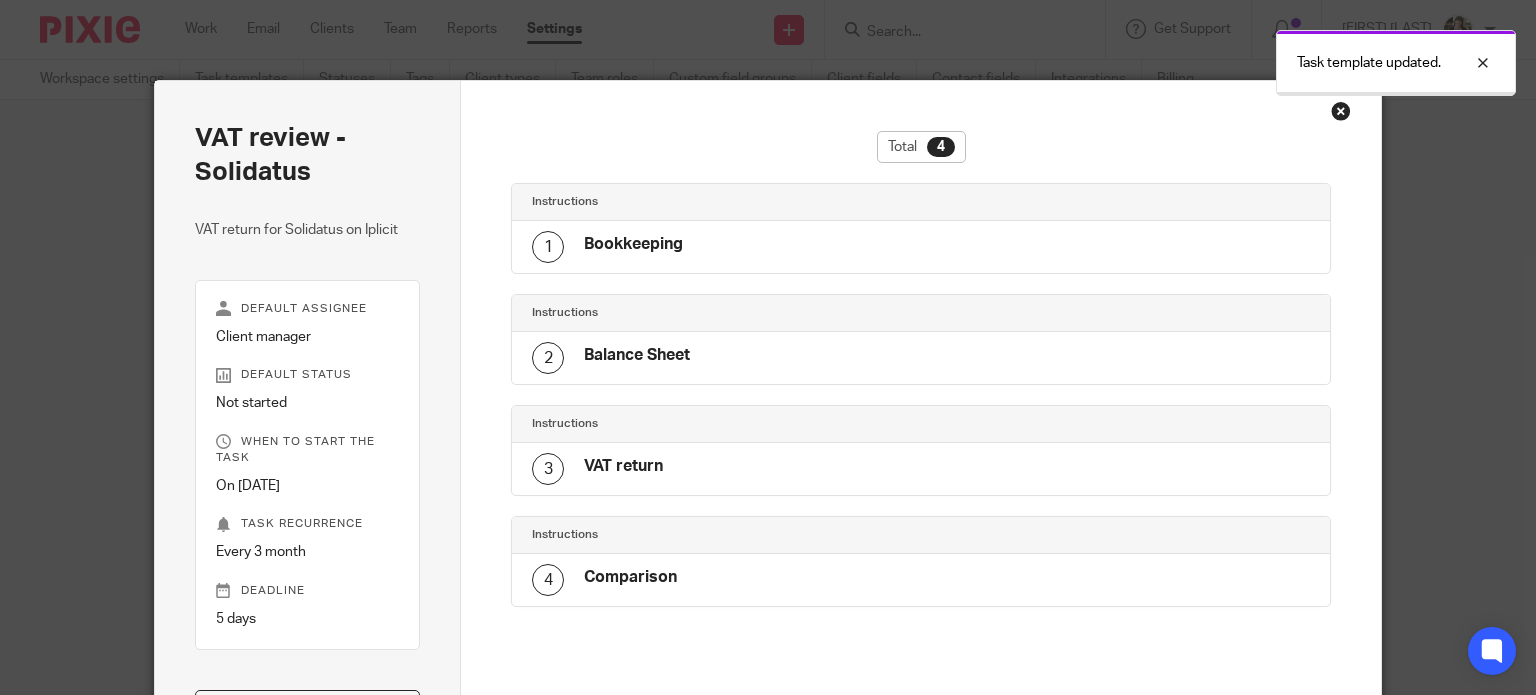 scroll, scrollTop: 0, scrollLeft: 0, axis: both 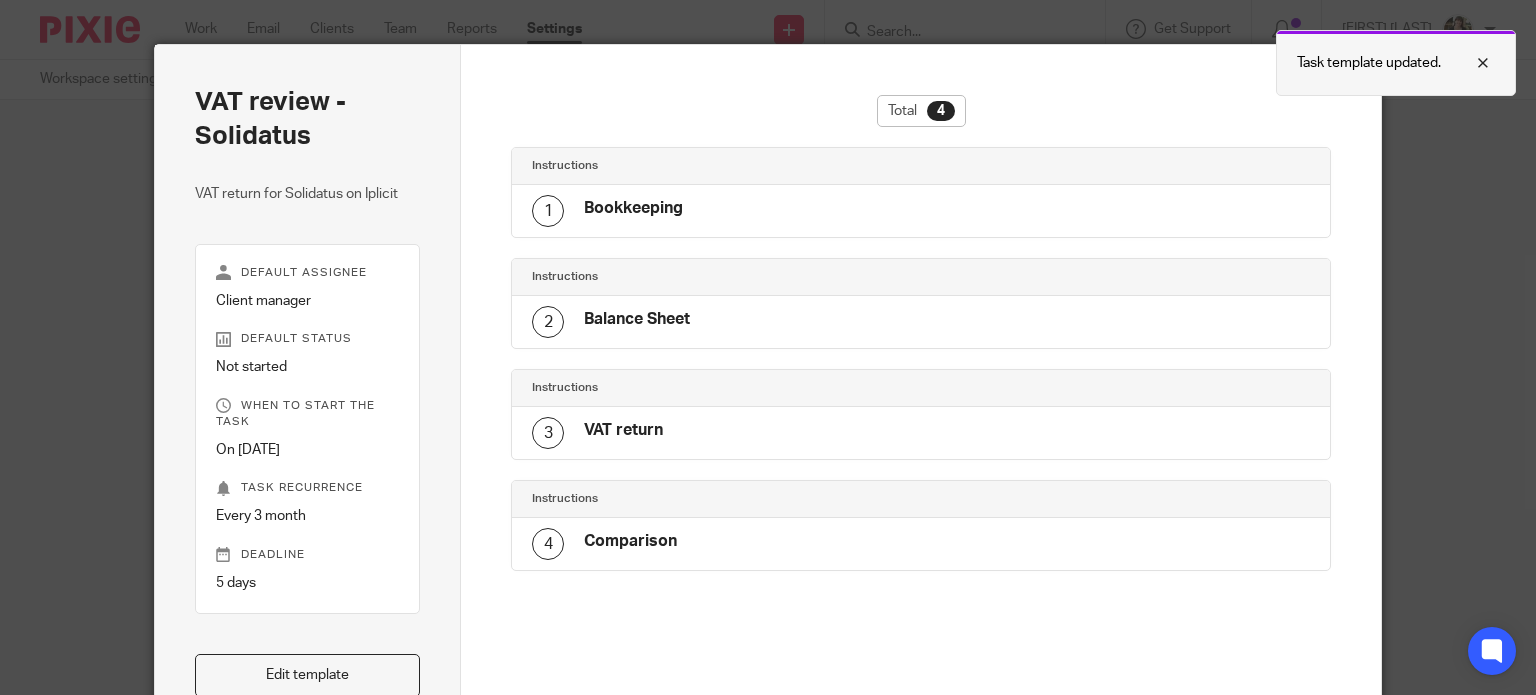 click at bounding box center [1468, 63] 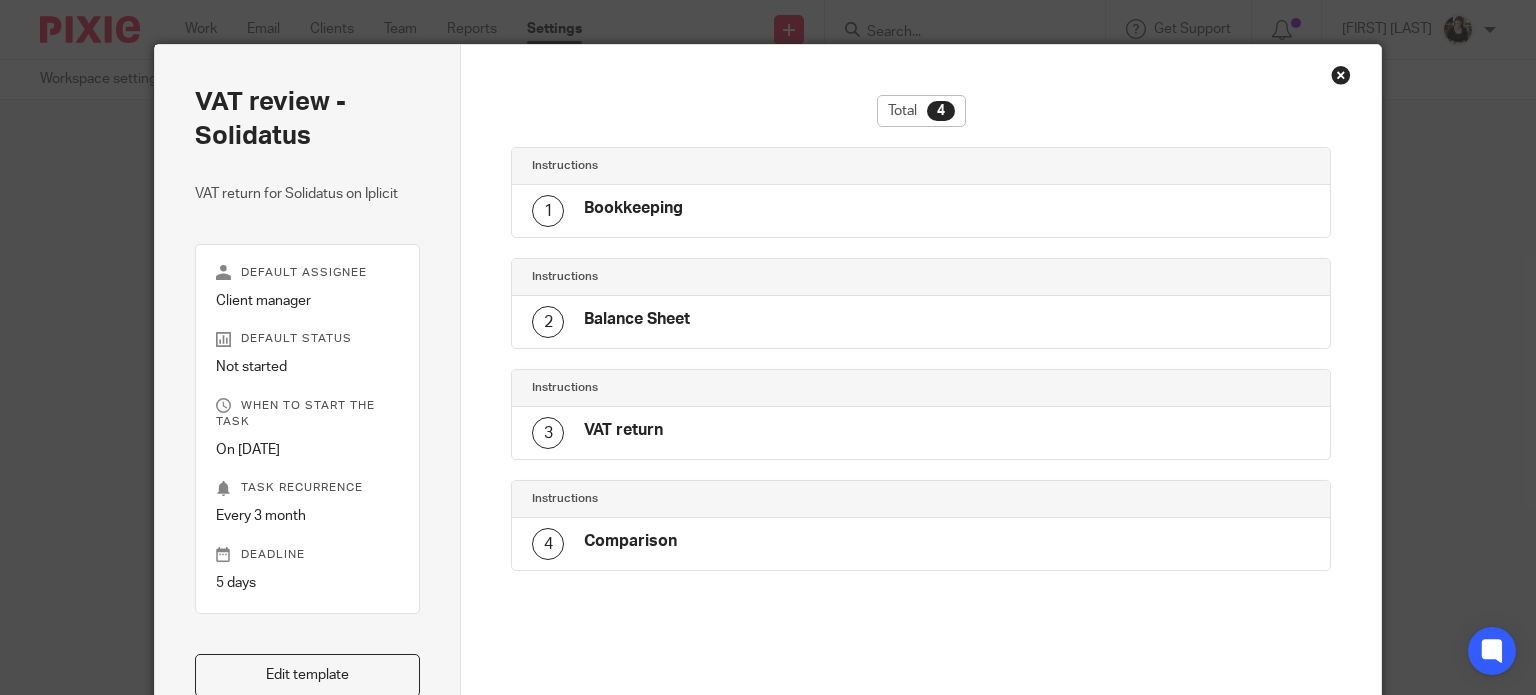 click at bounding box center [1341, 75] 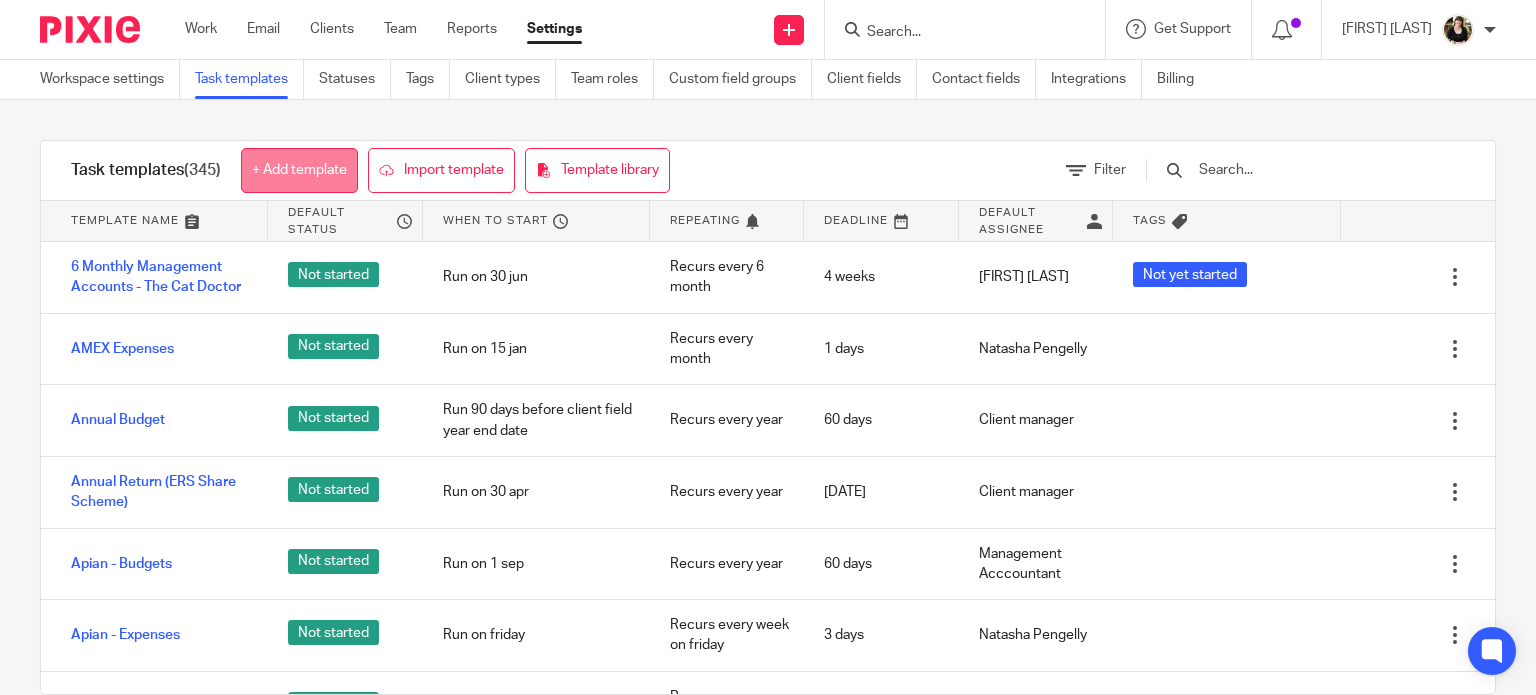 scroll, scrollTop: 0, scrollLeft: 0, axis: both 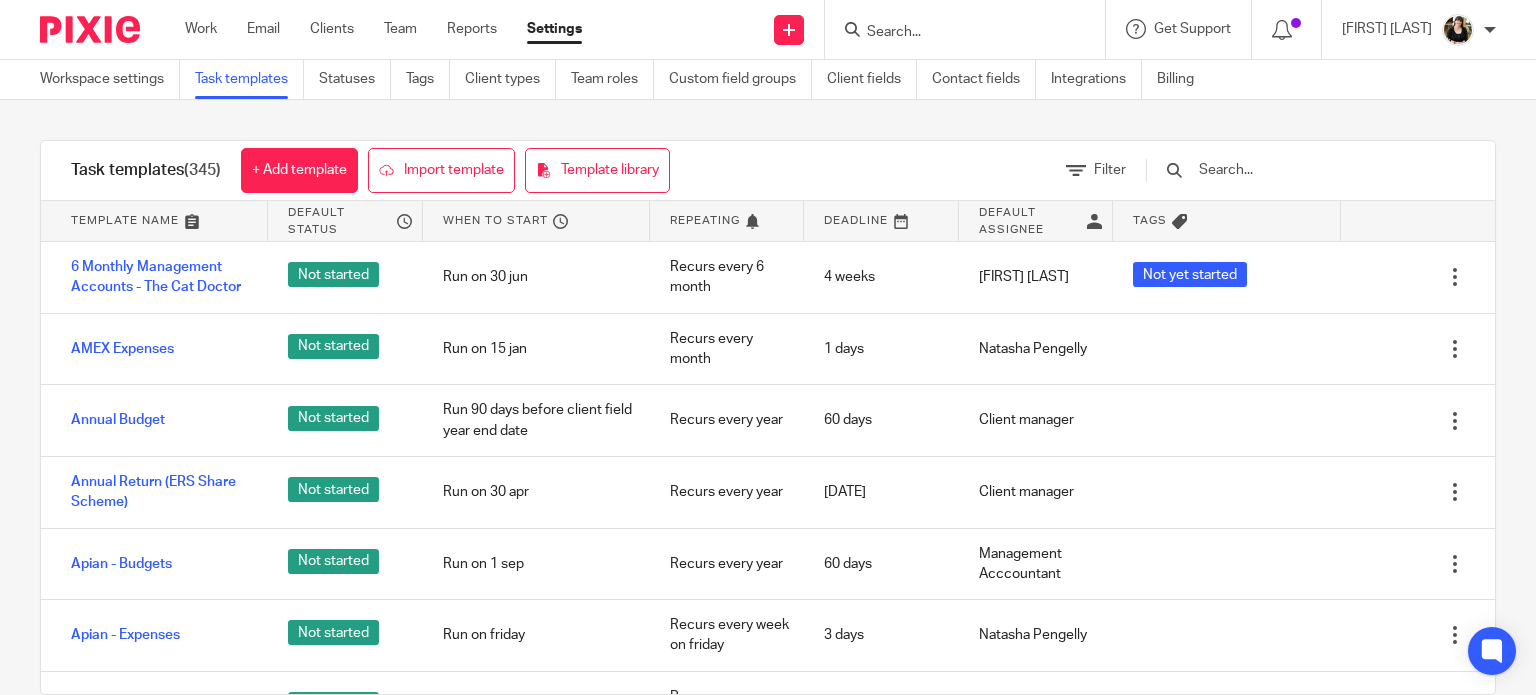 click at bounding box center (971, 29) 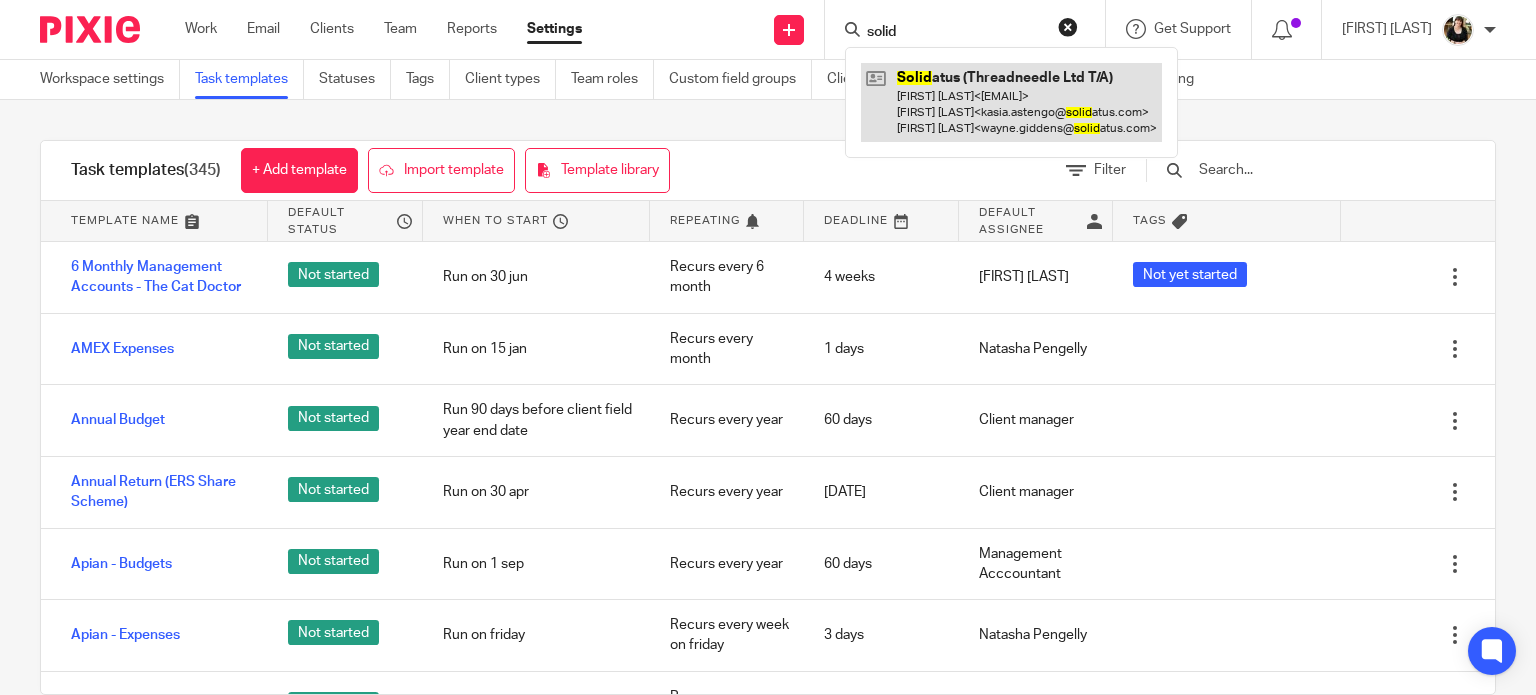 type on "solid" 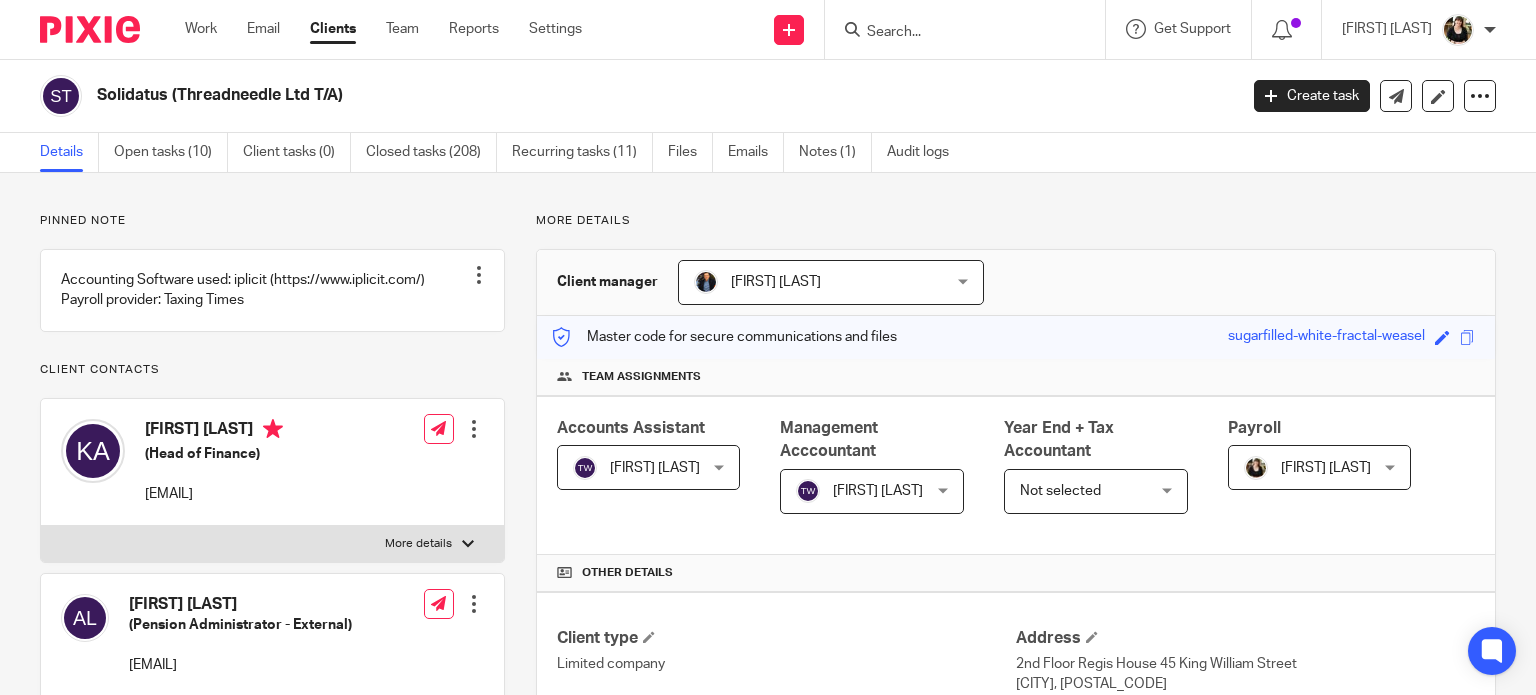 scroll, scrollTop: 0, scrollLeft: 0, axis: both 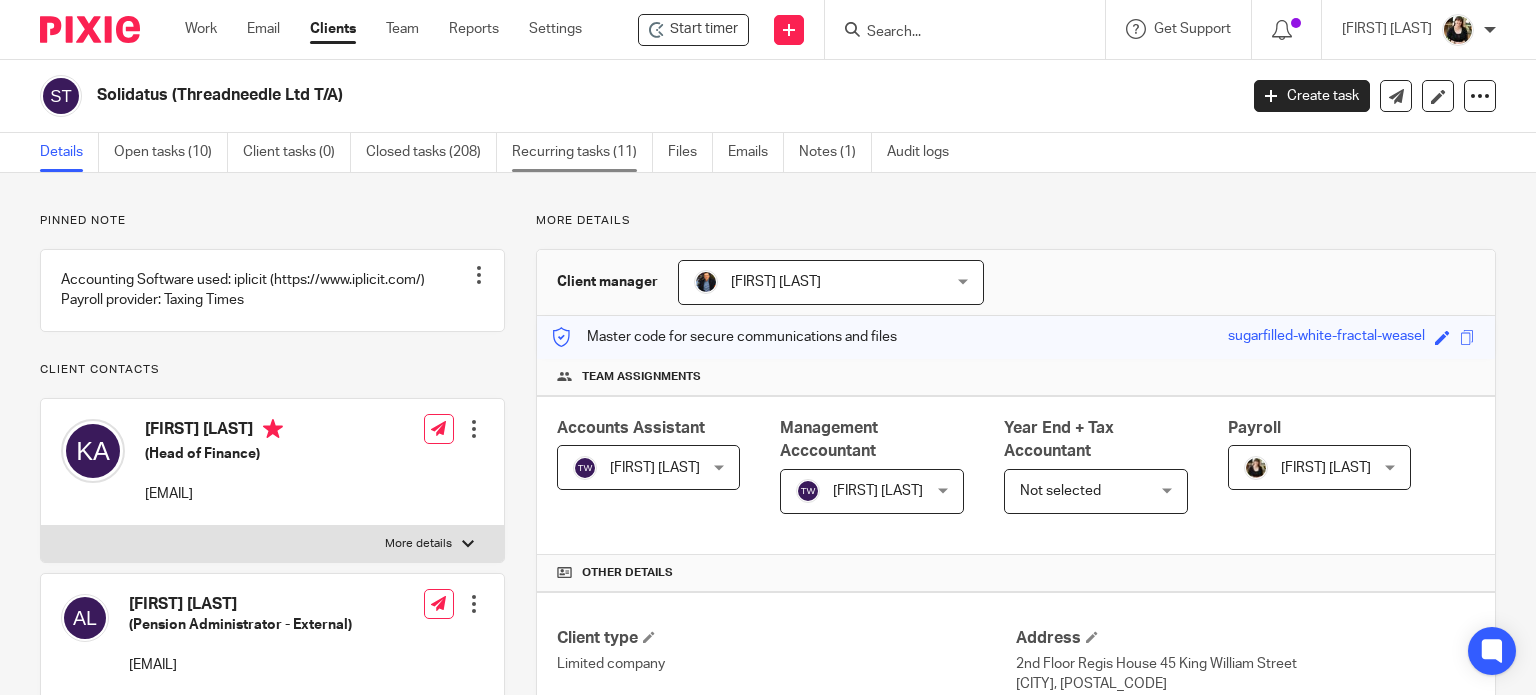 click on "Recurring tasks (11)" at bounding box center [582, 152] 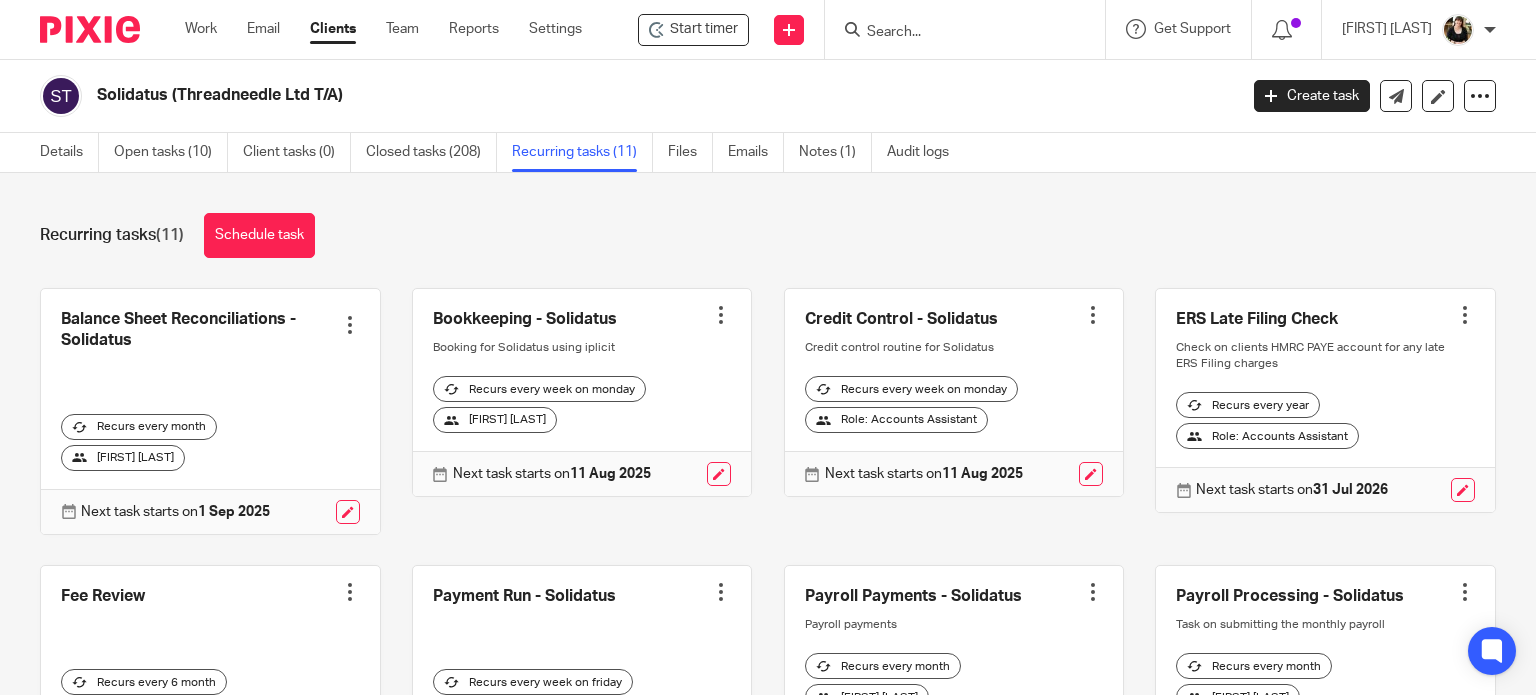 scroll, scrollTop: 0, scrollLeft: 0, axis: both 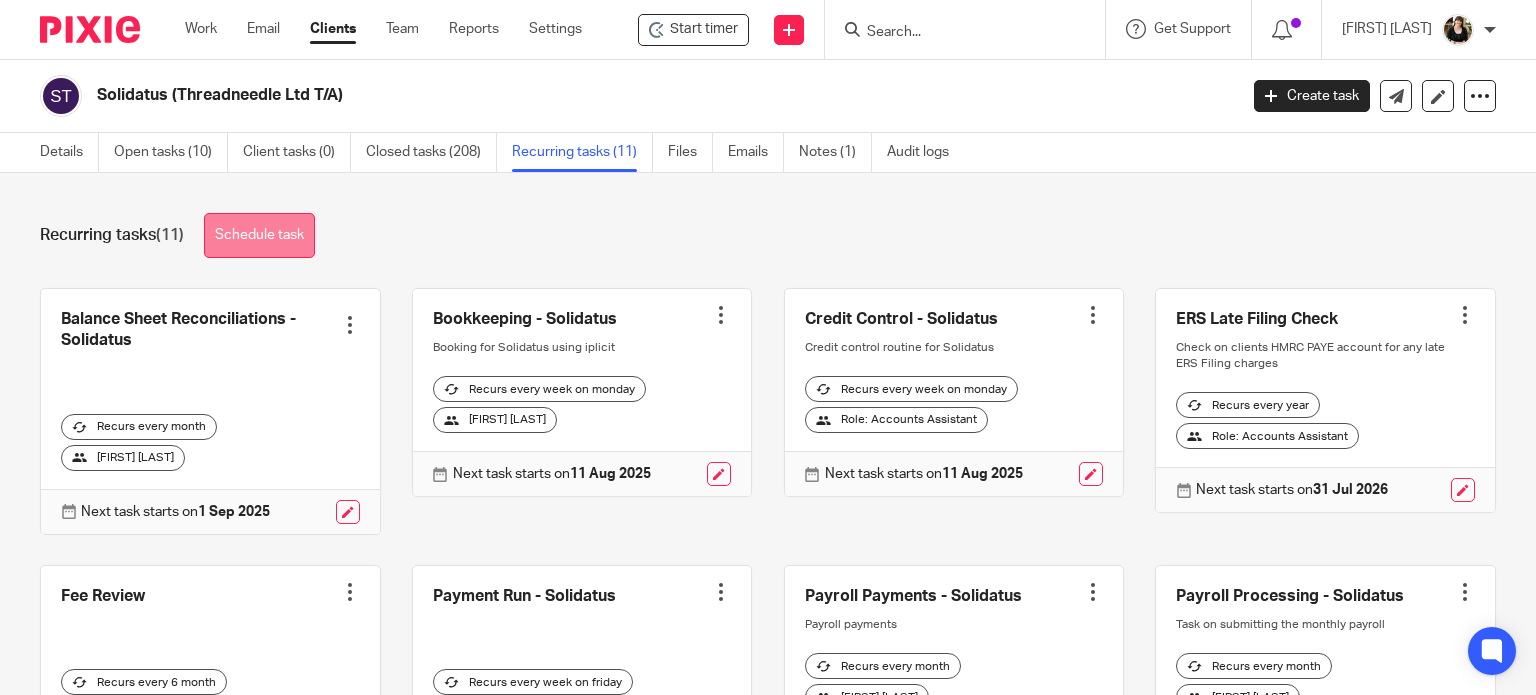 click on "Schedule task" at bounding box center (259, 235) 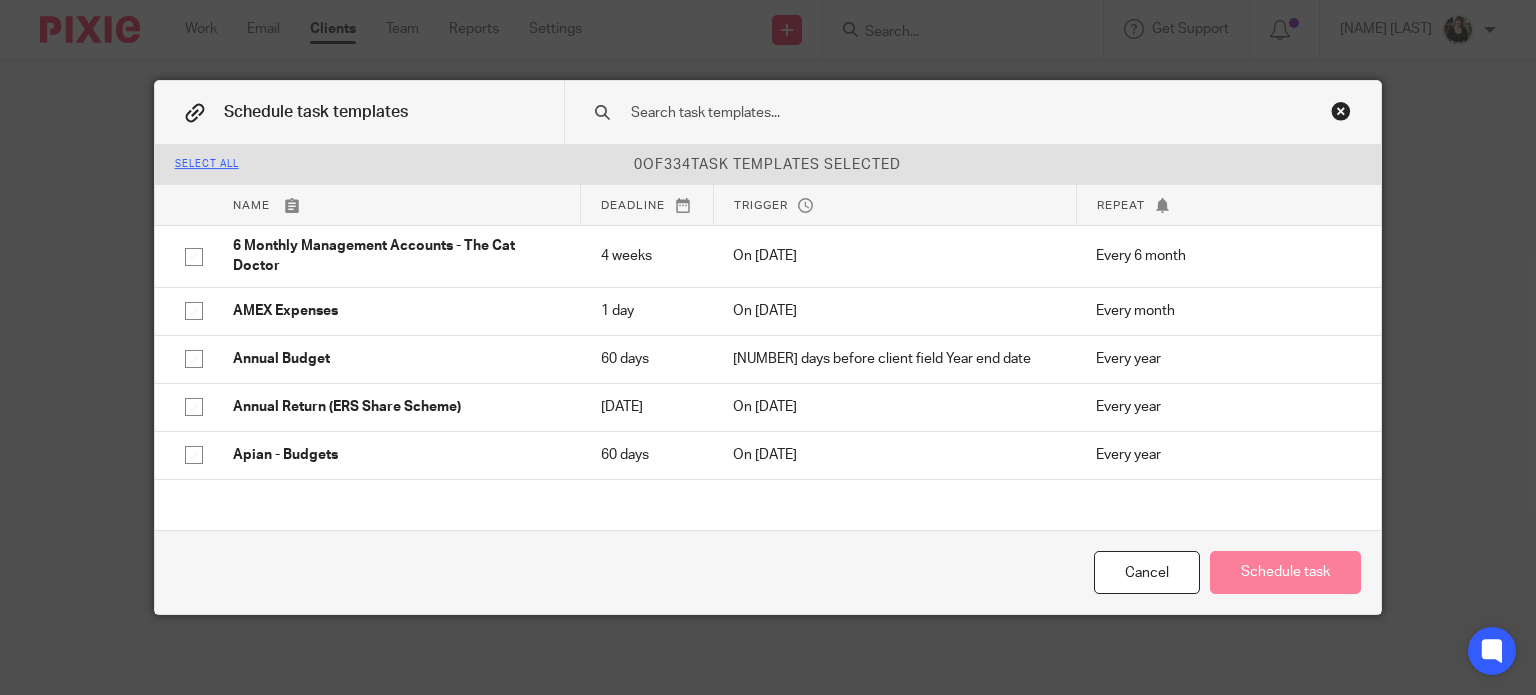 scroll, scrollTop: 0, scrollLeft: 0, axis: both 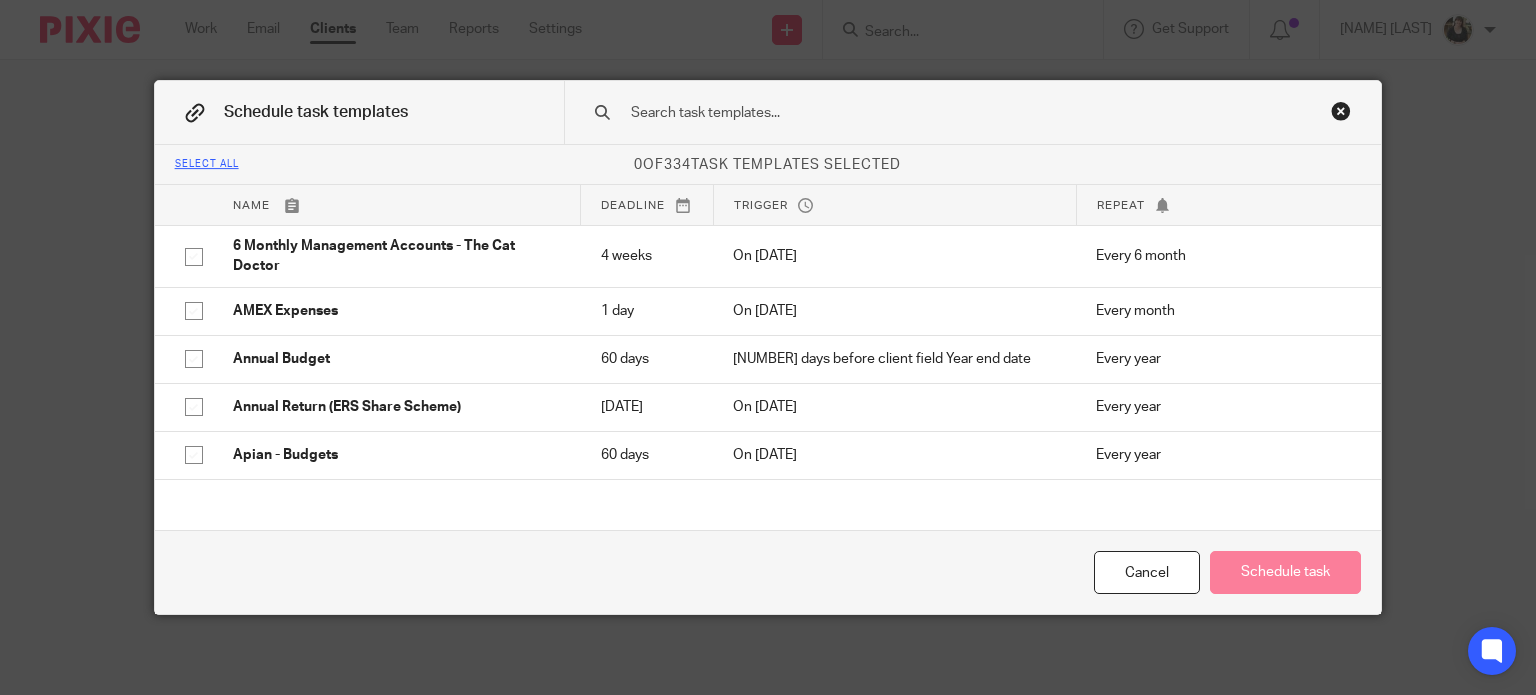 click at bounding box center [944, 113] 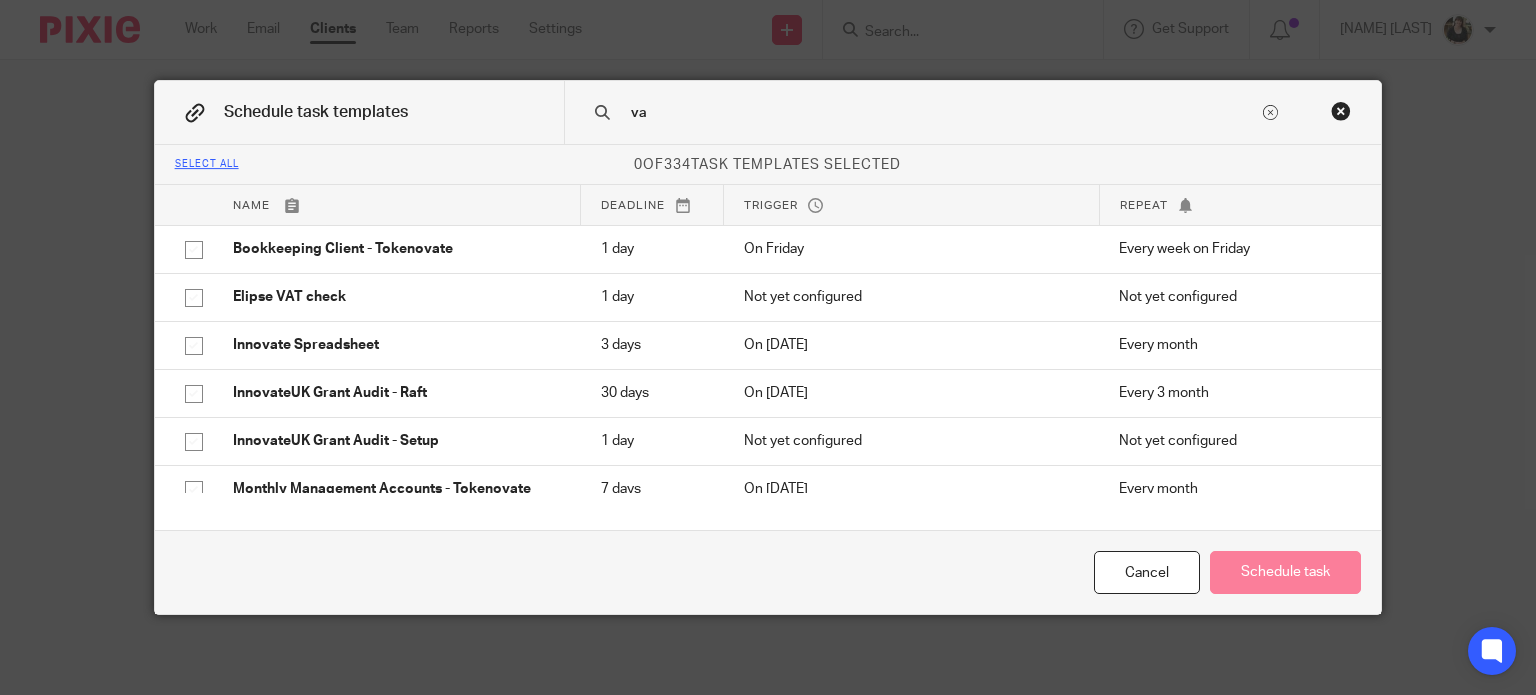 type on "v" 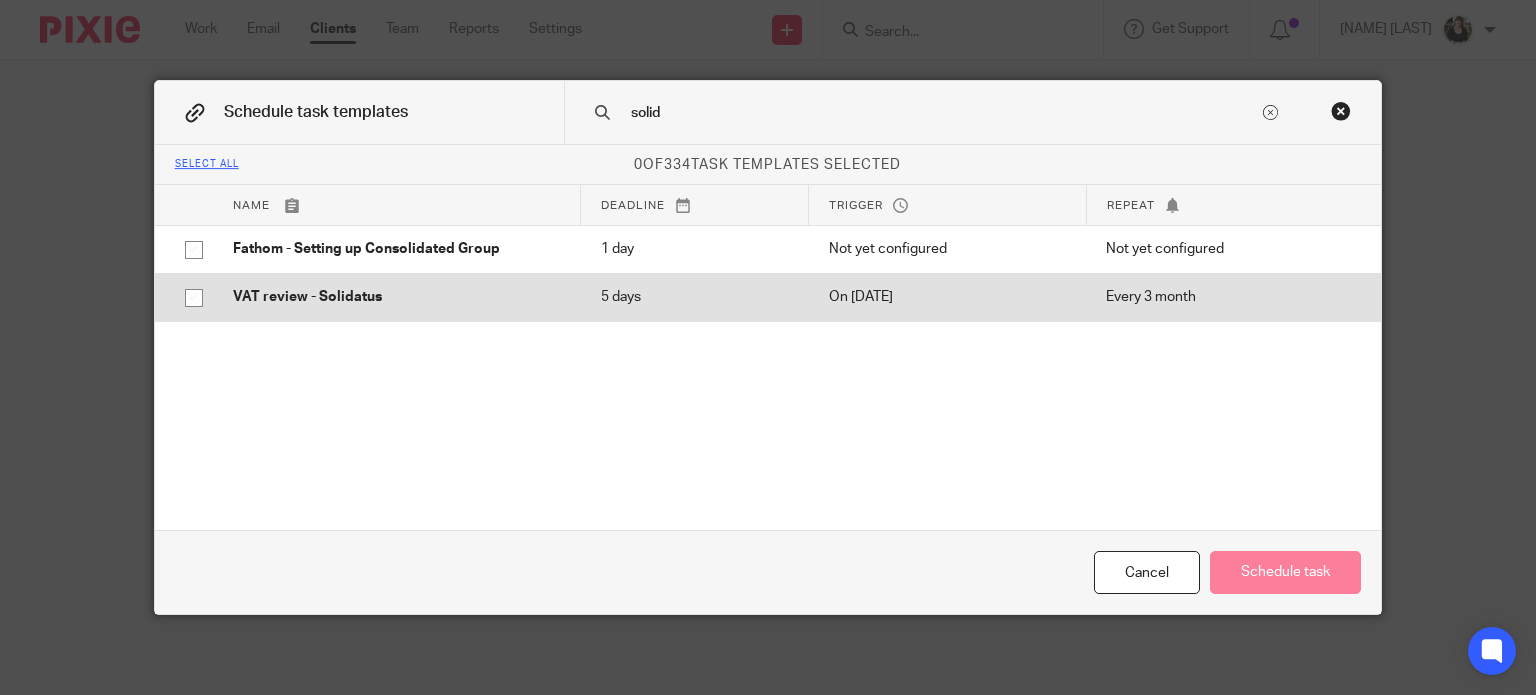 type on "solid" 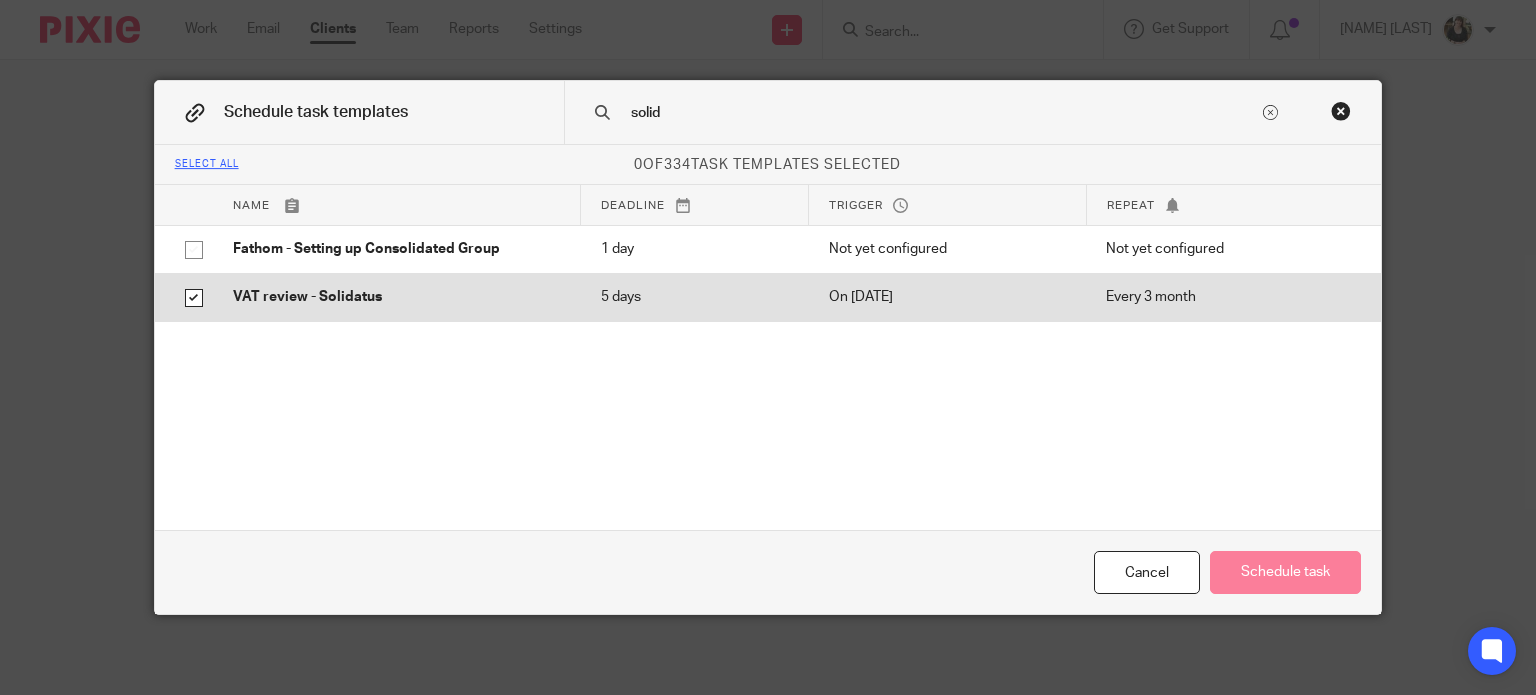 checkbox on "true" 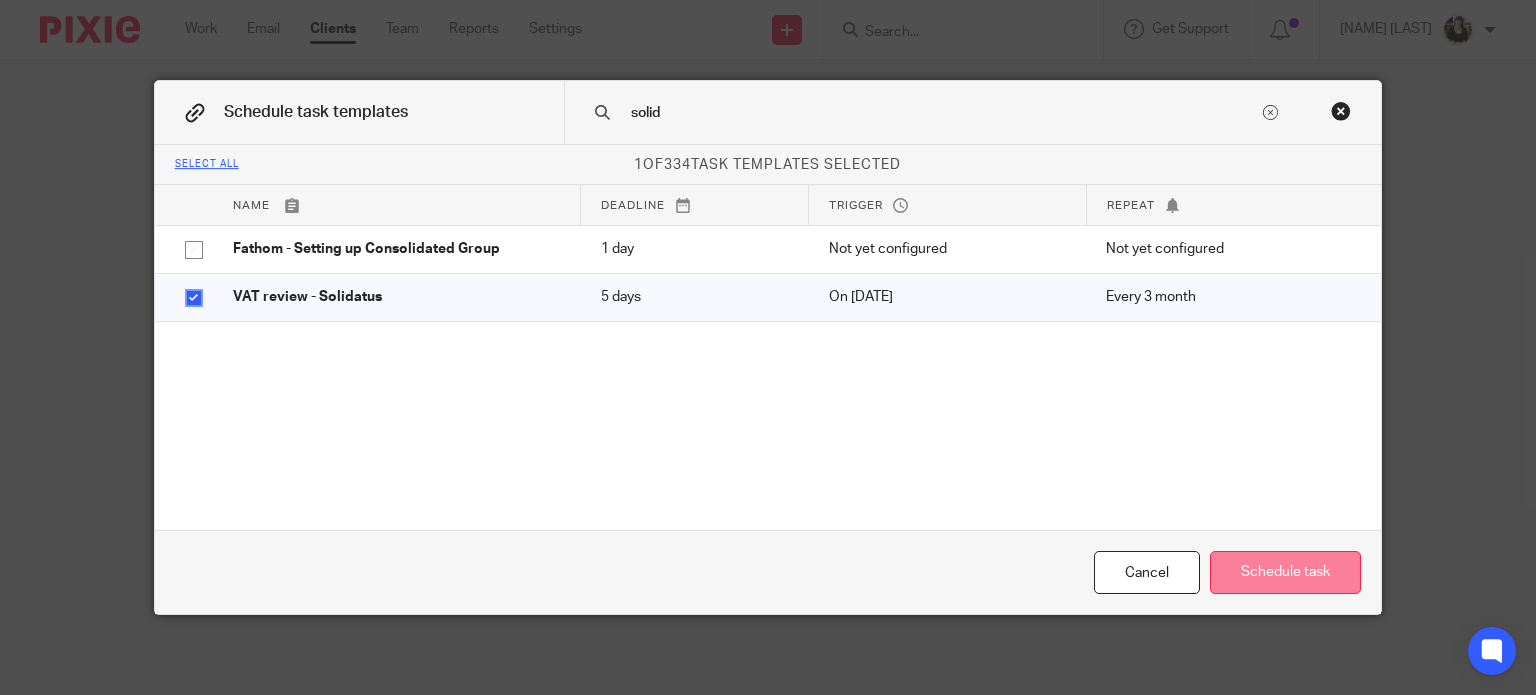 click on "Schedule task" at bounding box center (1285, 572) 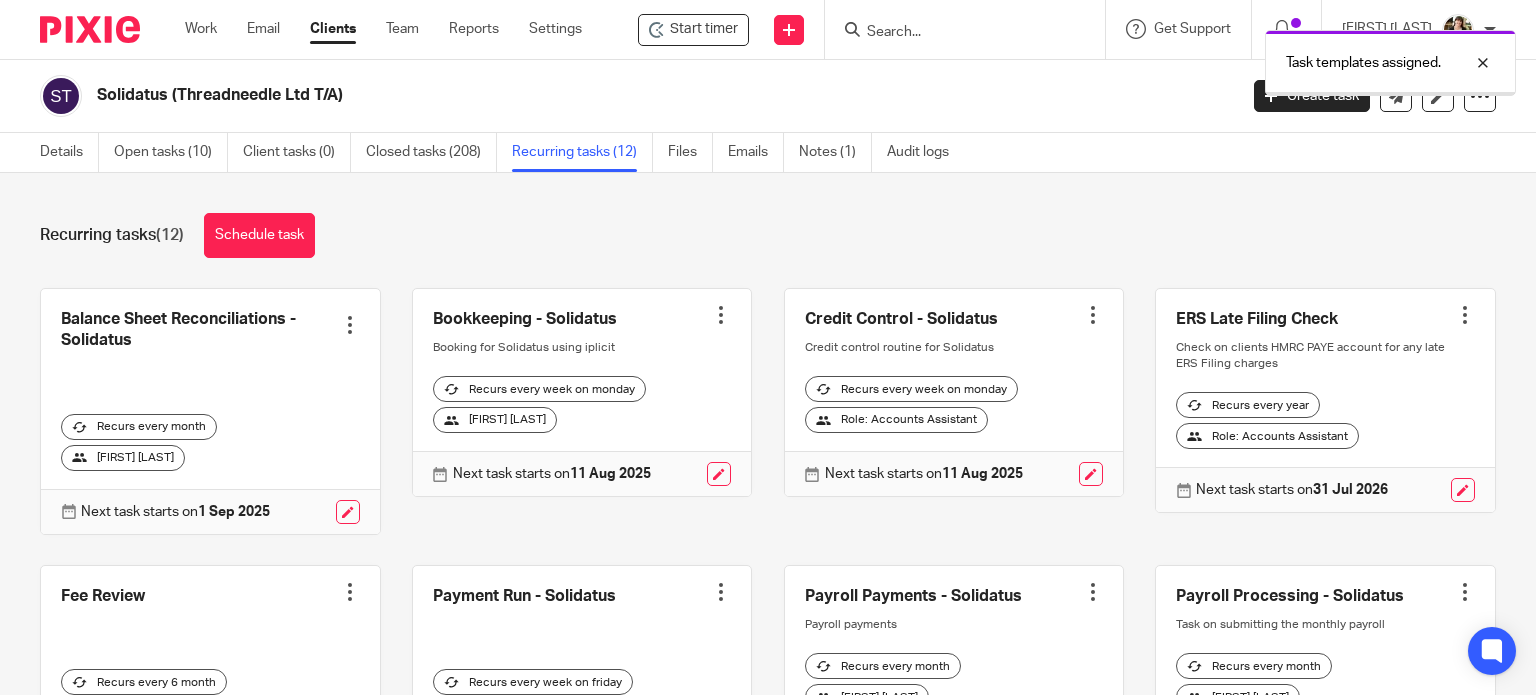 scroll, scrollTop: 0, scrollLeft: 0, axis: both 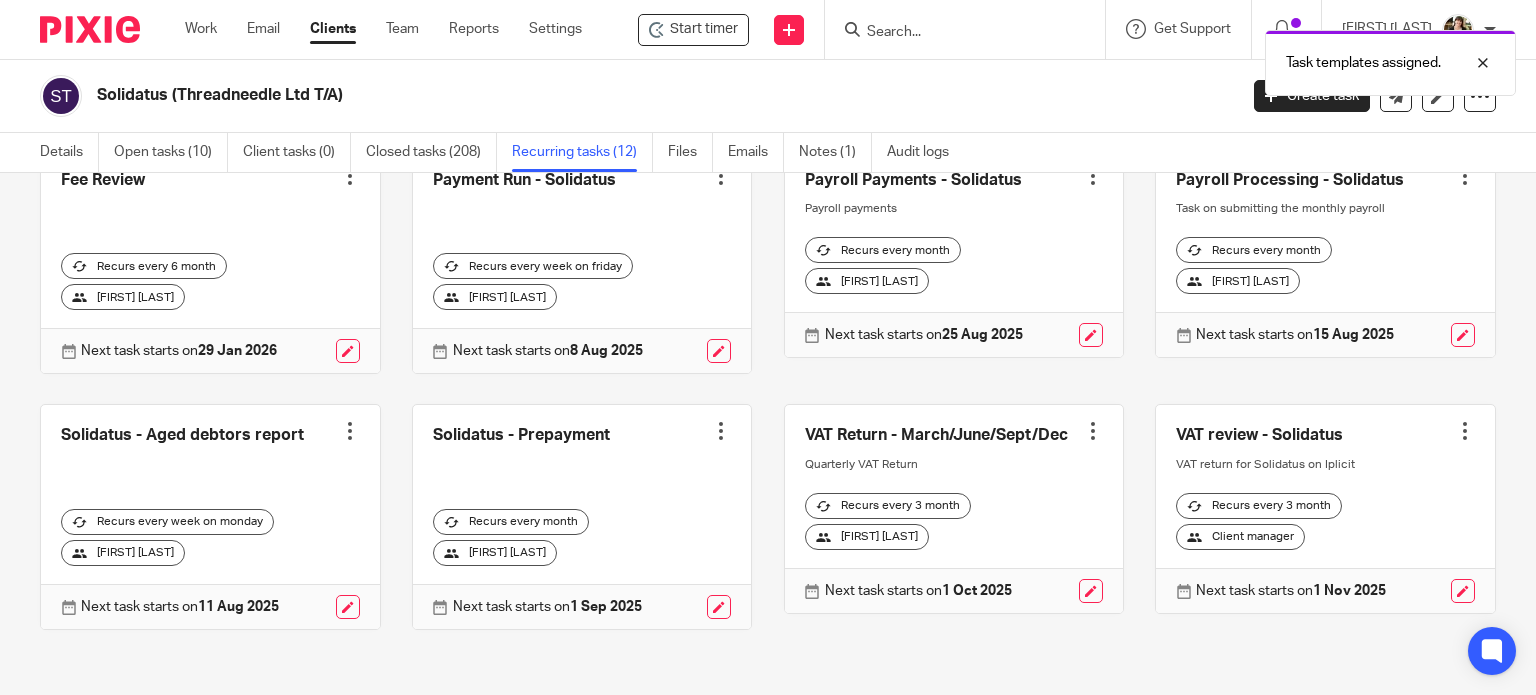 click at bounding box center [1093, 431] 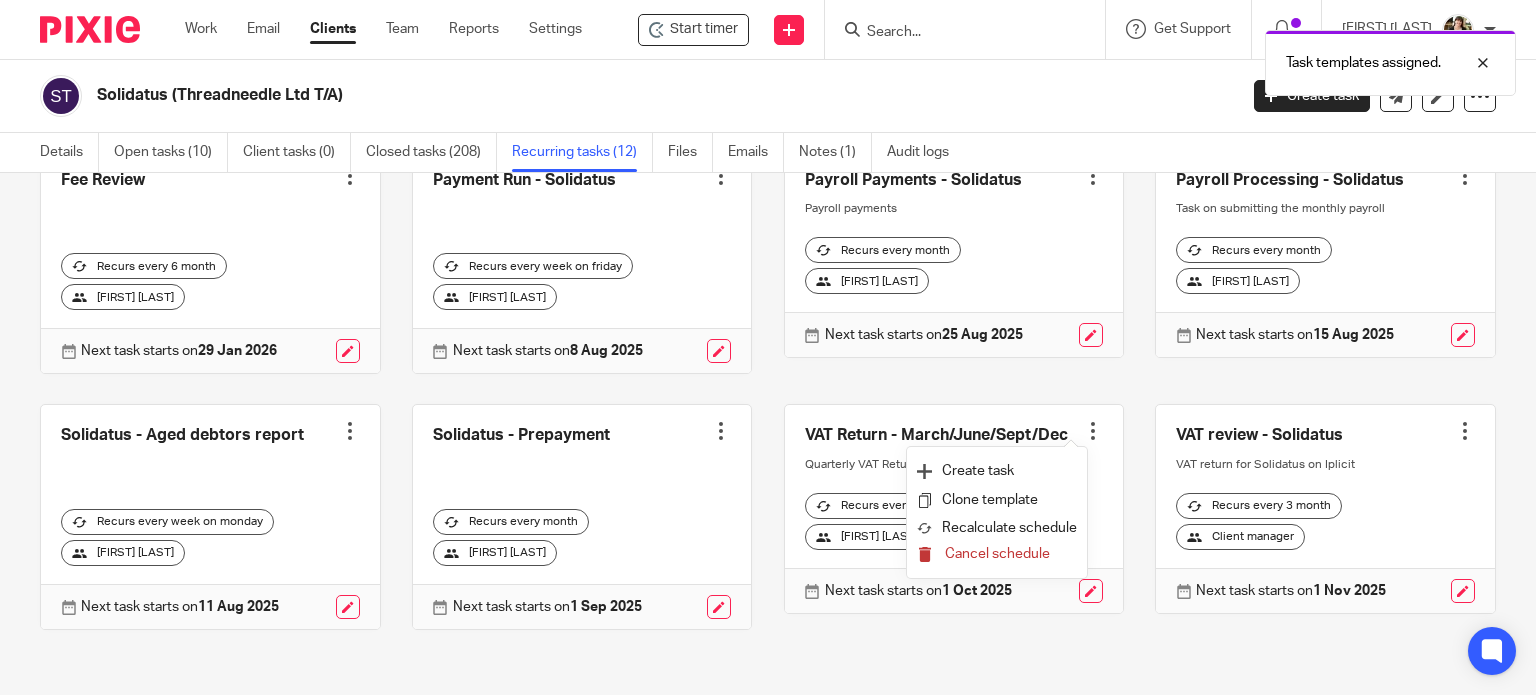 click on "Cancel schedule" at bounding box center [997, 554] 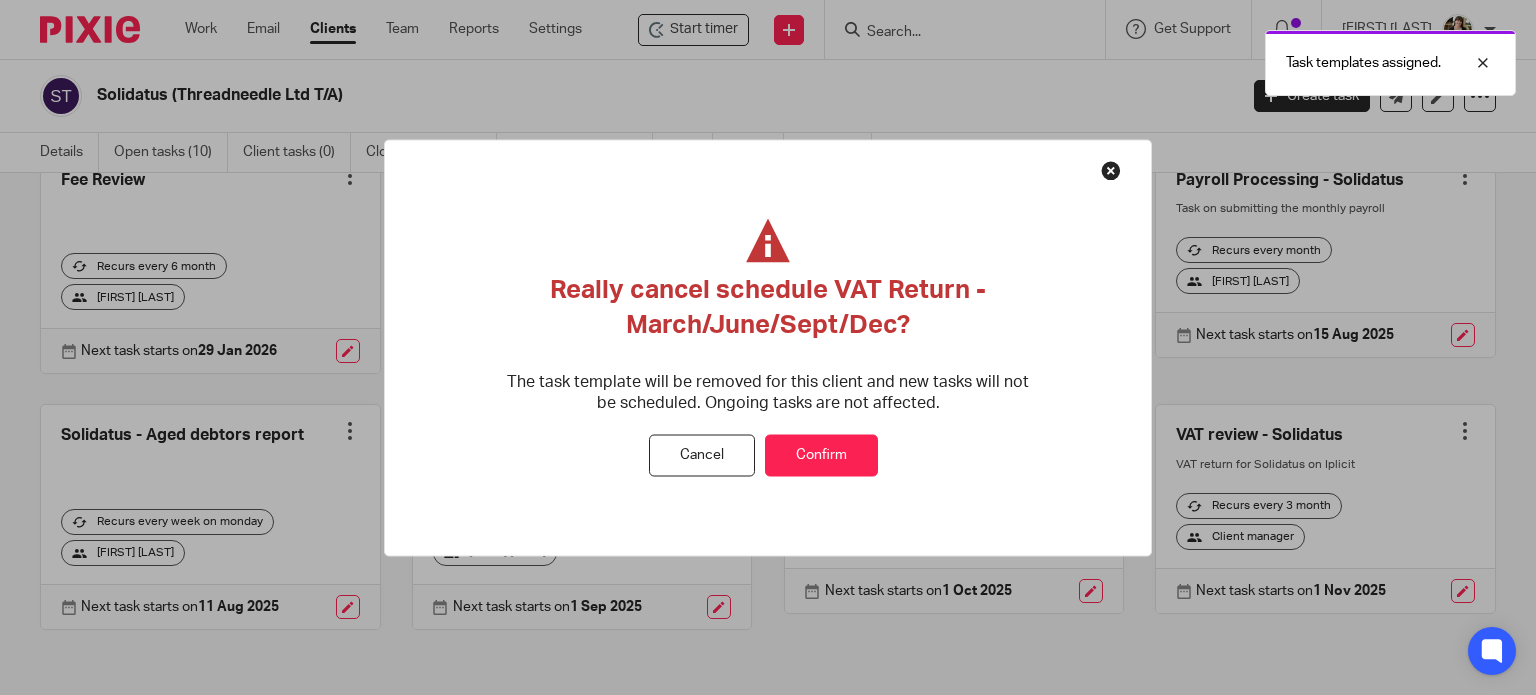 click on "Confirm" at bounding box center (821, 455) 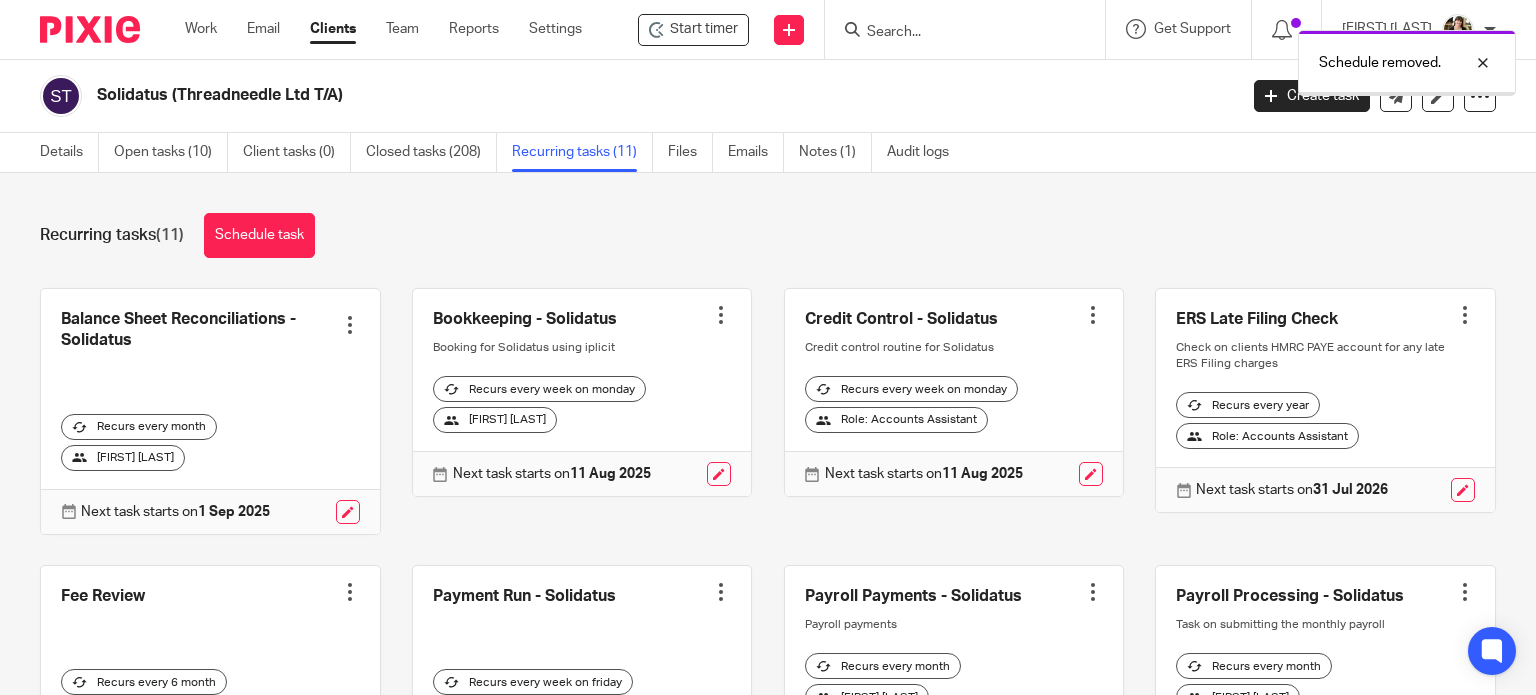scroll, scrollTop: 0, scrollLeft: 0, axis: both 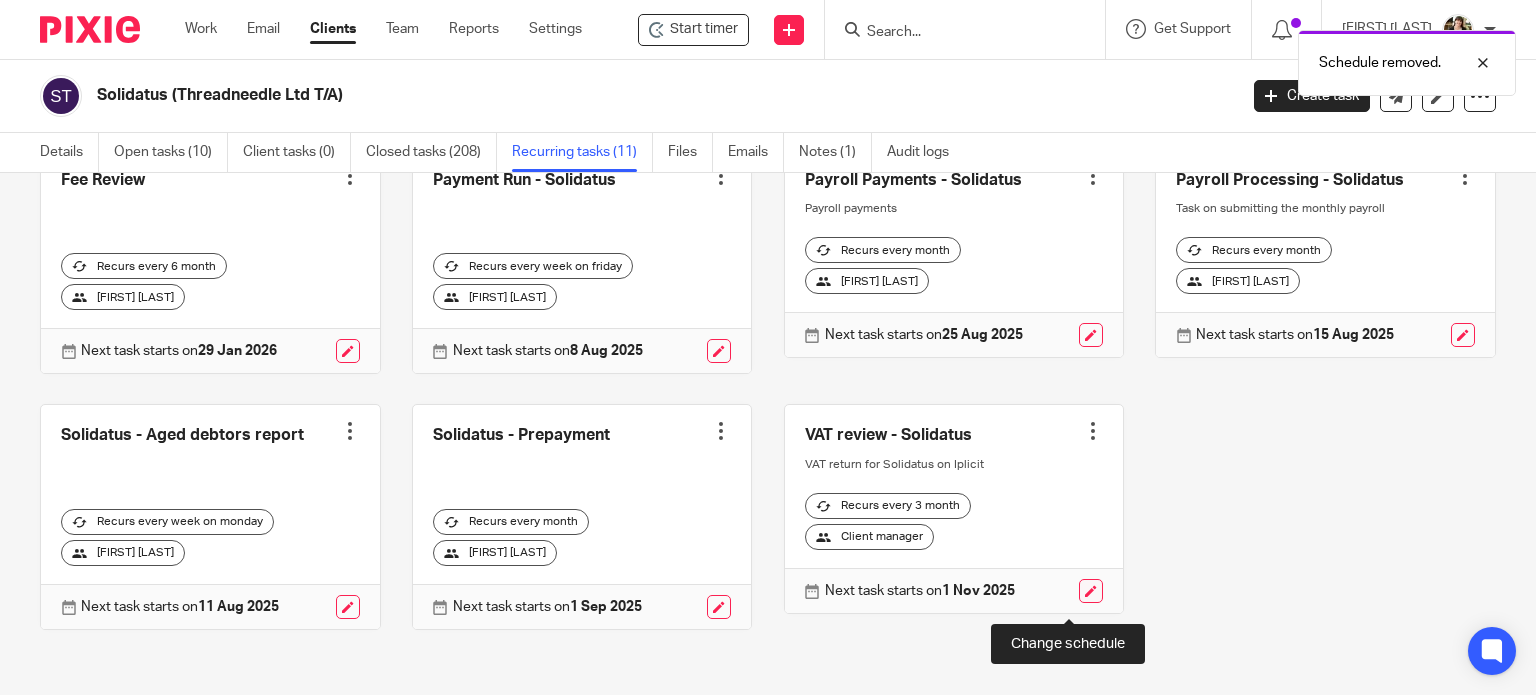 click at bounding box center (1091, 591) 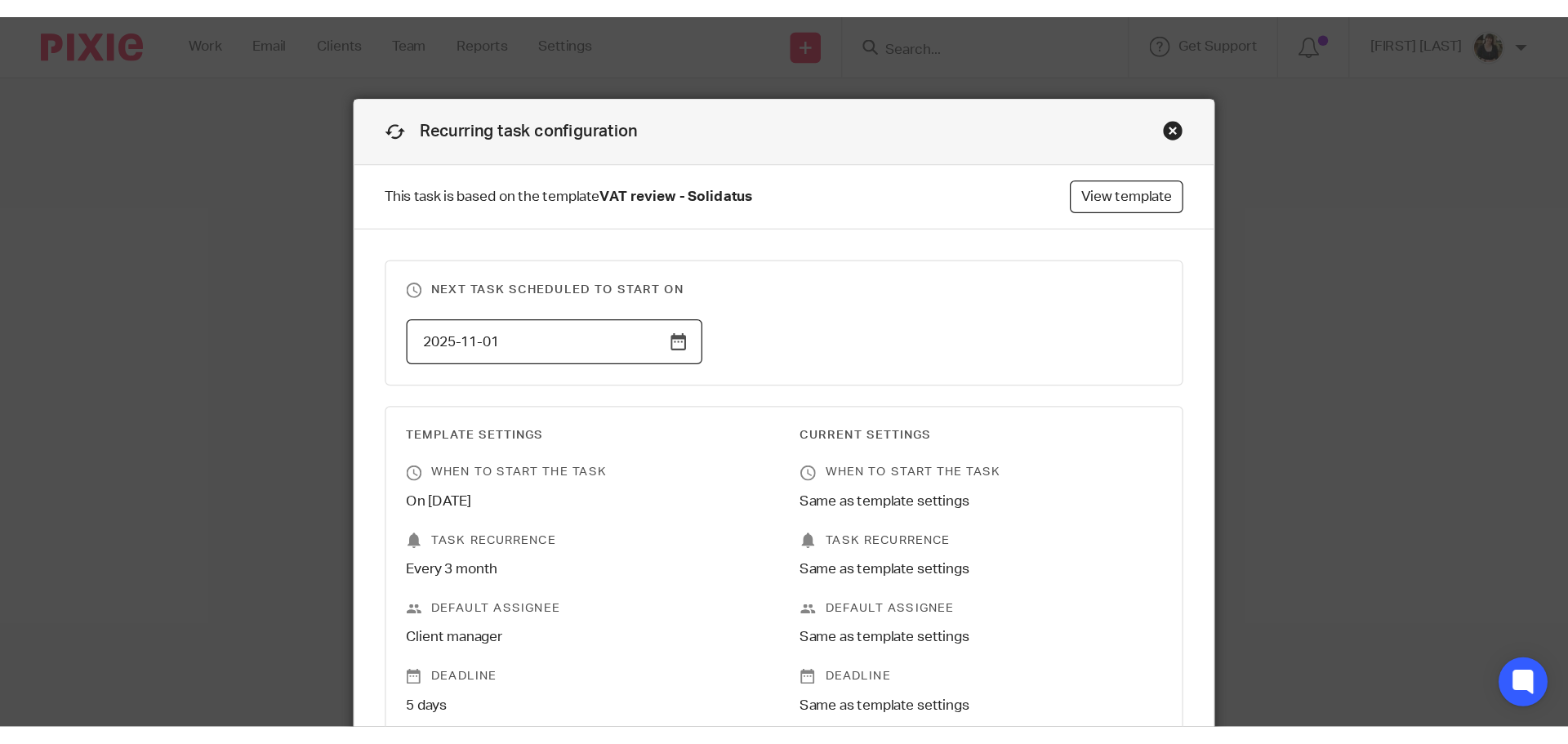 scroll, scrollTop: 0, scrollLeft: 0, axis: both 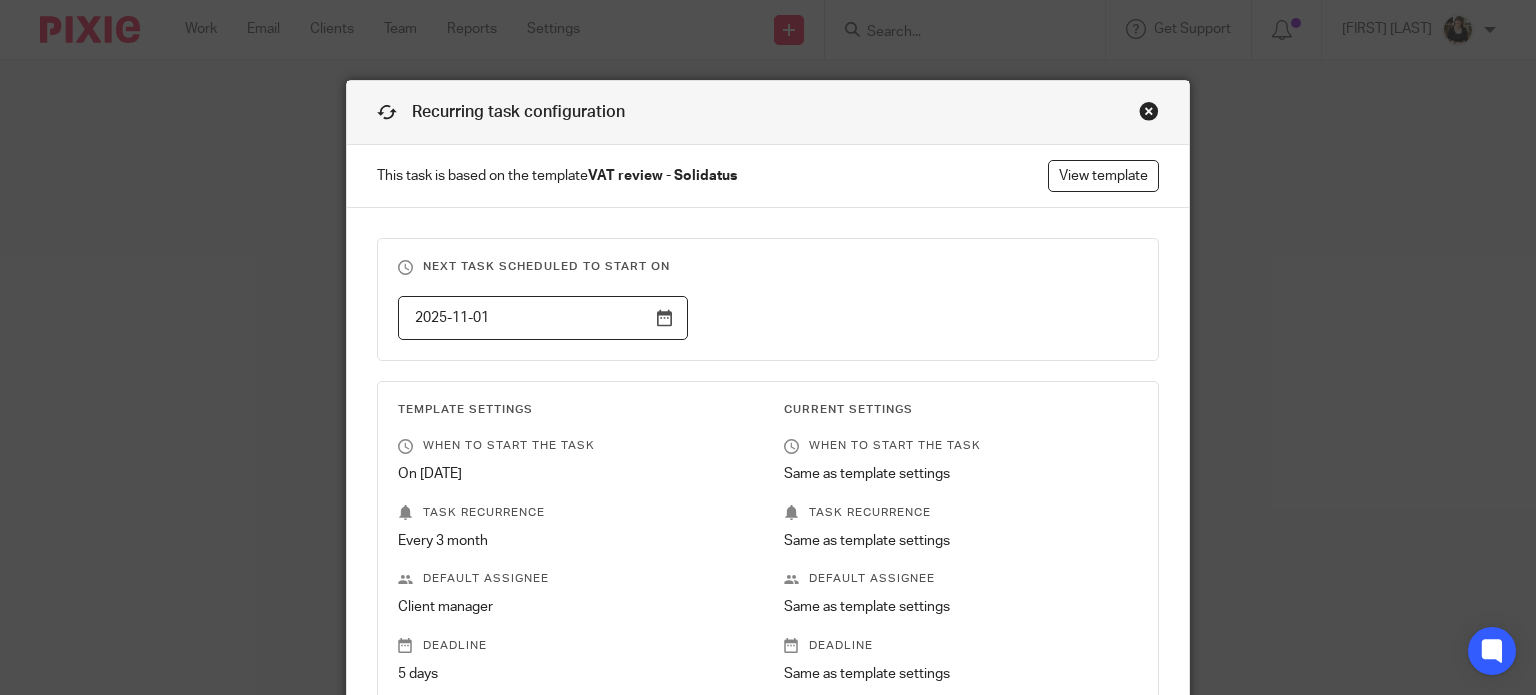 click on "2025-11-01" at bounding box center [543, 318] 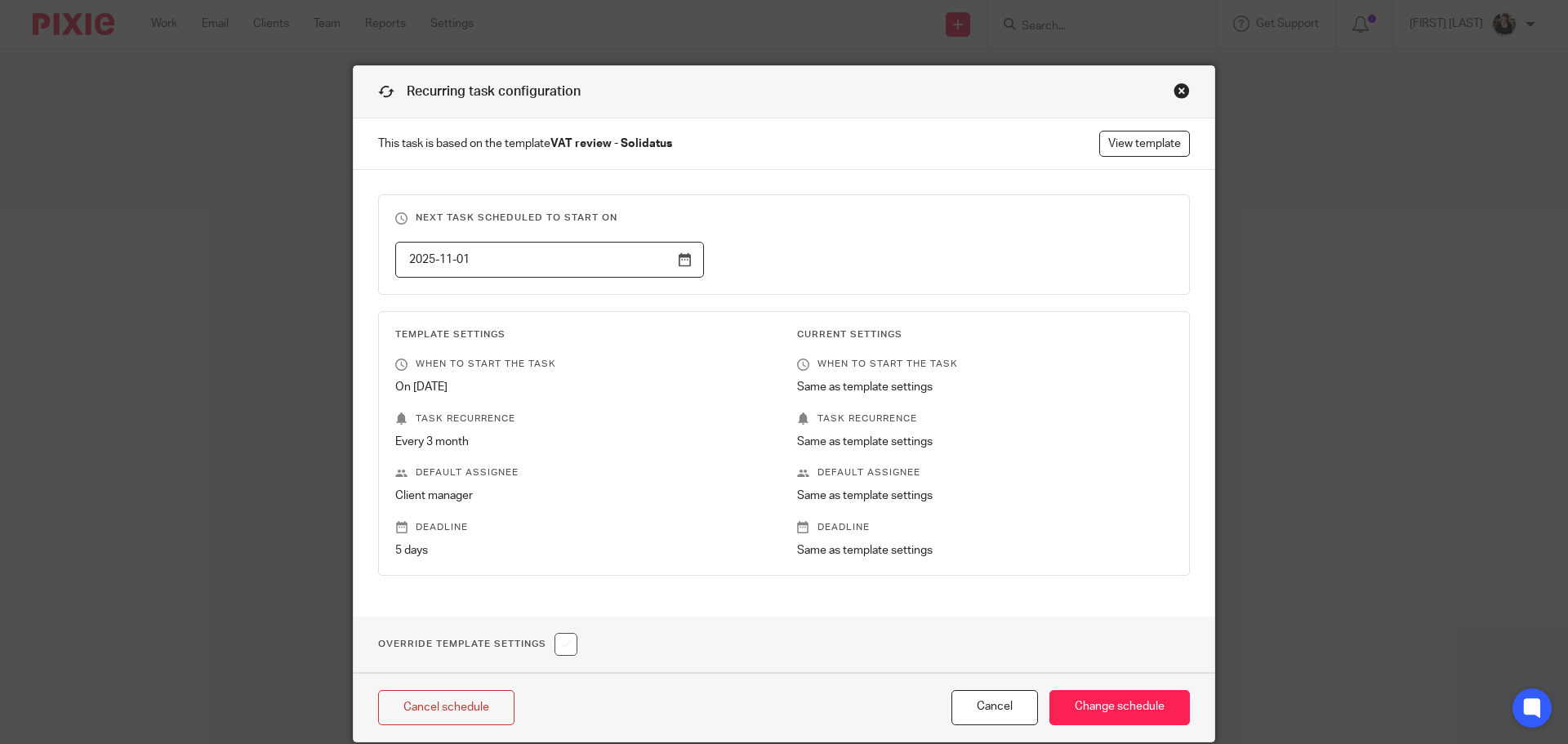 click on "2025-11-01" at bounding box center (550, 260) 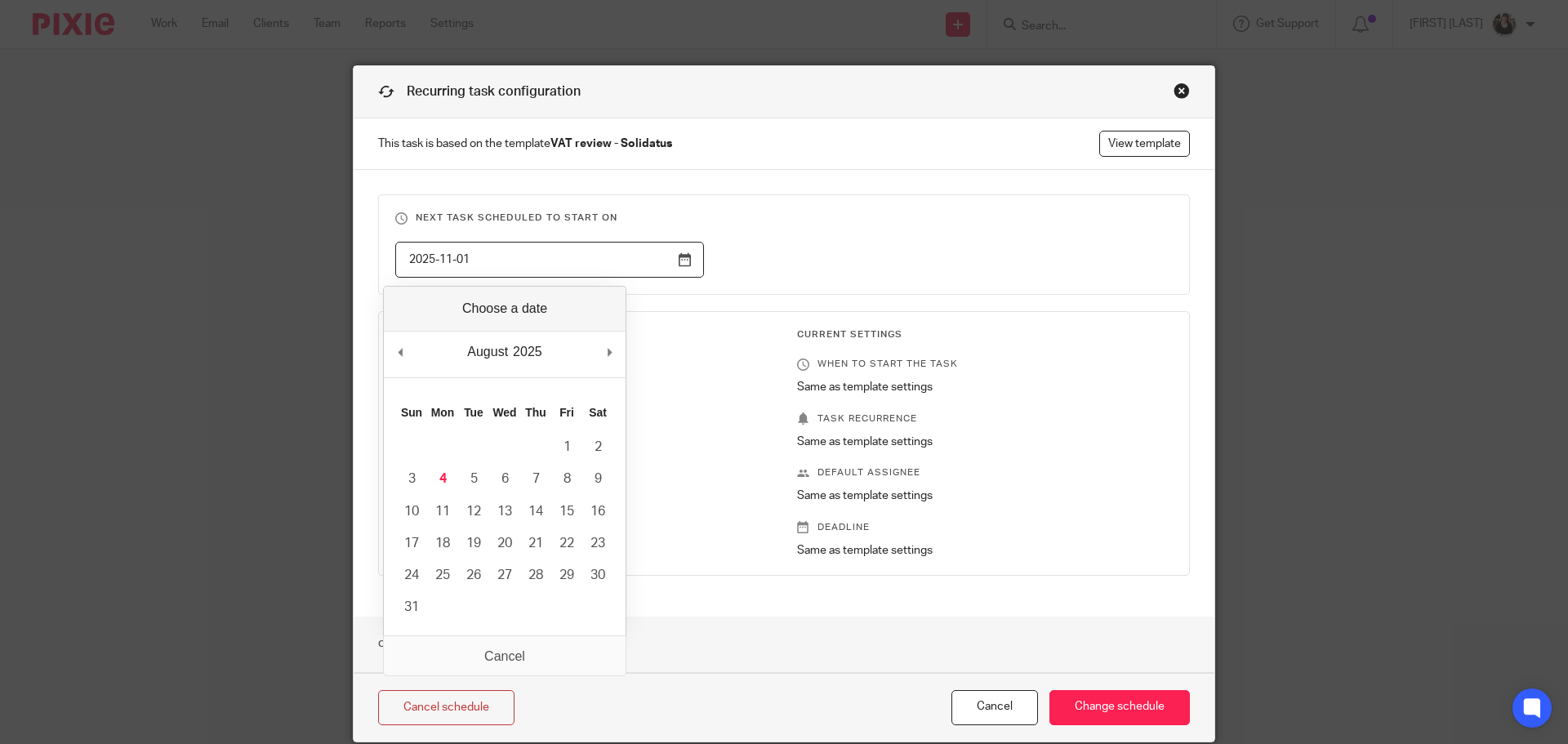click on "August January February March April May June July August September October November December 2025 2015 2016 2017 2018 2019 2020 2021 2022 2023 2024 2025 2026 2027 2028 2029 2030 2031 2032 2033 2034 2035 Previous Month Next Month" at bounding box center (505, 354) 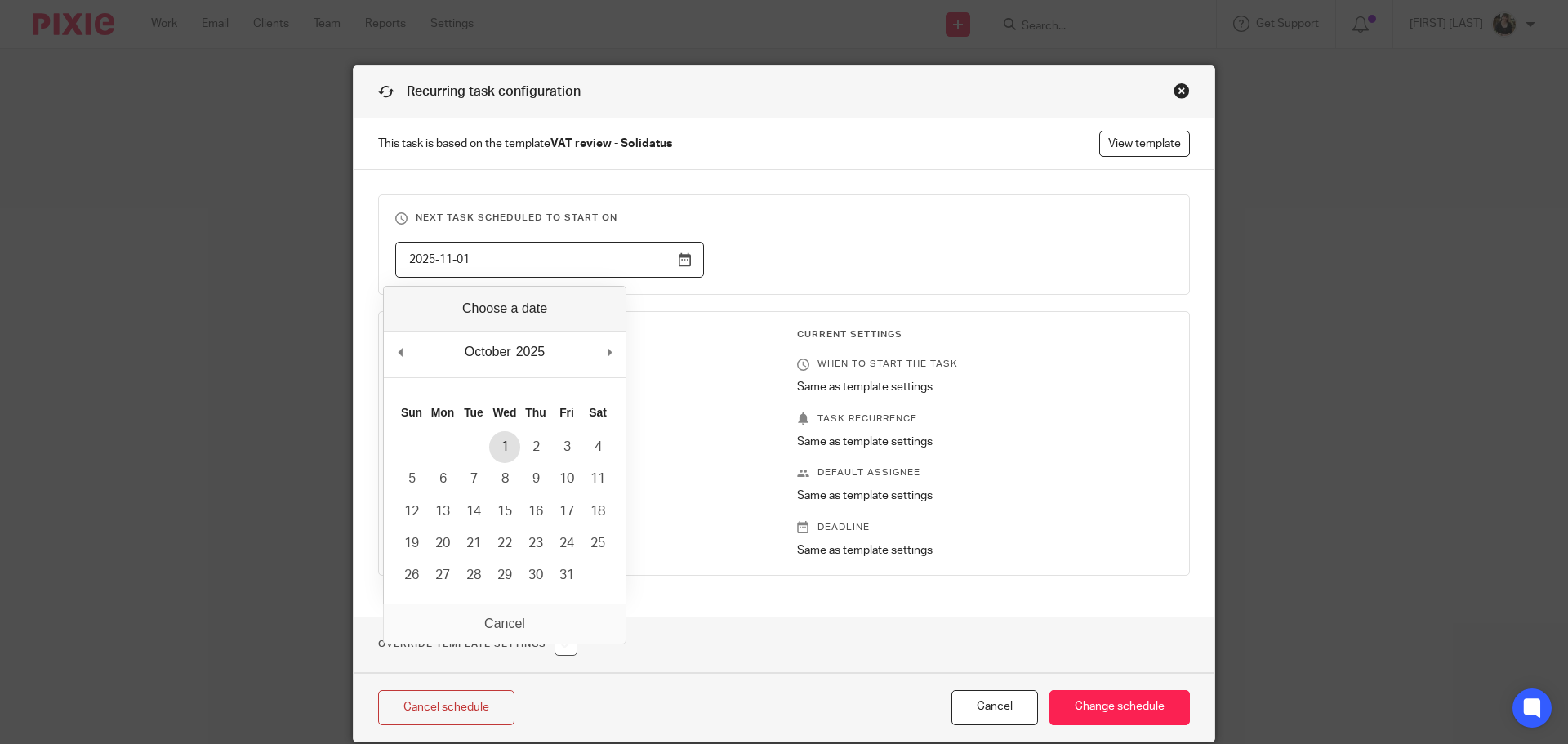 type on "2025-10-01" 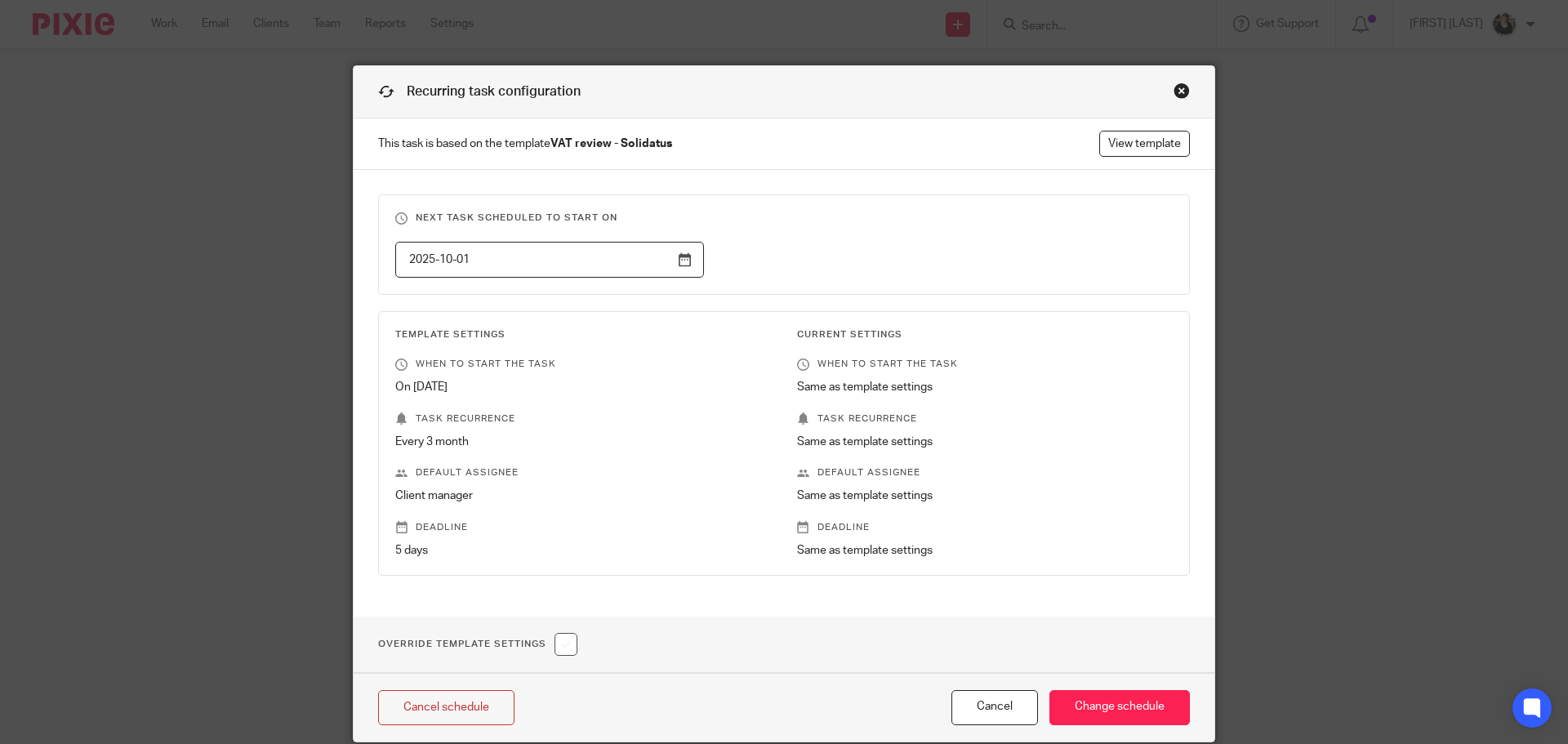 click on "Same as template settings" at bounding box center [985, 496] 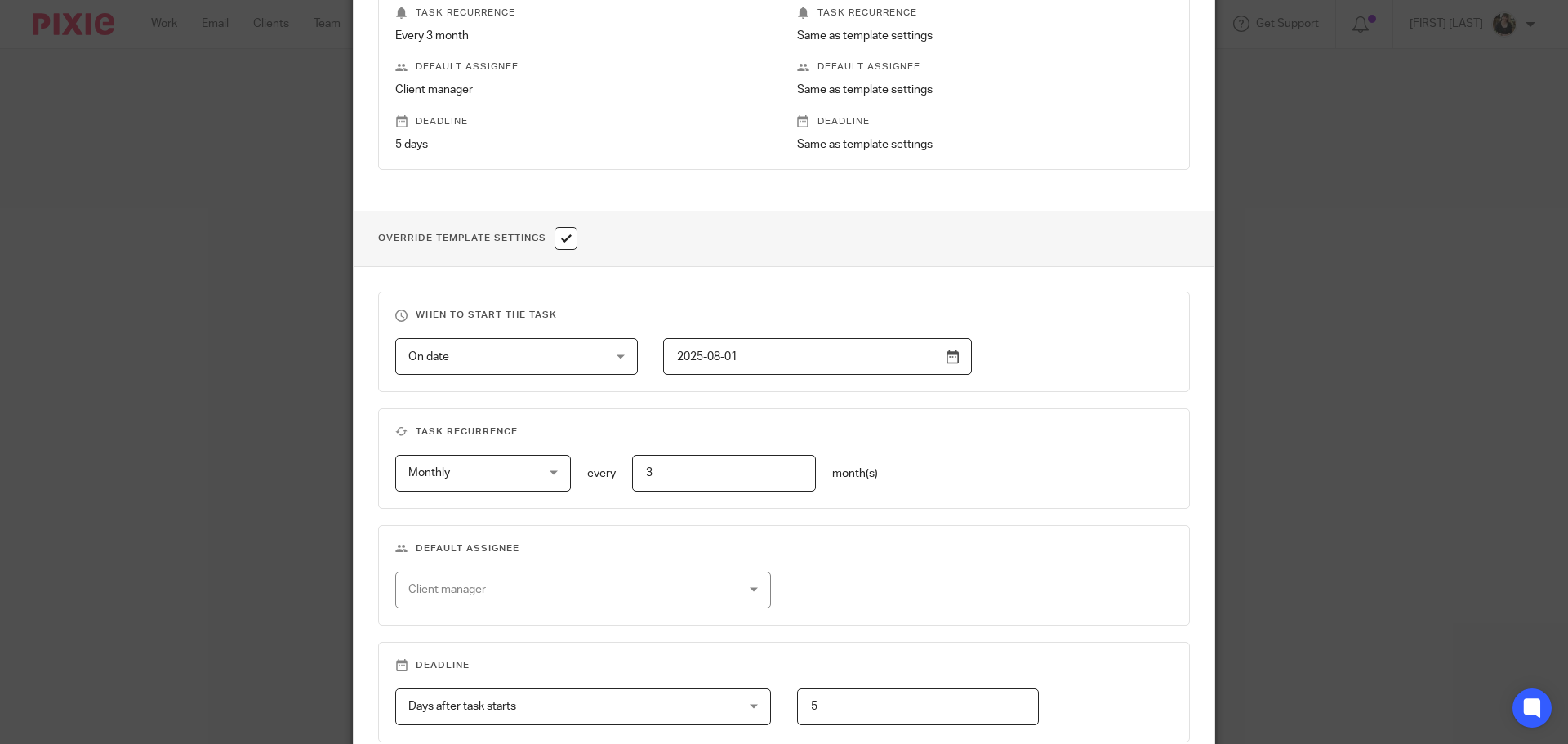 scroll, scrollTop: 490, scrollLeft: 0, axis: vertical 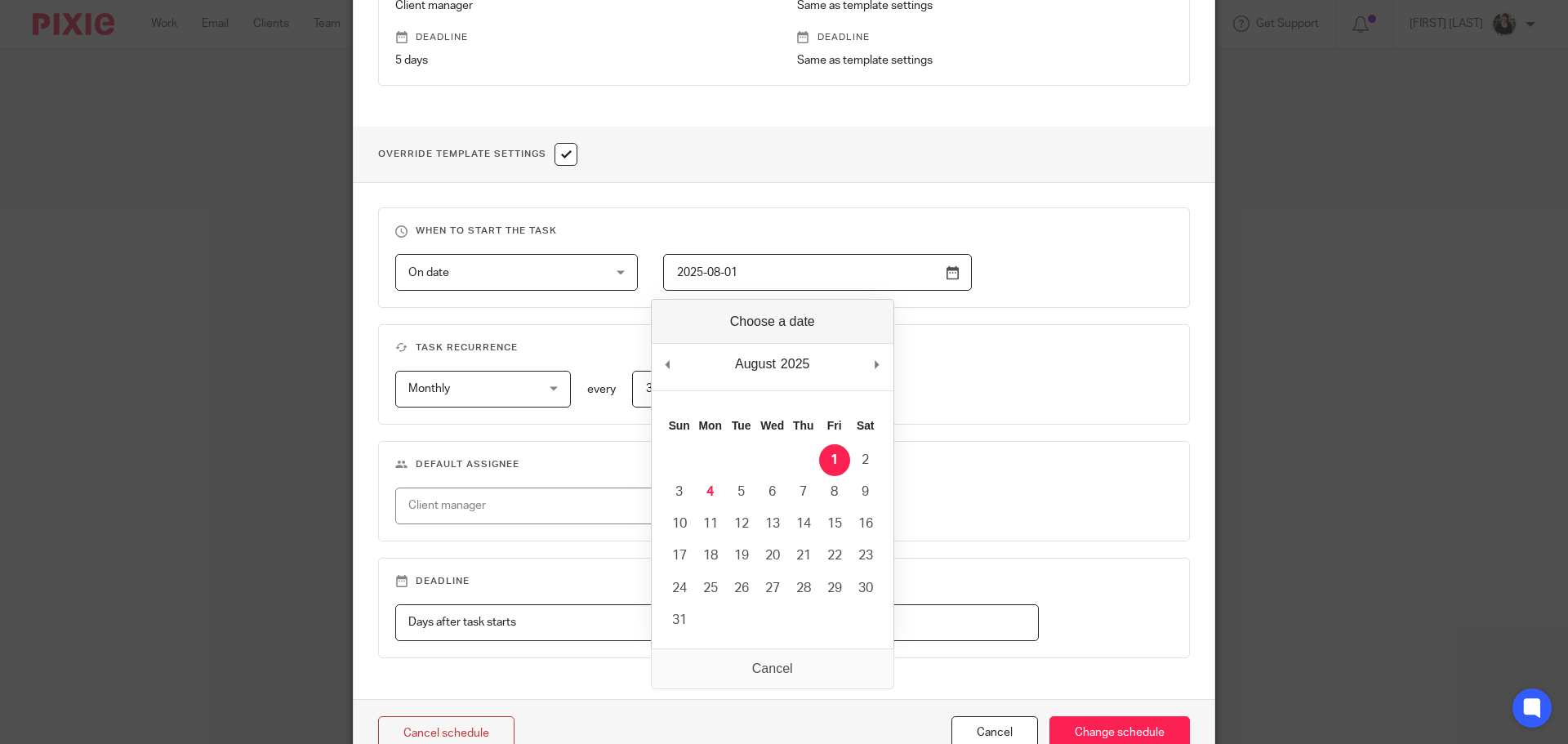 click on "2025-08-01" at bounding box center (817, 272) 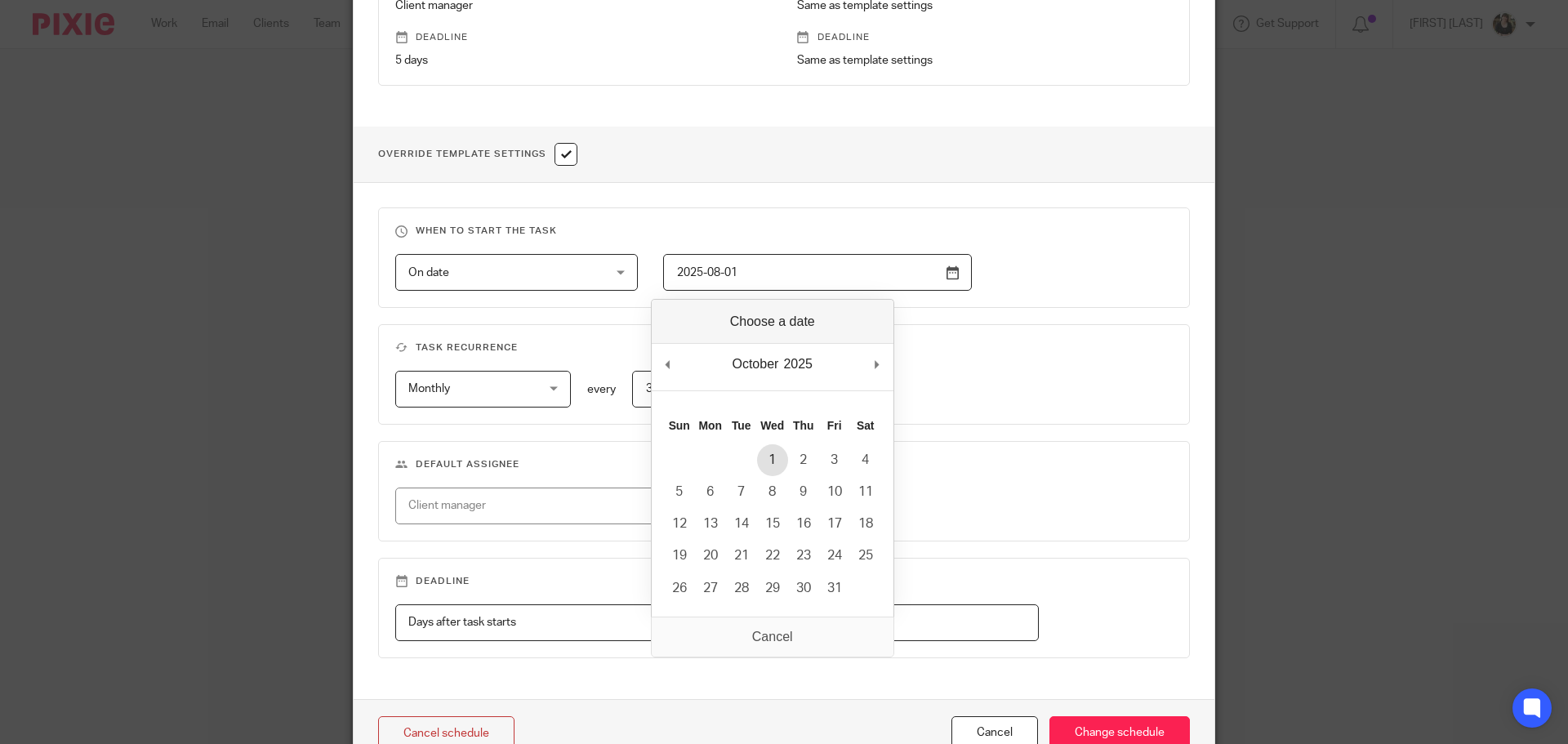 type on "2025-10-01" 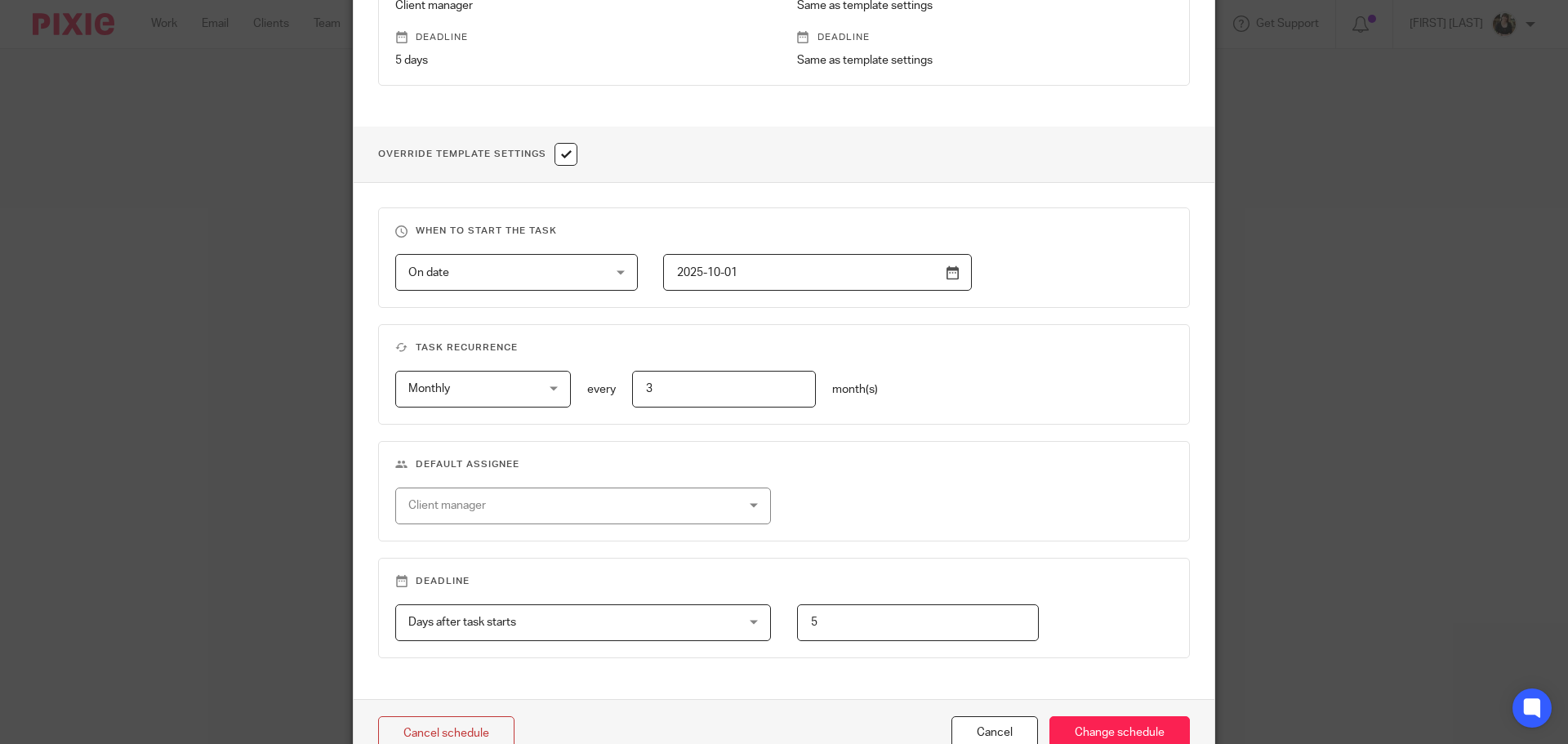 click on "Default assignee
Client manager
Barbara Raine
Carol Gibson
Caroline Tradewell
Erica Straw
Hannah Munton
Helen Campbell
Janice Tang
Jaskaran Singh
Julie Statham
Kayleigh Henson
Kirsty Turner
Lewis Darlington
Martin Hickman
Natasha Pengelly
Neil Bland
Nicky Partington
Nicole Everington
Sarah Royle
Tom Dobson
Tracey James
Tracie Whitley" at bounding box center (784, 491) 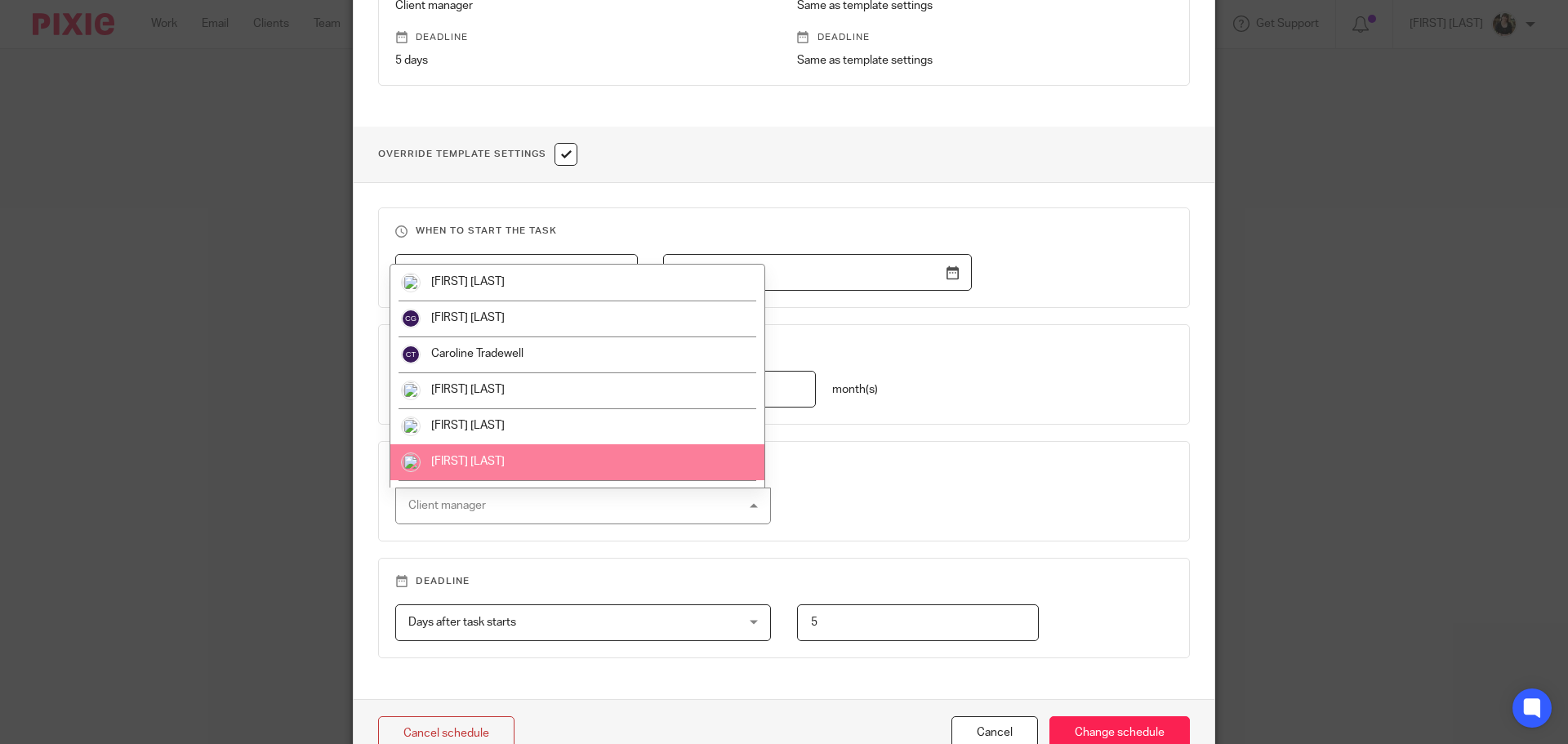 click on "[FIRST] [LAST]" at bounding box center [468, 461] 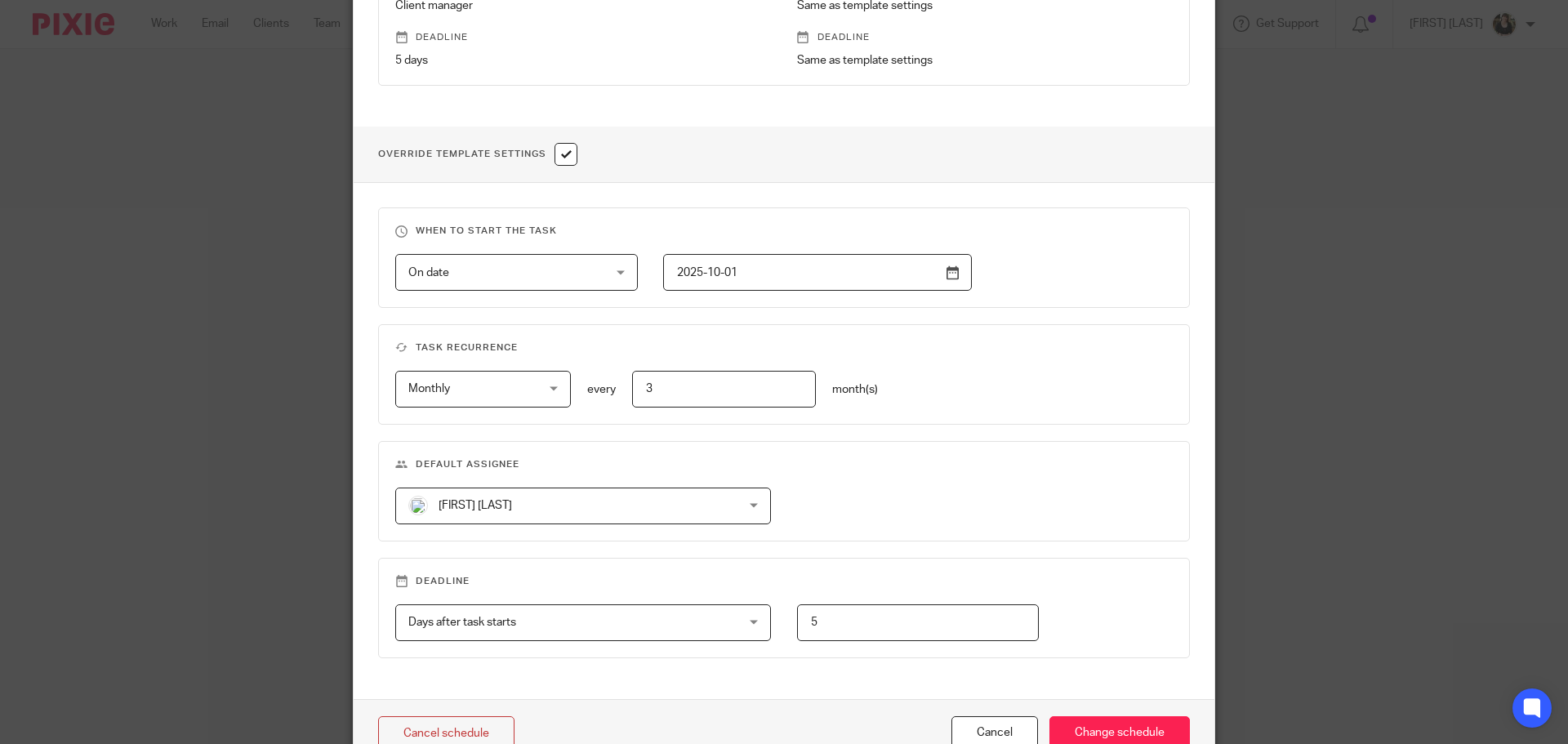 click on "Helen Campbell
Helen Campbell
Barbara Raine
Carol Gibson
Caroline Tradewell
Erica Straw
Hannah Munton
Helen Campbell
Janice Tang
Jaskaran Singh
Julie Statham
Kayleigh Henson
Kirsty Turner
Lewis Darlington
Martin Hickman
Natasha Pengelly
Neil Bland
Nicky Partington
Nicole Everington
Sarah Royle
Tom Dobson
Tracey James
Tracie Whitley
3" at bounding box center [771, 506] 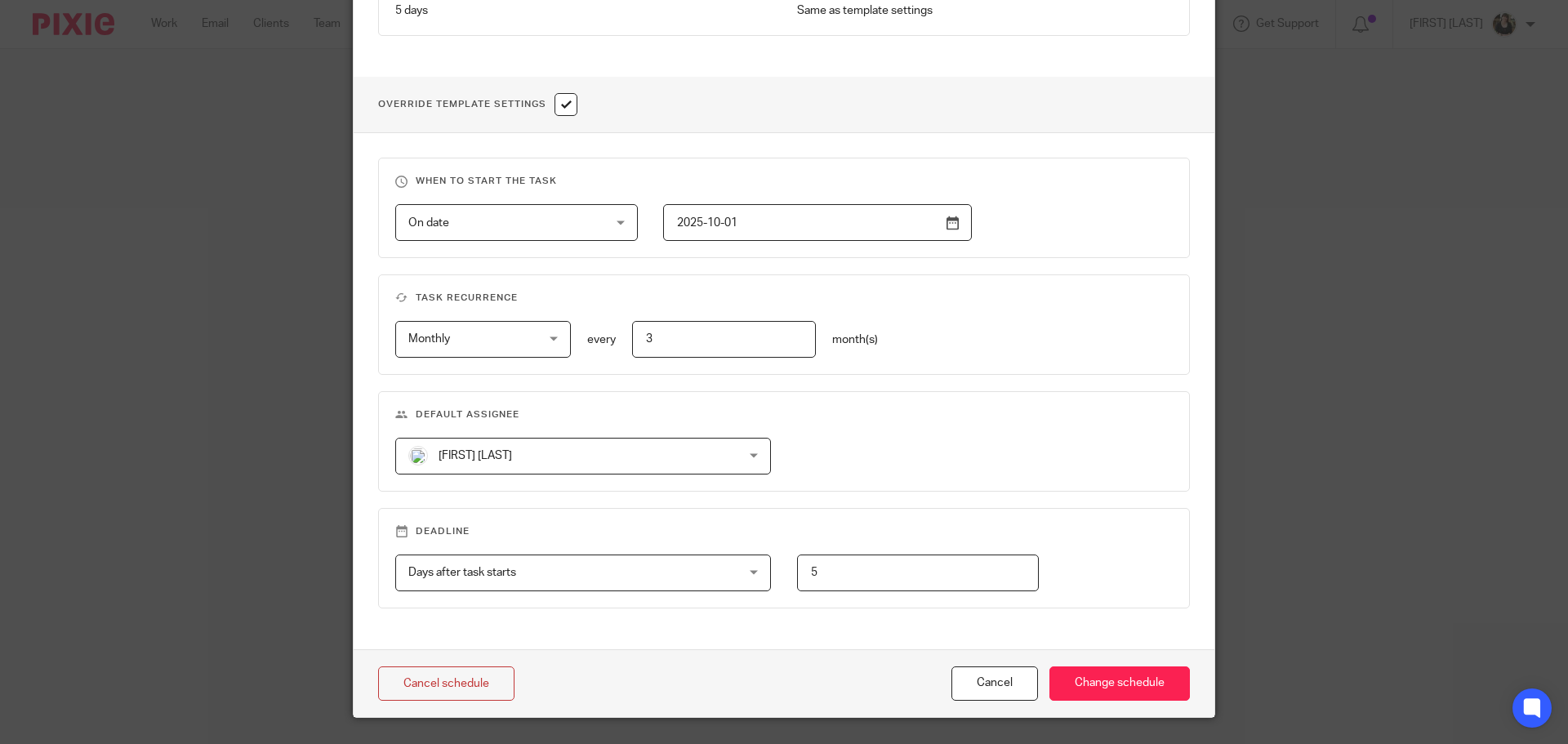 scroll, scrollTop: 579, scrollLeft: 0, axis: vertical 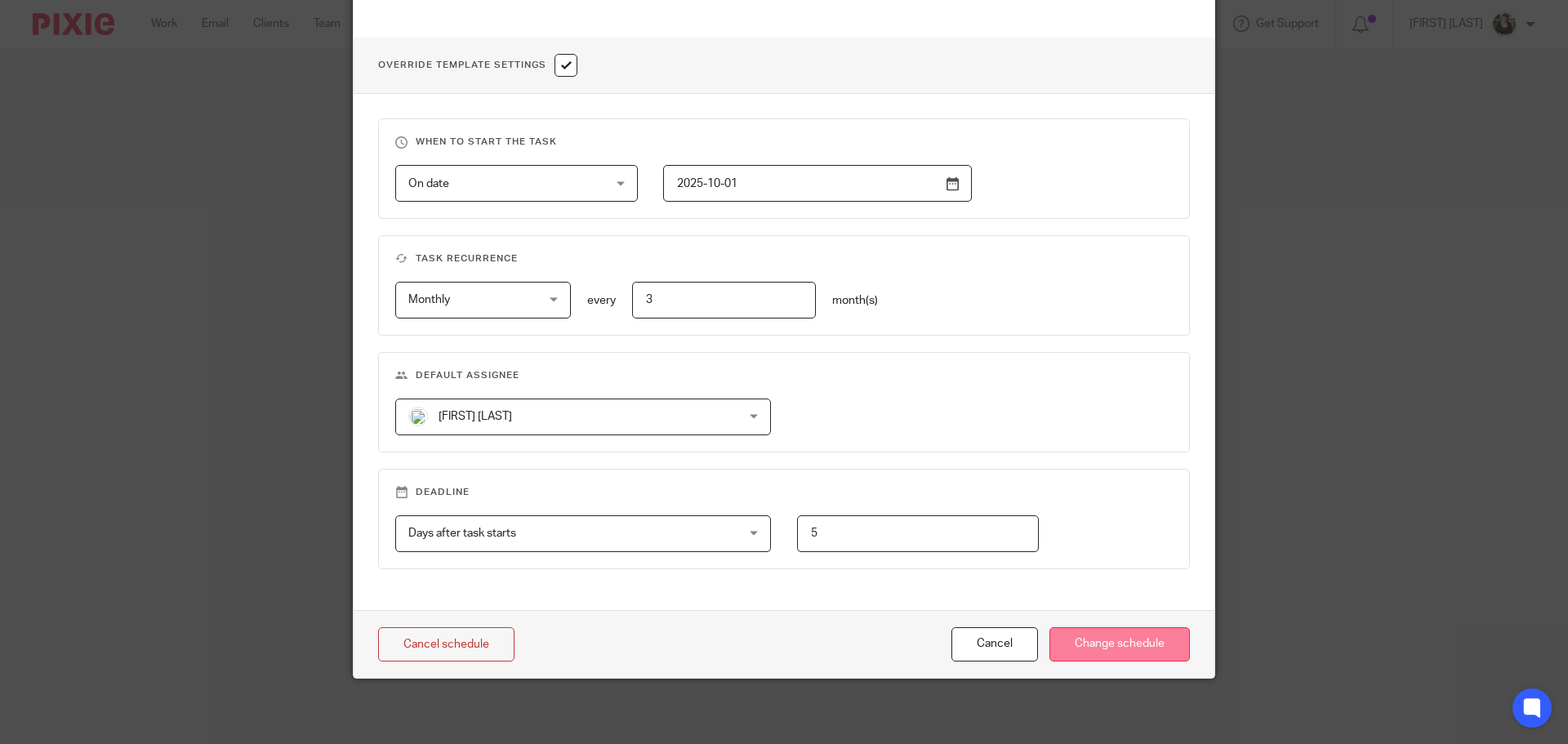 click on "Change schedule" at bounding box center [1120, 644] 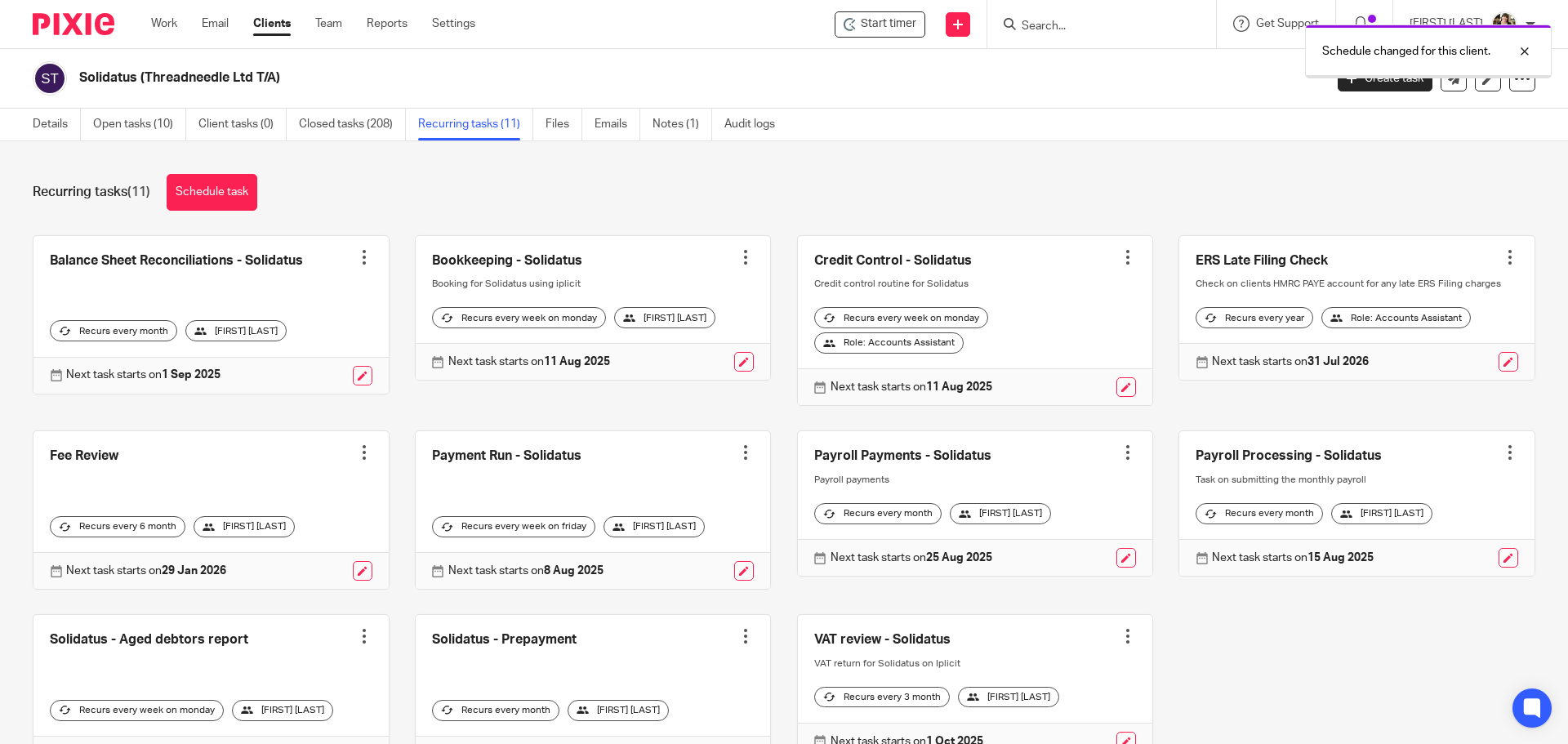 scroll, scrollTop: 0, scrollLeft: 0, axis: both 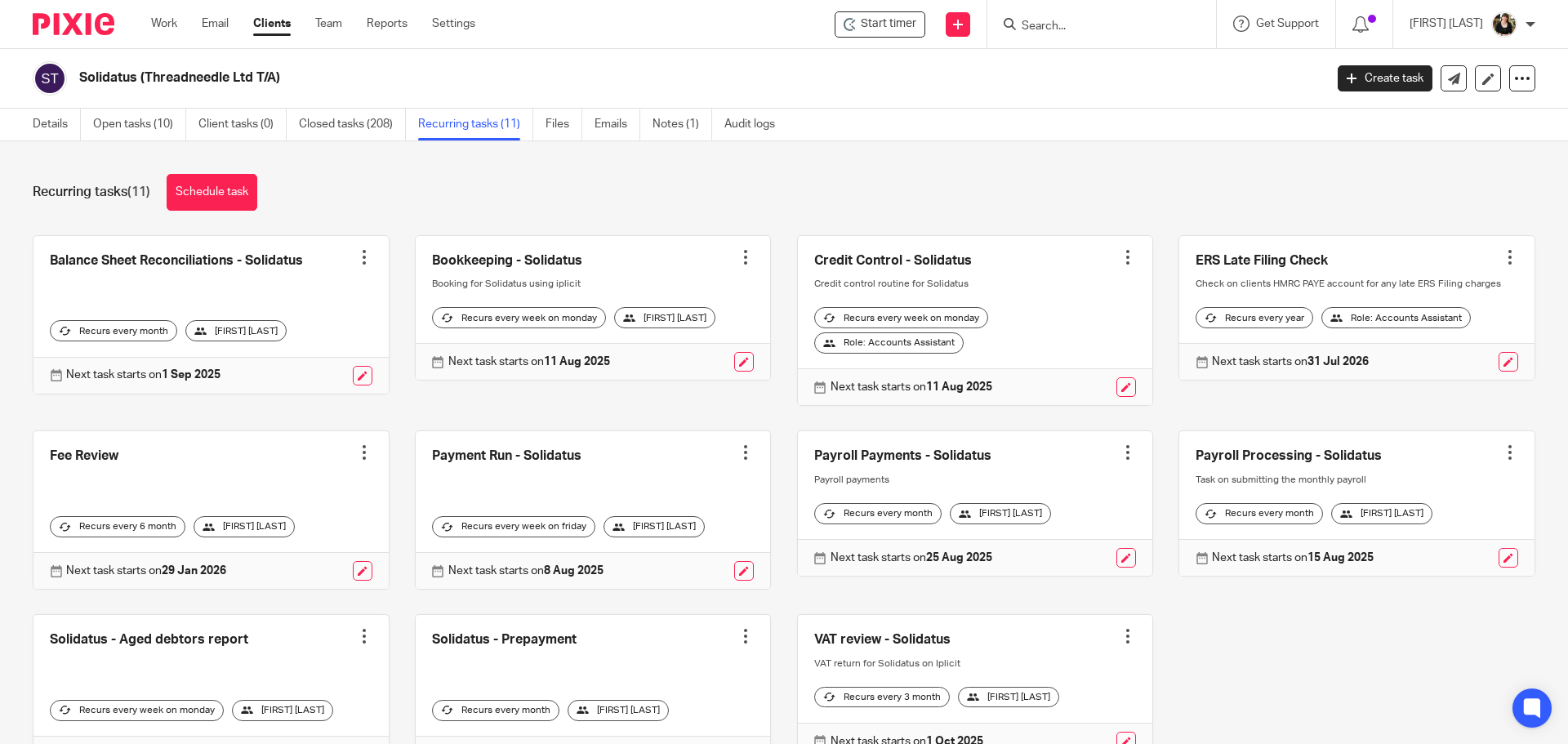 click on "Recurs every month
(11)
Schedule task
Balance Sheet Reconciliations - Solidatus
Create task
Clone template
Recalculate schedule
Cancel schedule
Recurs every month
[FIRST] [LAST]
Next task starts on   1 Sep 2025
Bookkeeping - Solidatus" at bounding box center [784, 443] 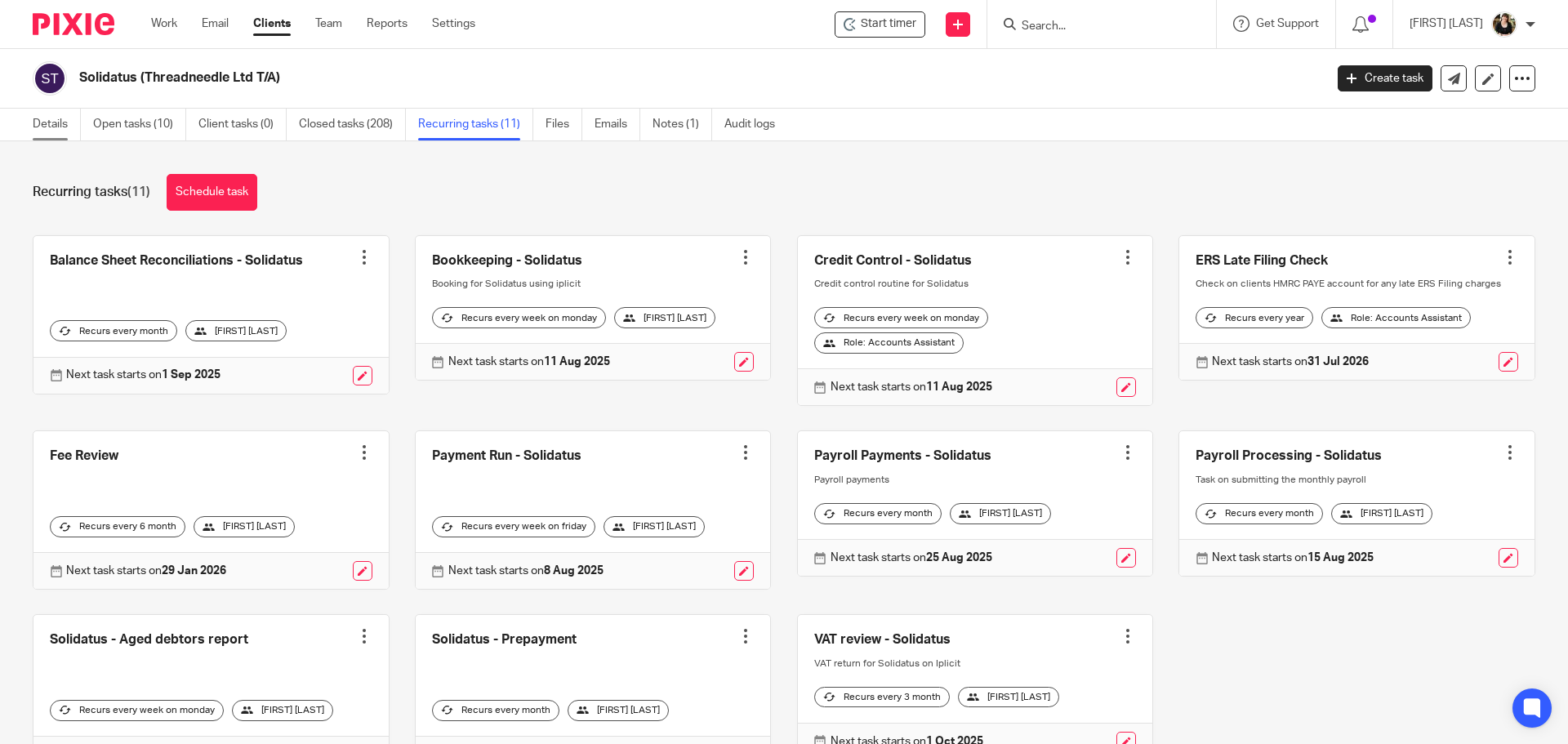 click on "Details" at bounding box center (56, 124) 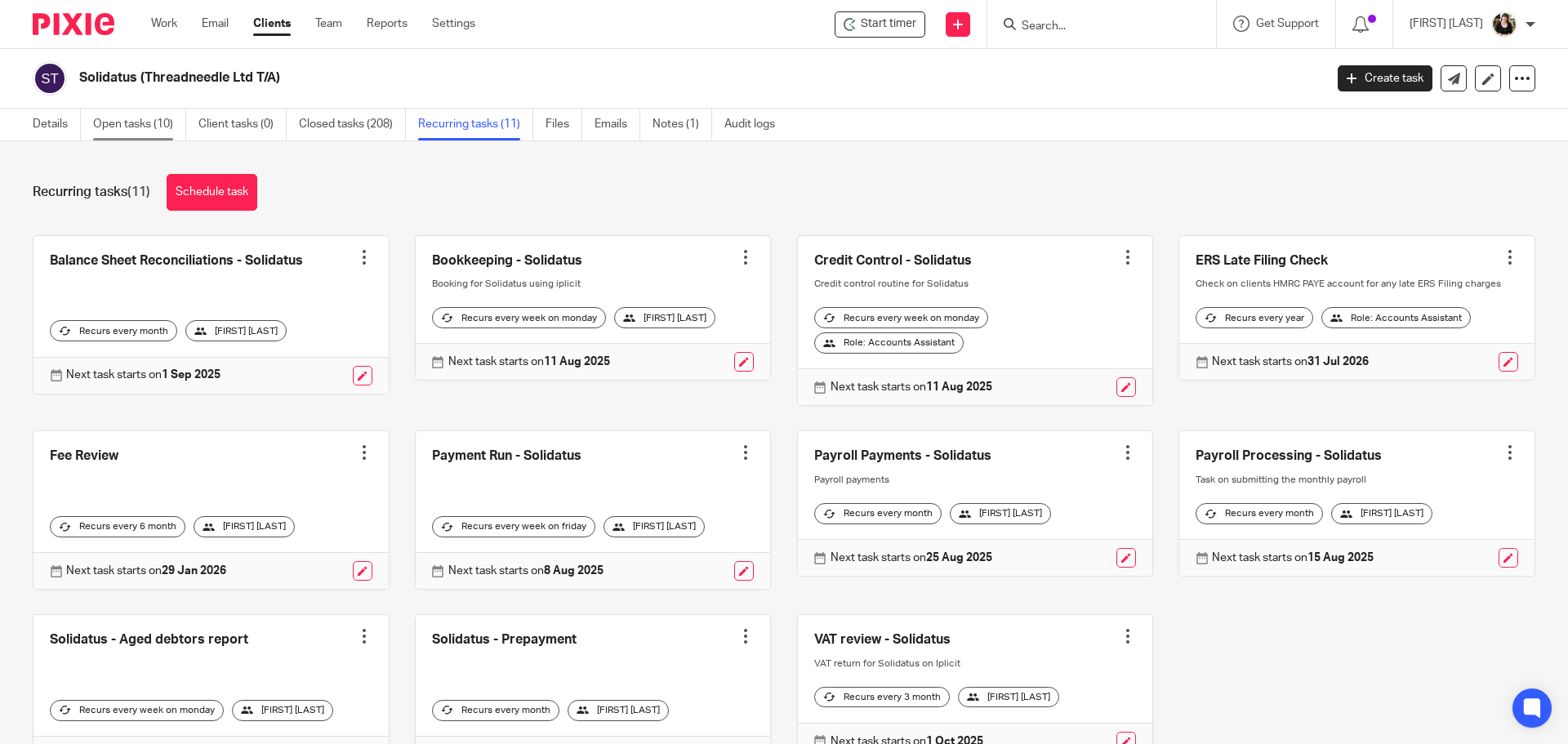 click on "Open tasks (10)" at bounding box center [140, 124] 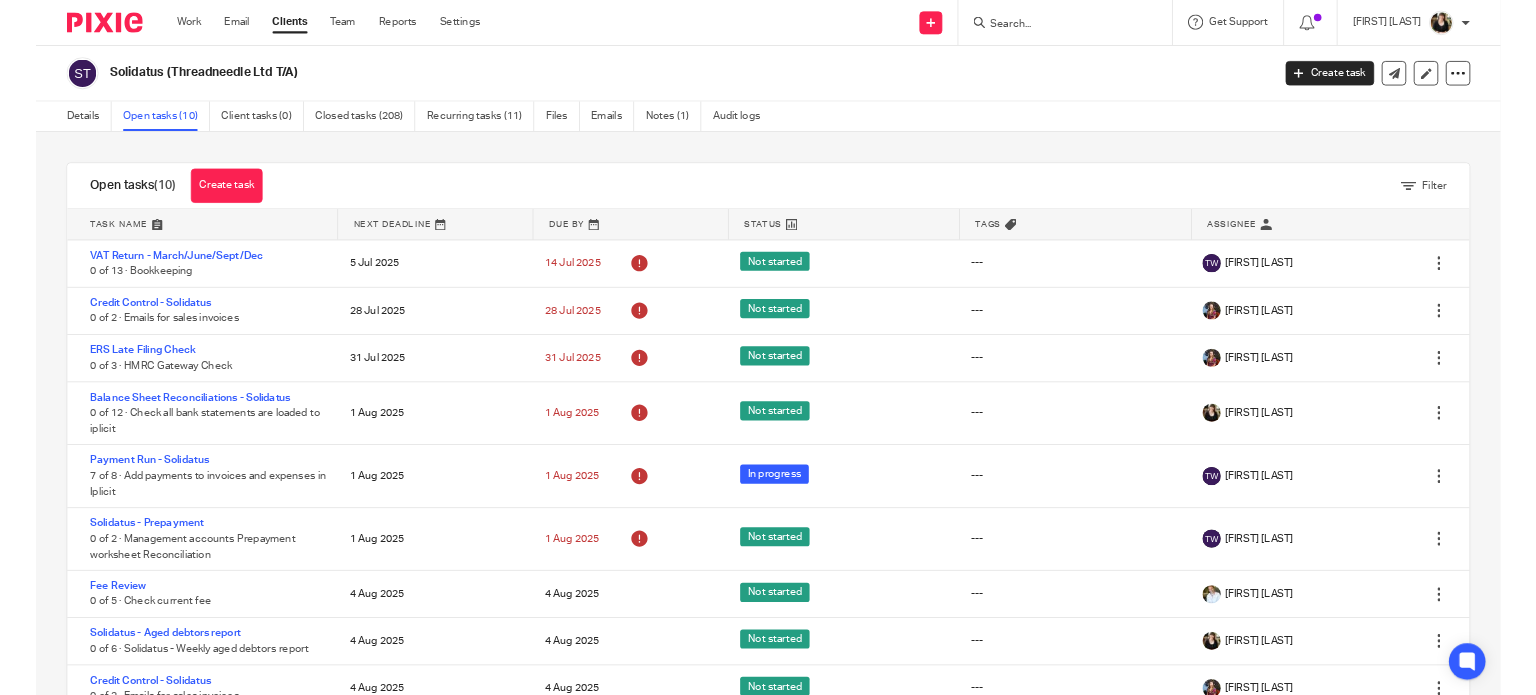 scroll, scrollTop: 0, scrollLeft: 0, axis: both 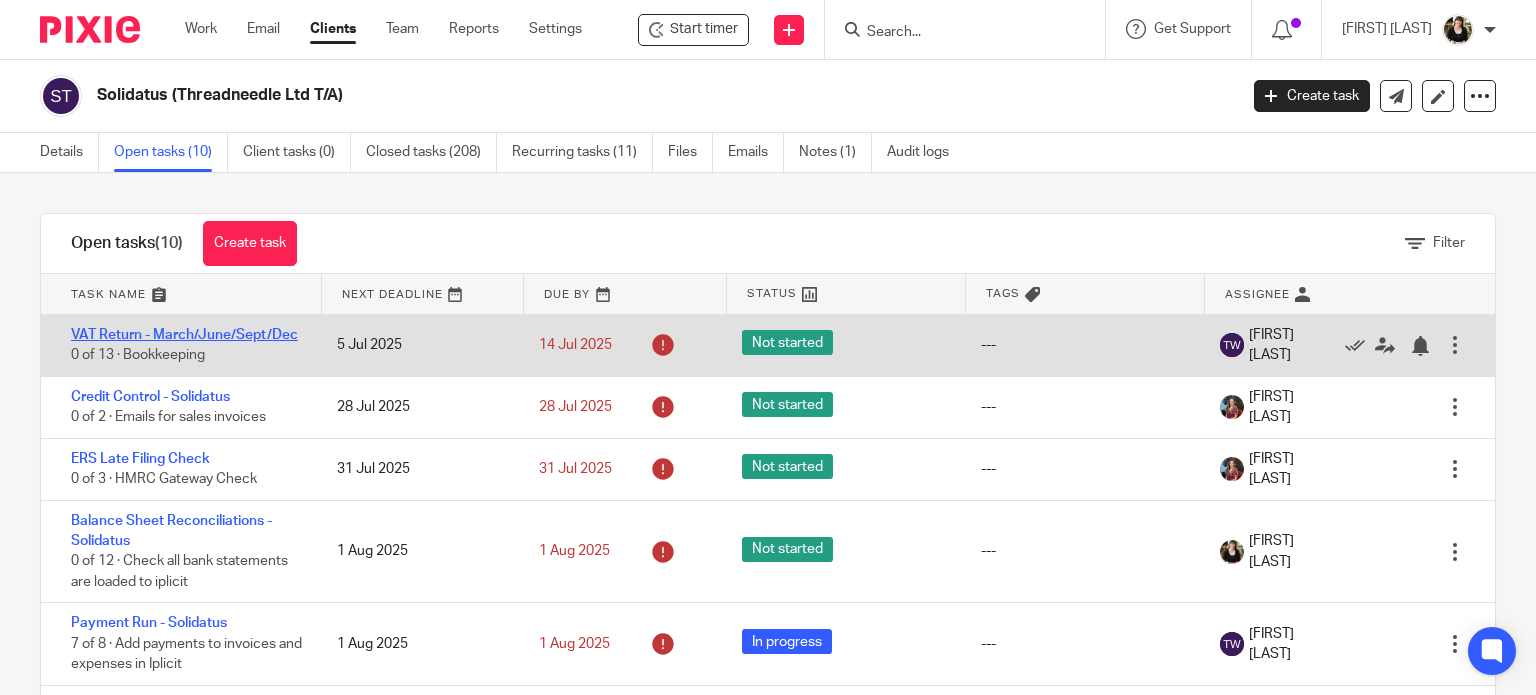 click on "VAT Return - March/June/Sept/Dec" at bounding box center (184, 335) 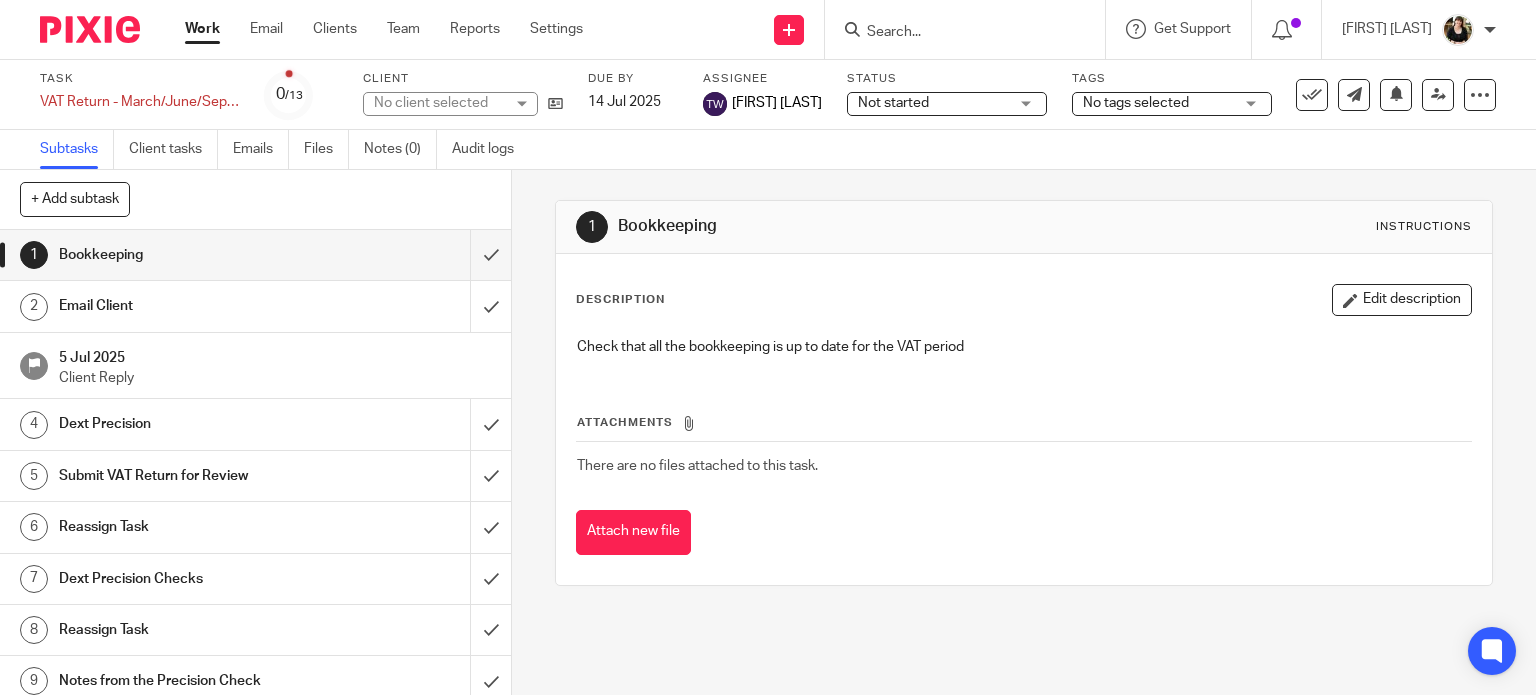 scroll, scrollTop: 0, scrollLeft: 0, axis: both 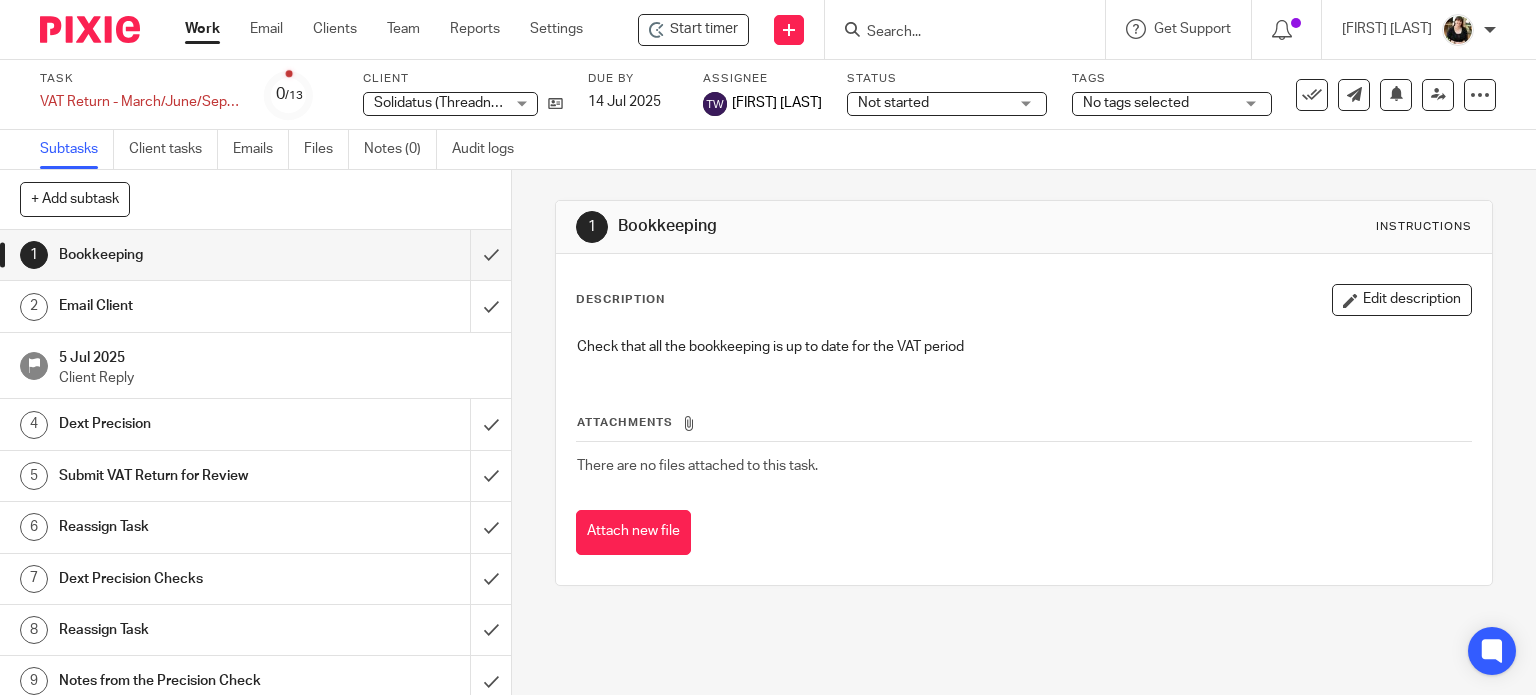 click on "See template in use
Advanced task editor     Copy task
Make recurring
Delete" at bounding box center (1396, 95) 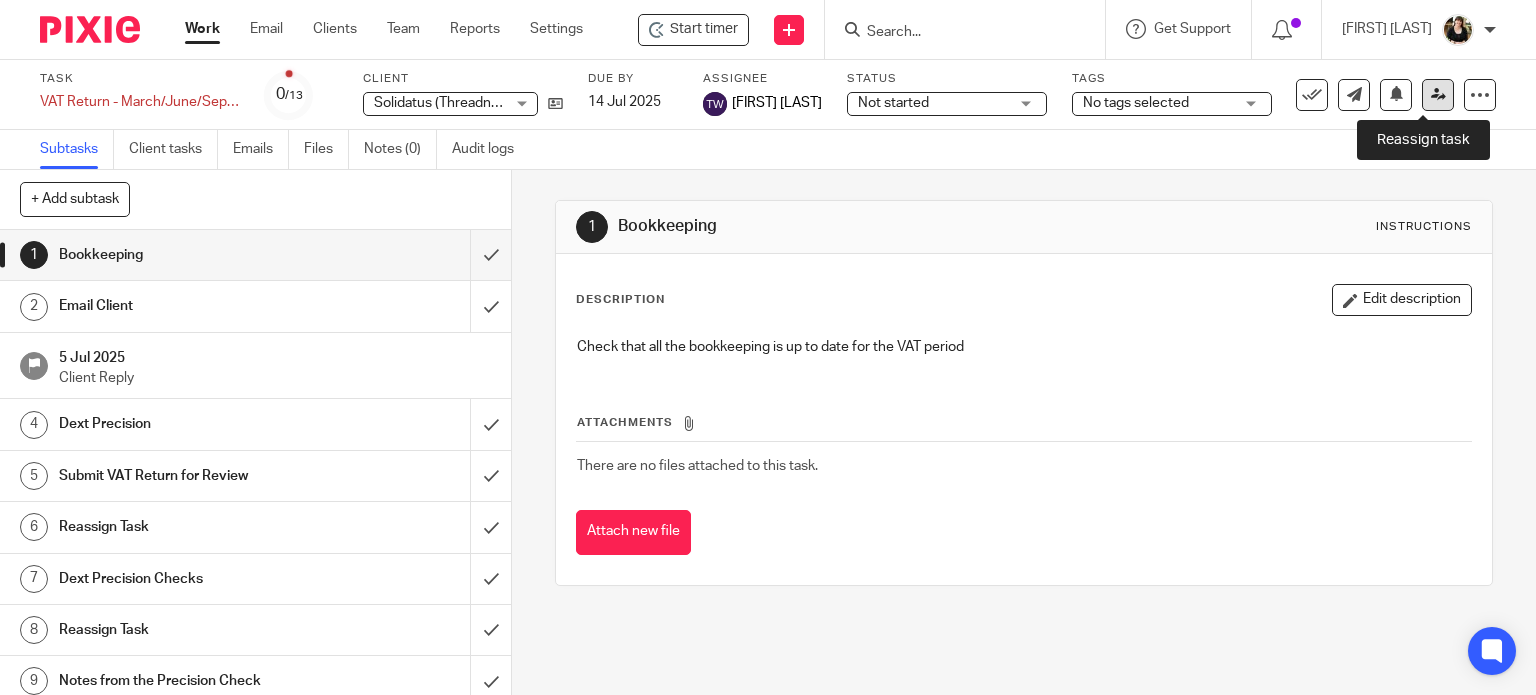click at bounding box center [1438, 94] 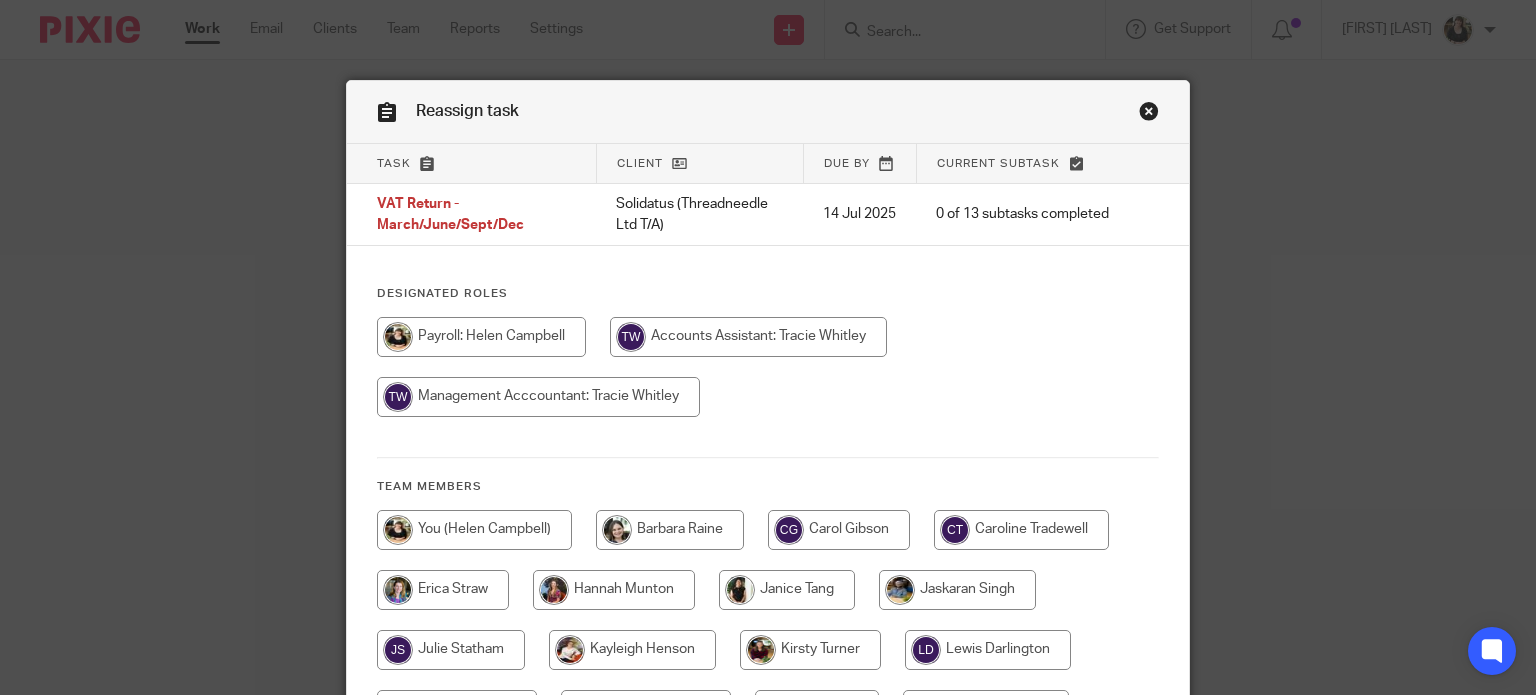 scroll, scrollTop: 0, scrollLeft: 0, axis: both 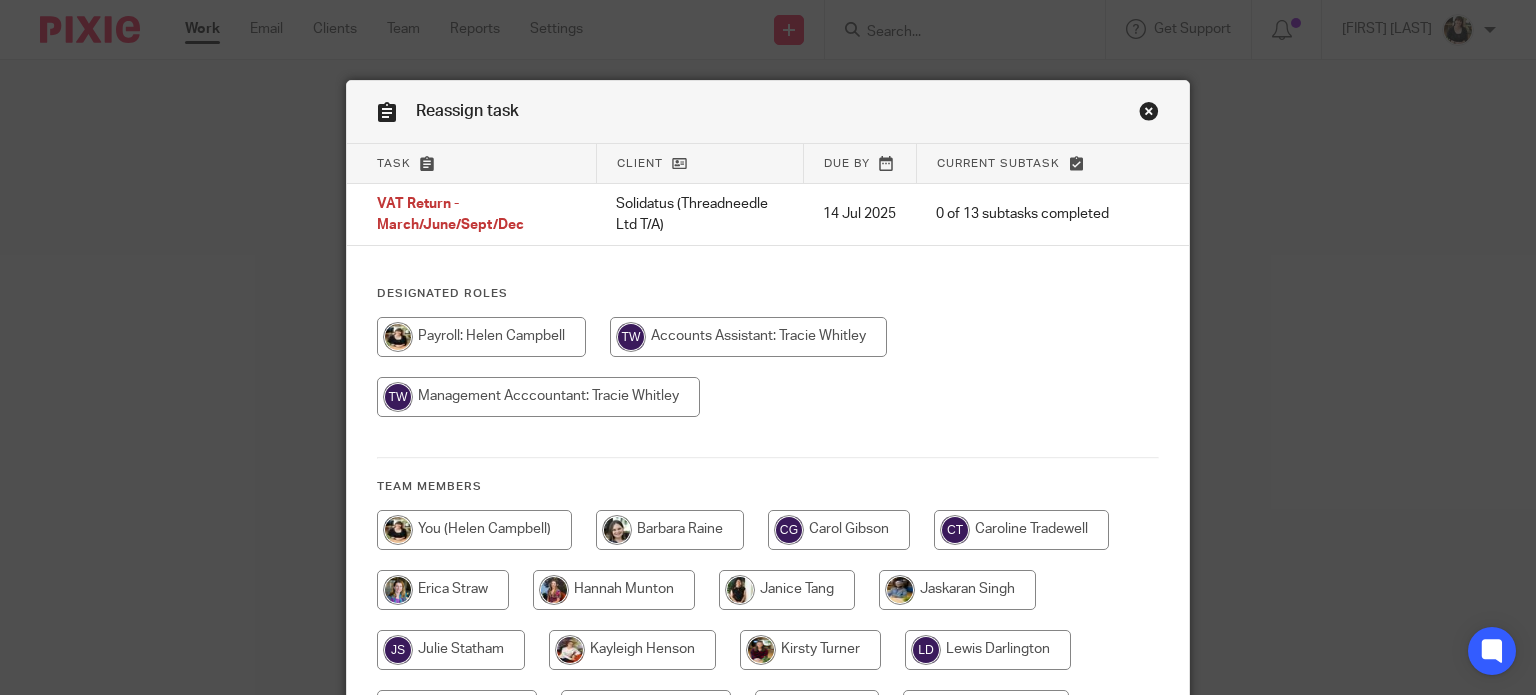 radio on "true" 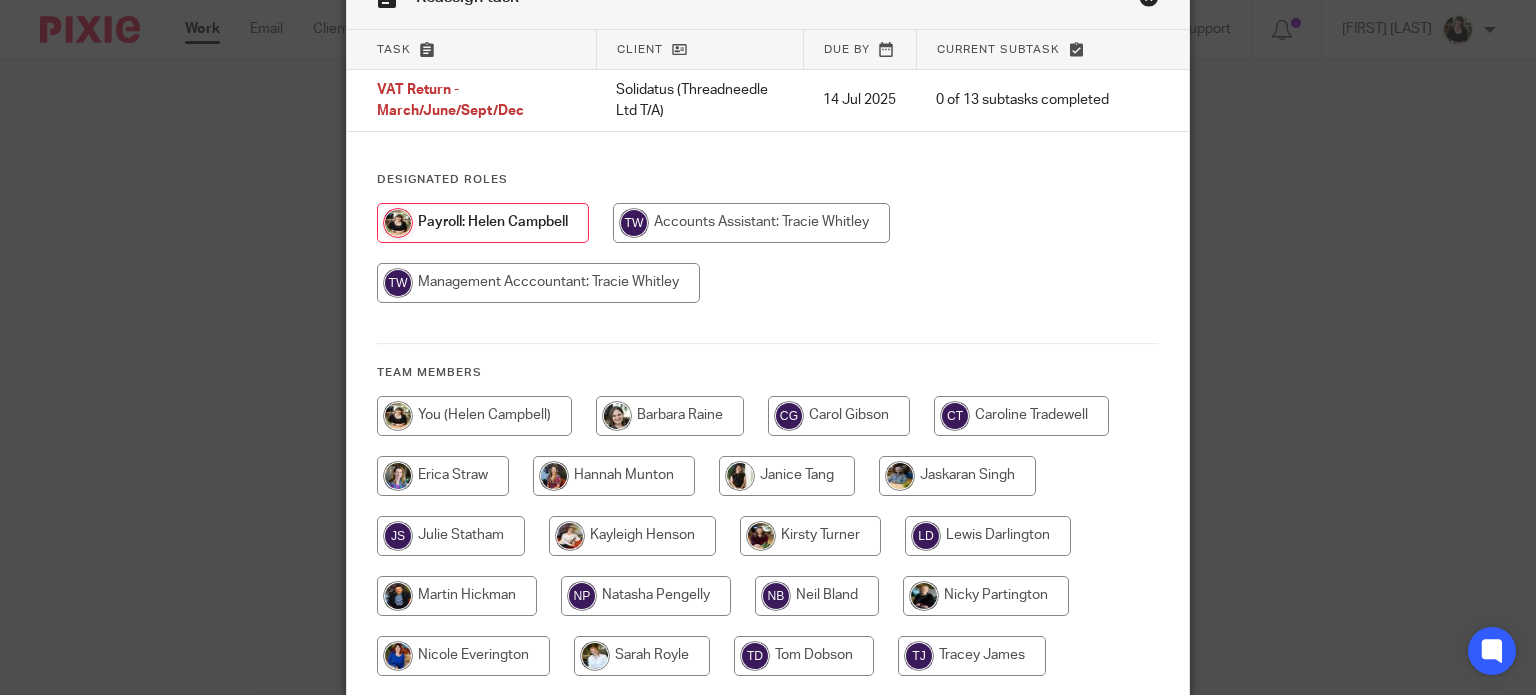 scroll, scrollTop: 339, scrollLeft: 0, axis: vertical 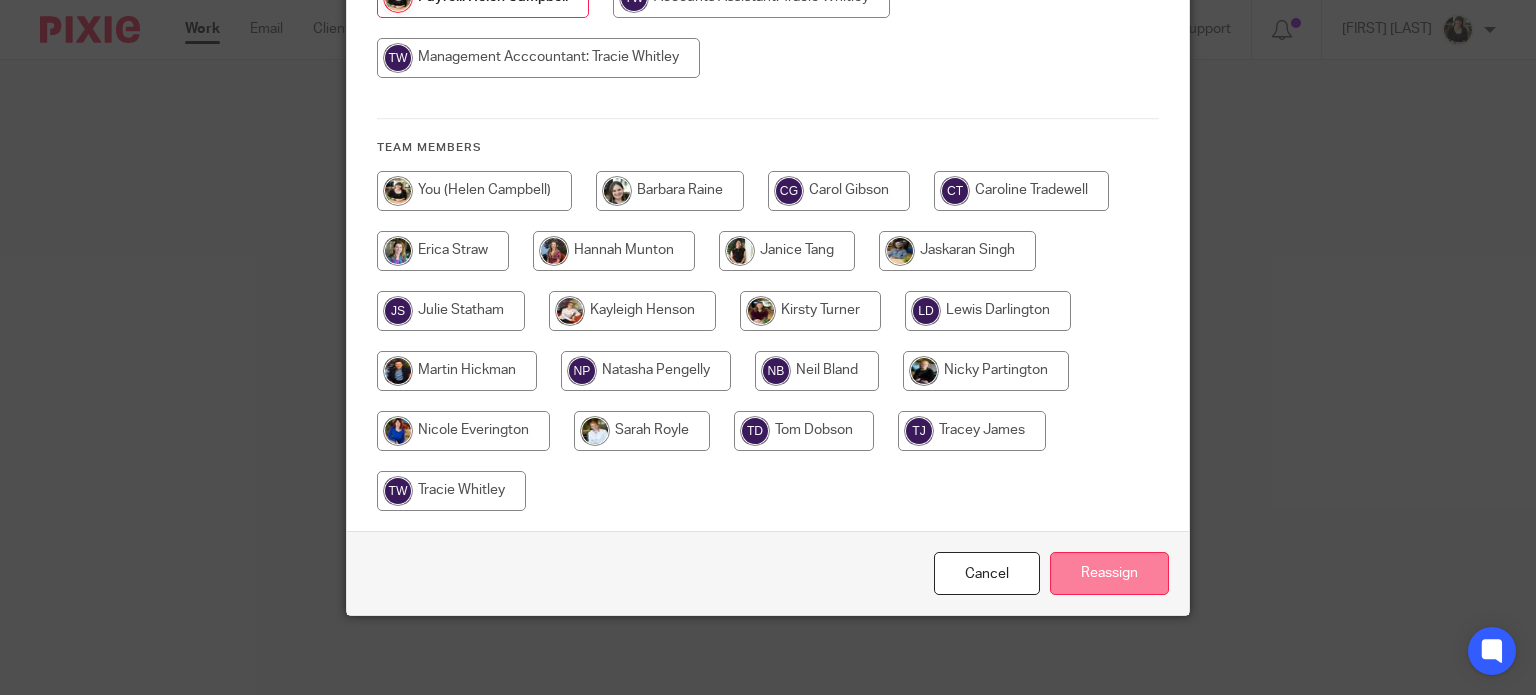 click on "Reassign" at bounding box center [1109, 573] 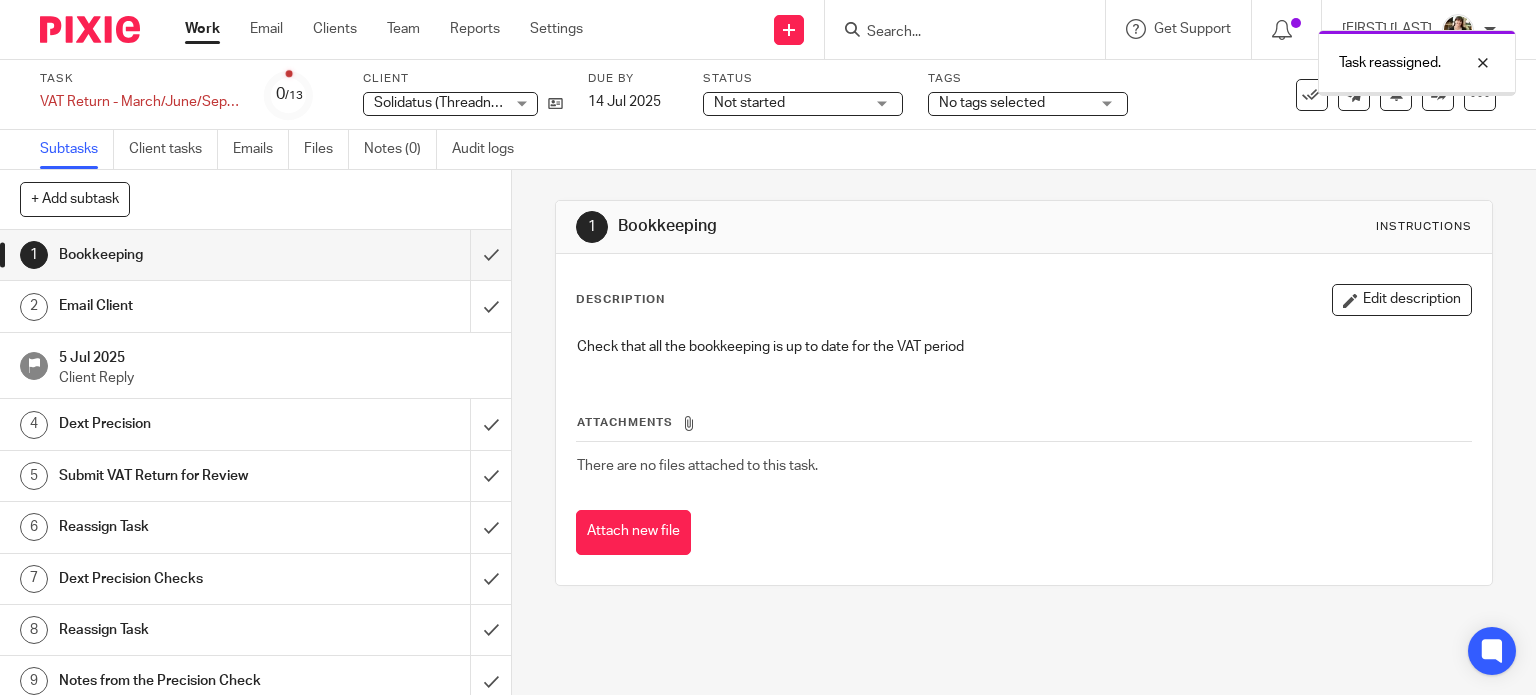 scroll, scrollTop: 0, scrollLeft: 0, axis: both 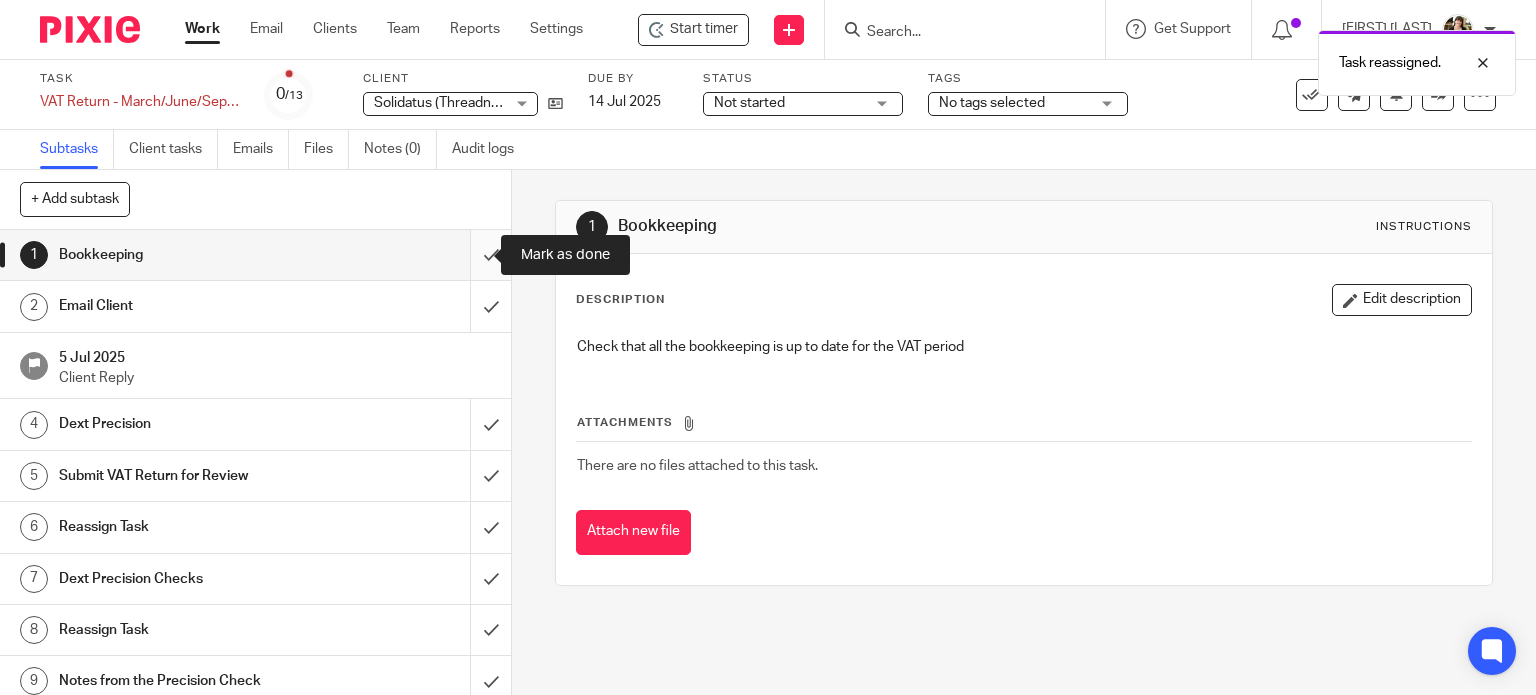 click at bounding box center (255, 255) 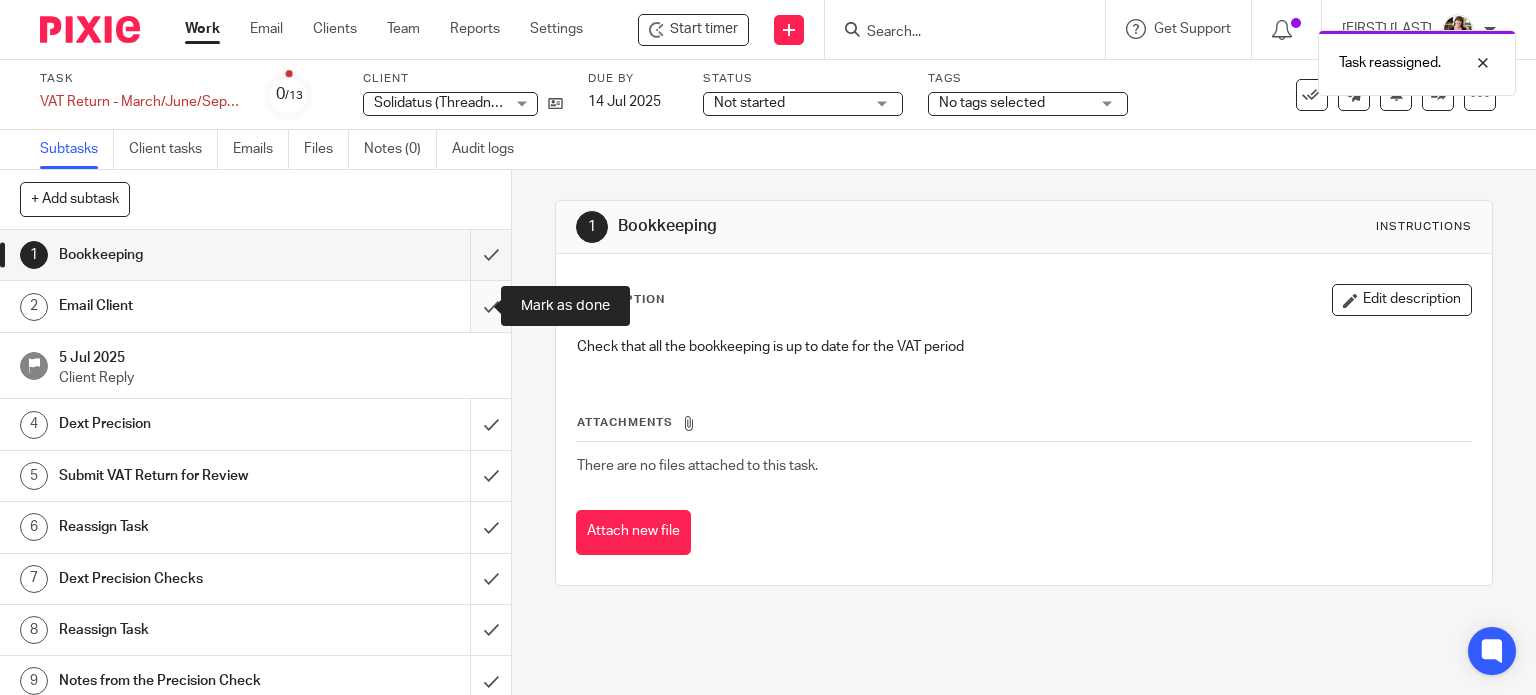 click at bounding box center [255, 306] 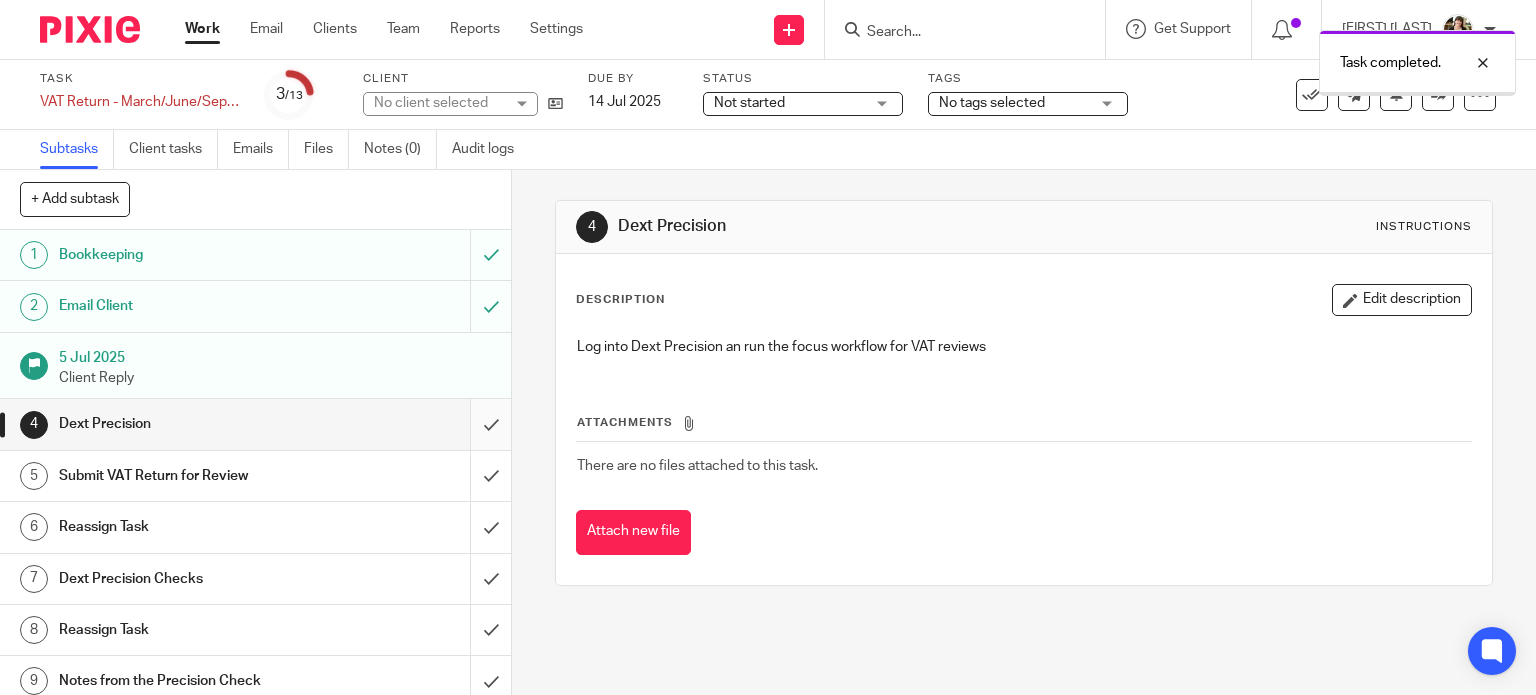 scroll, scrollTop: 0, scrollLeft: 0, axis: both 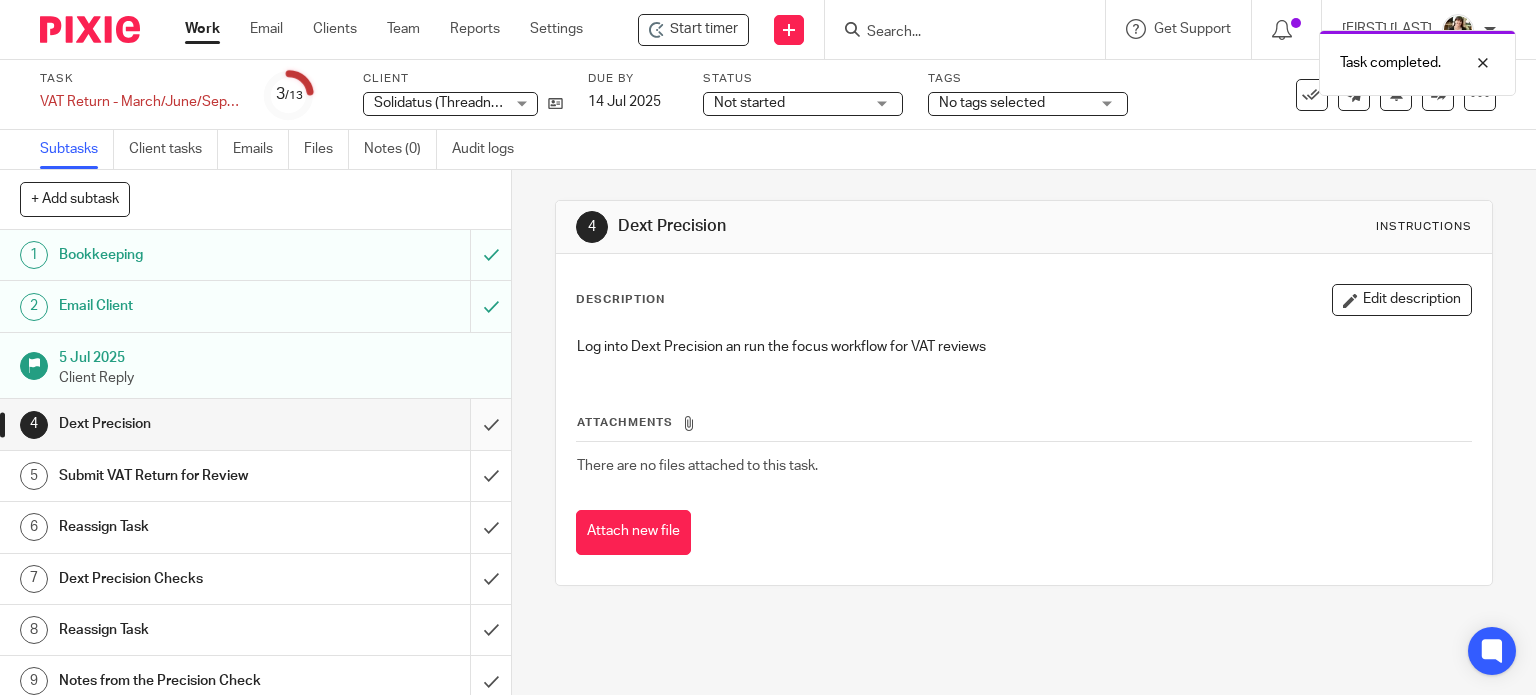 click at bounding box center [255, 424] 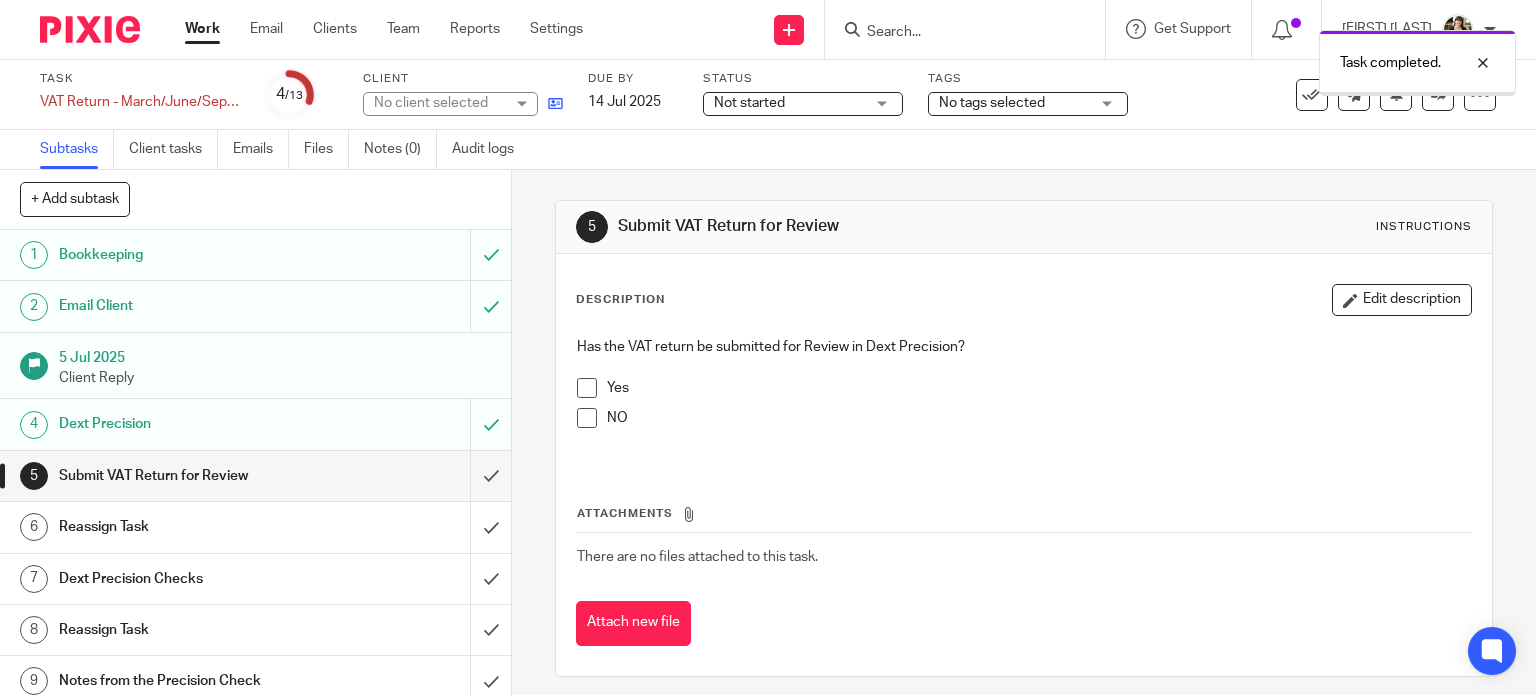 scroll, scrollTop: 0, scrollLeft: 0, axis: both 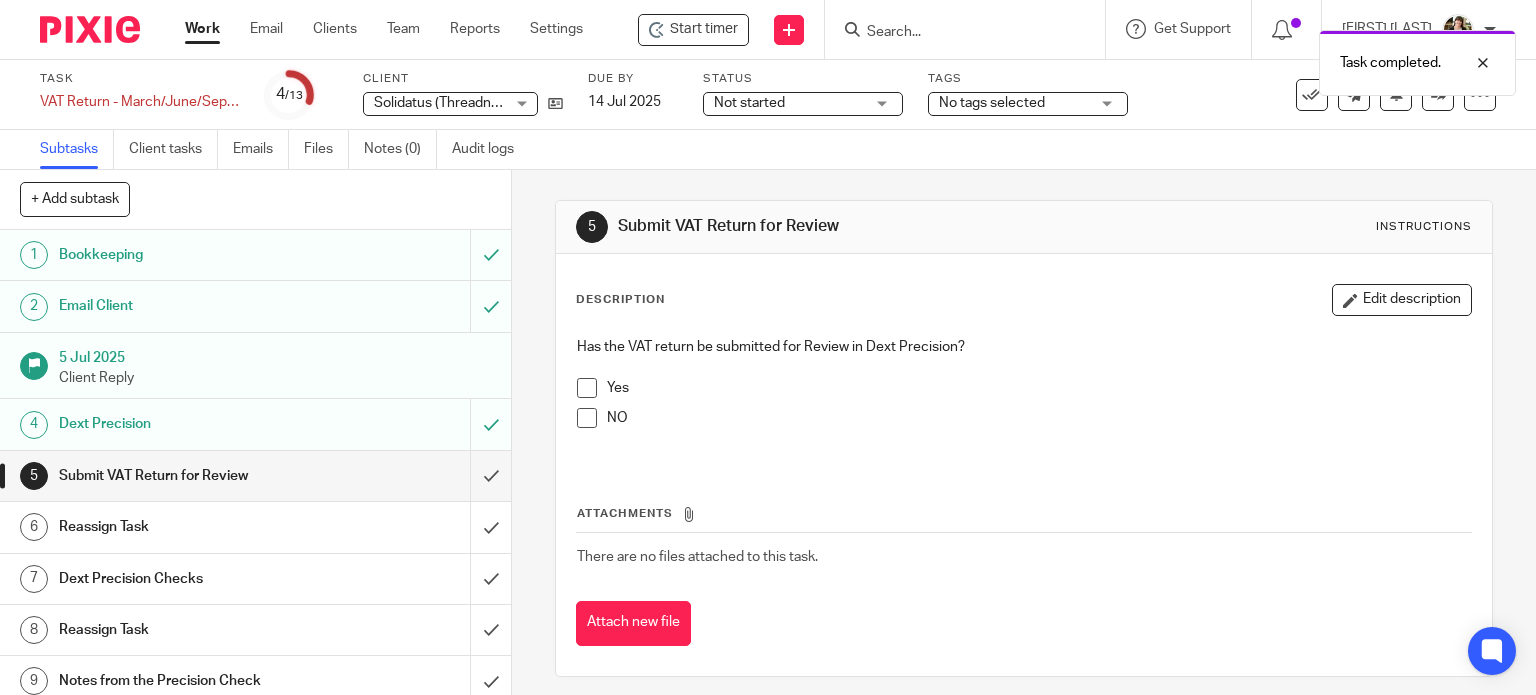 click on "Not started" at bounding box center (749, 103) 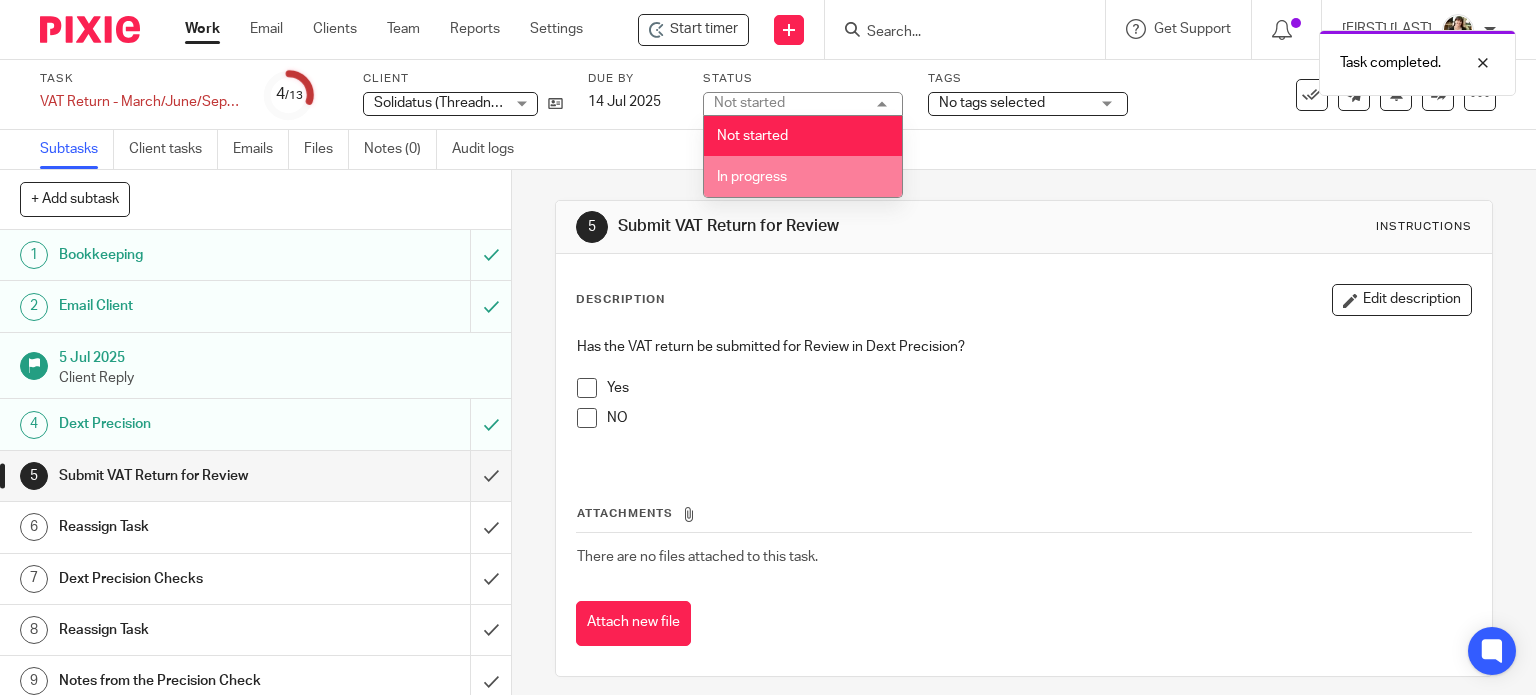 click on "In progress" at bounding box center (752, 177) 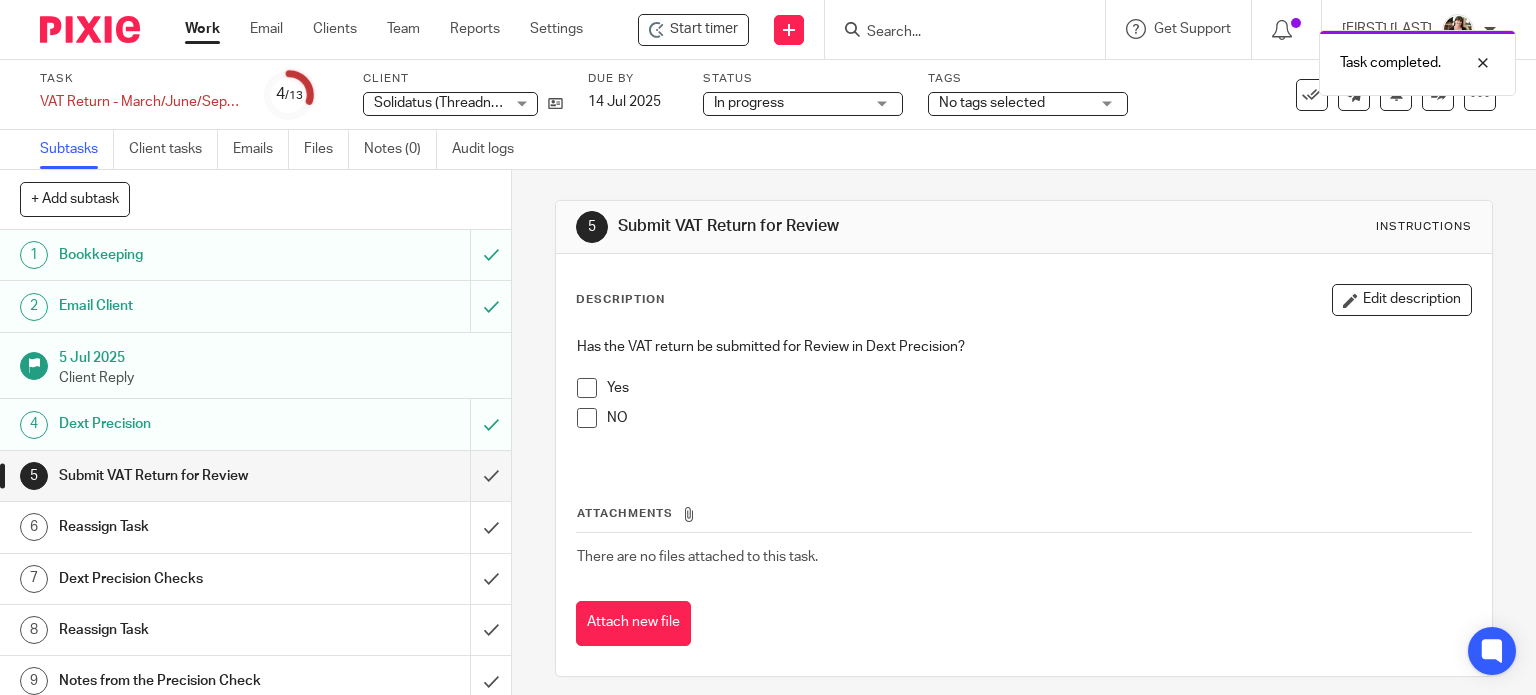 click on "No tags selected" at bounding box center (992, 103) 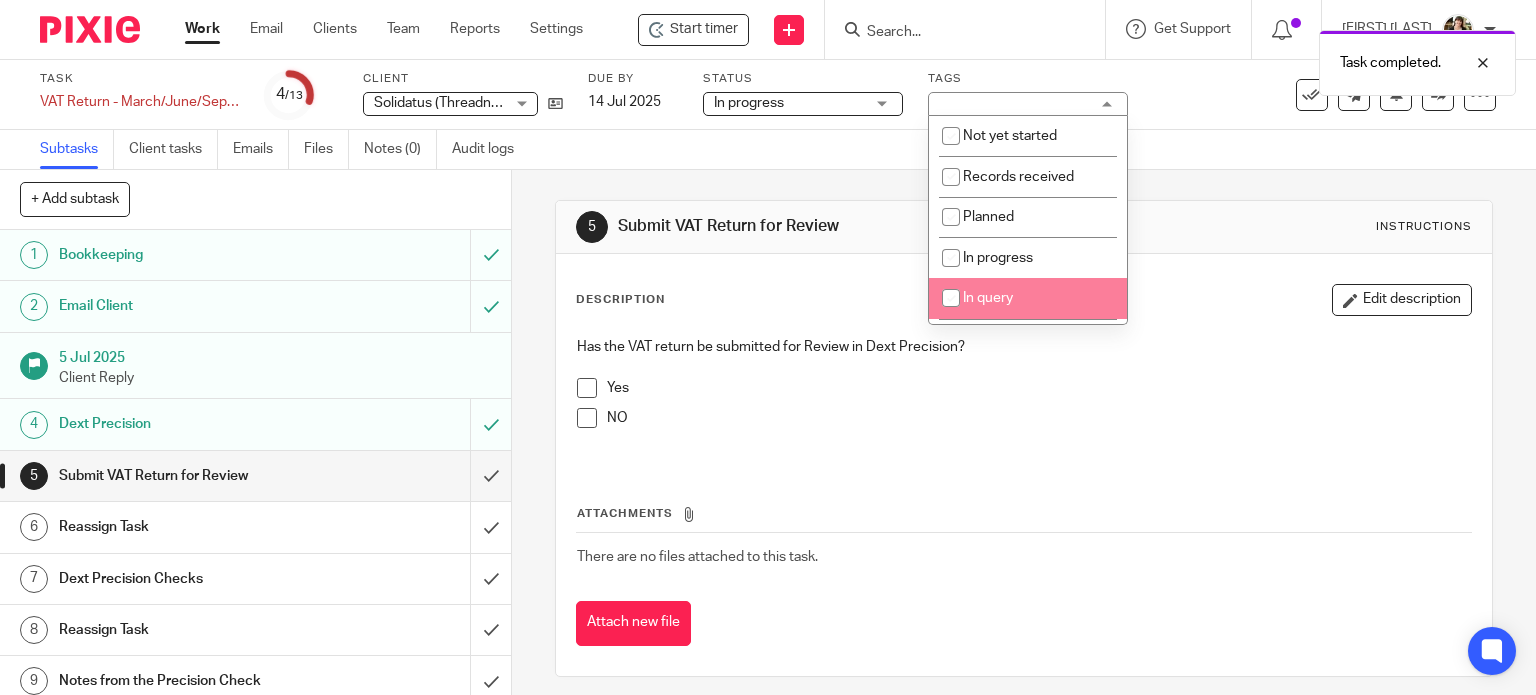 click on "In query" at bounding box center (988, 298) 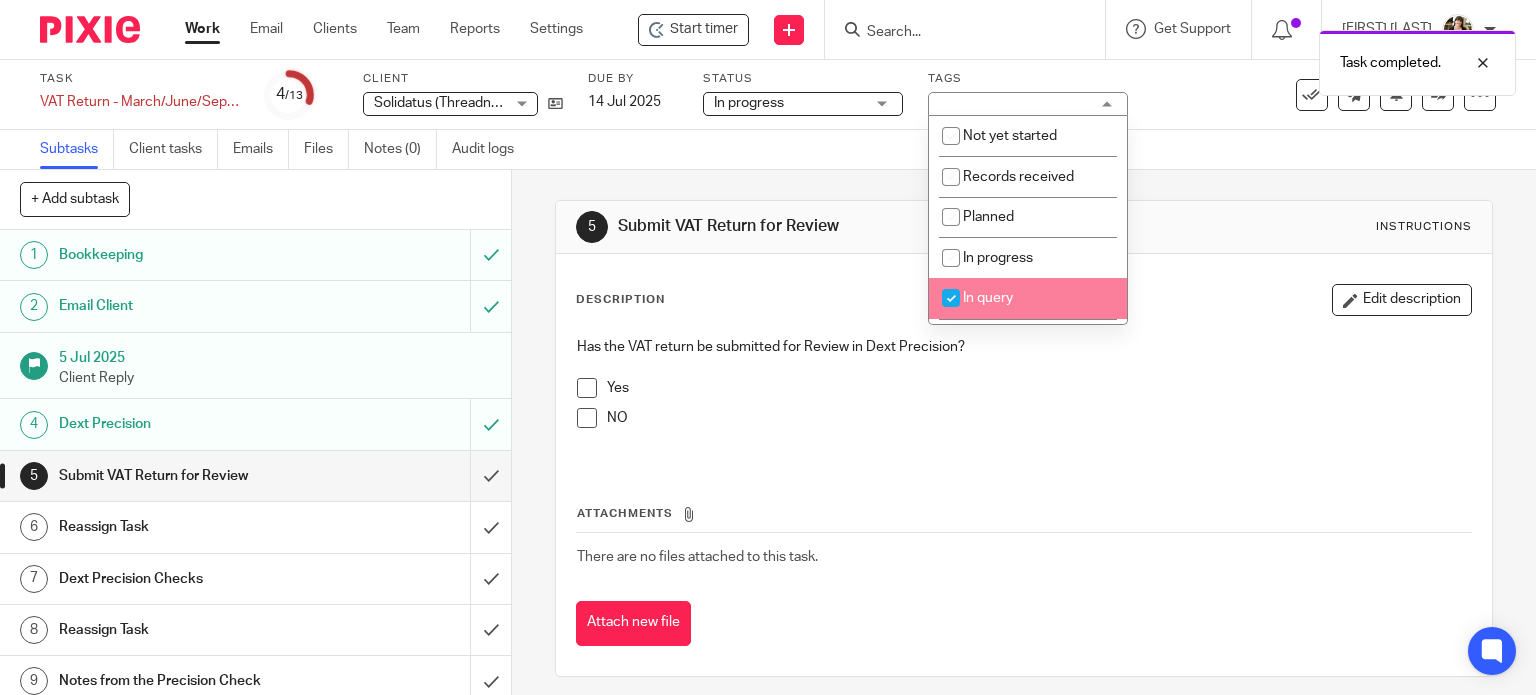checkbox on "true" 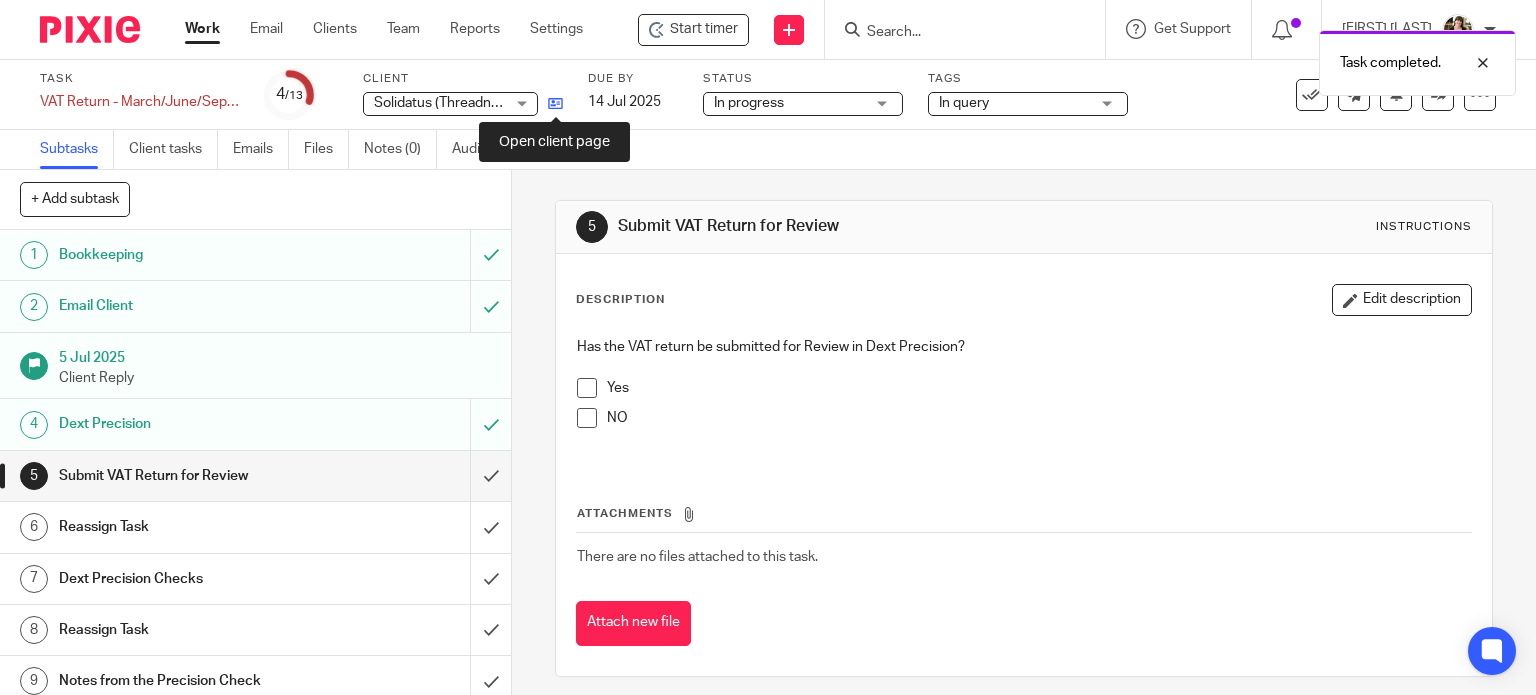 click at bounding box center [555, 103] 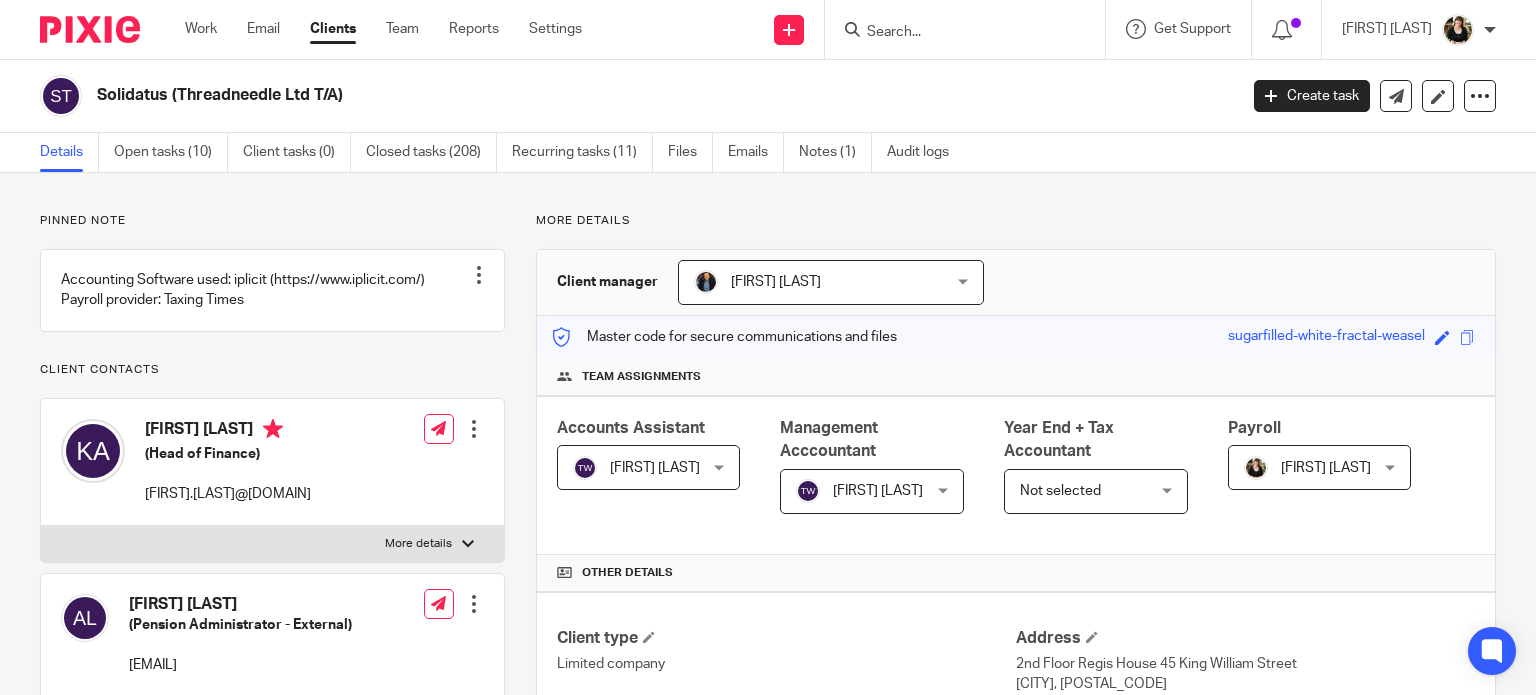 scroll, scrollTop: 0, scrollLeft: 0, axis: both 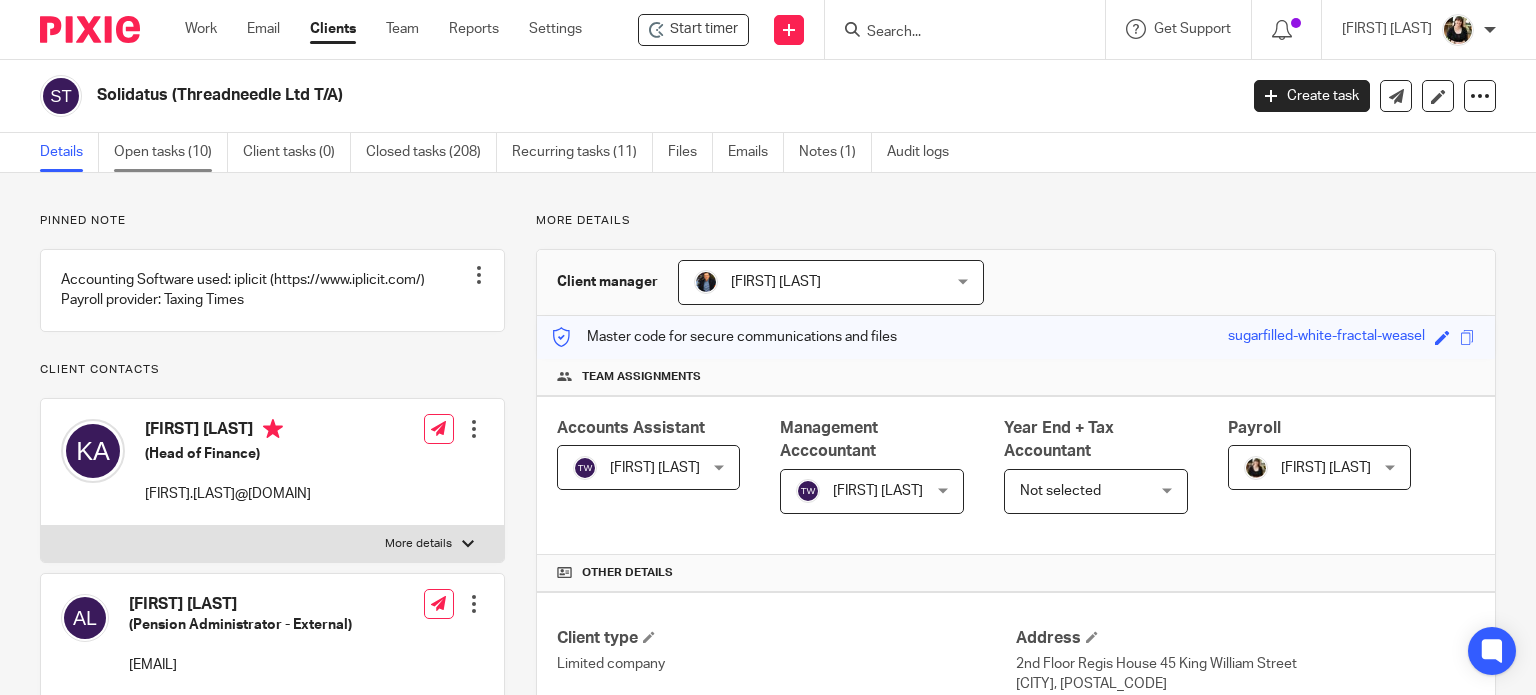 click on "Open tasks (10)" at bounding box center (171, 152) 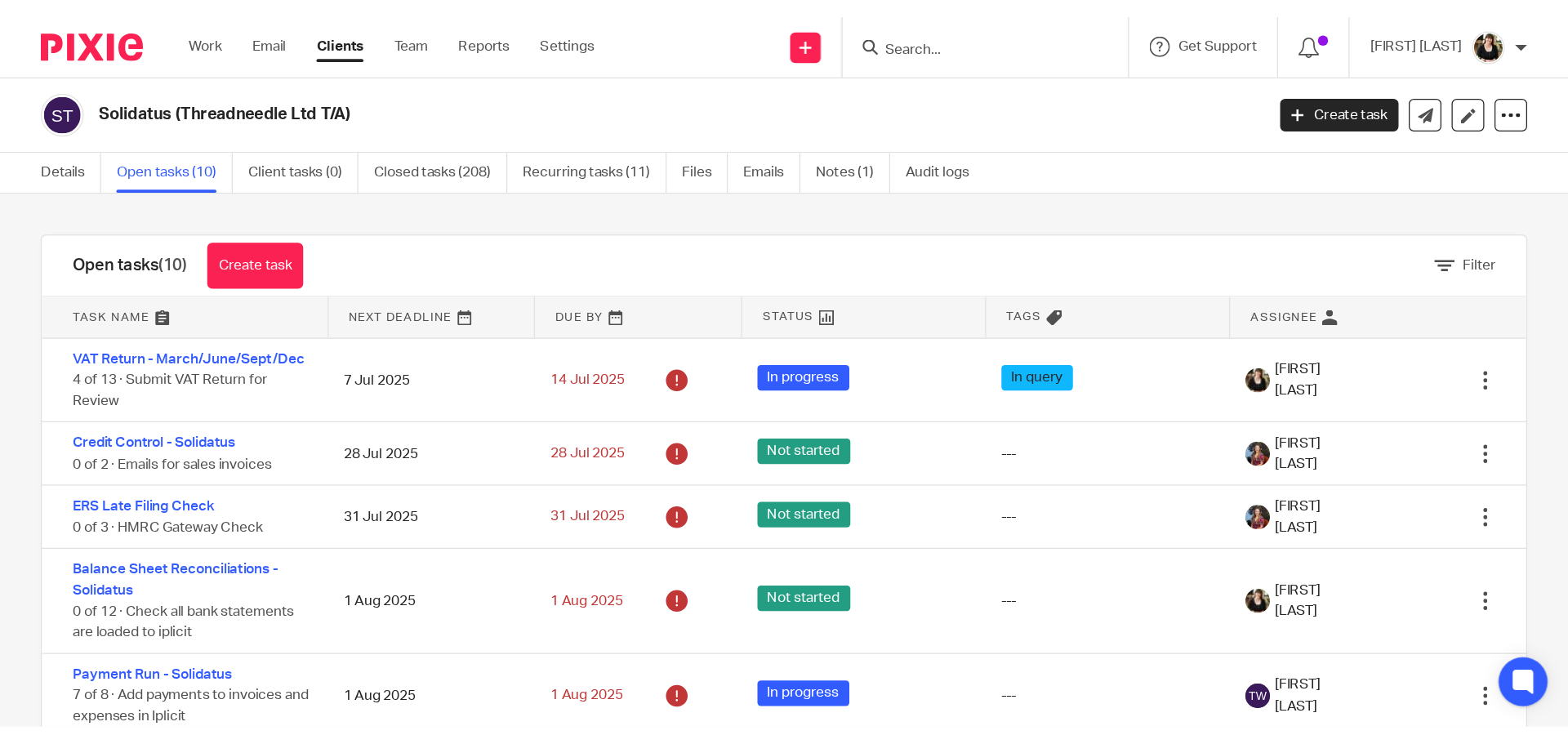 scroll, scrollTop: 0, scrollLeft: 0, axis: both 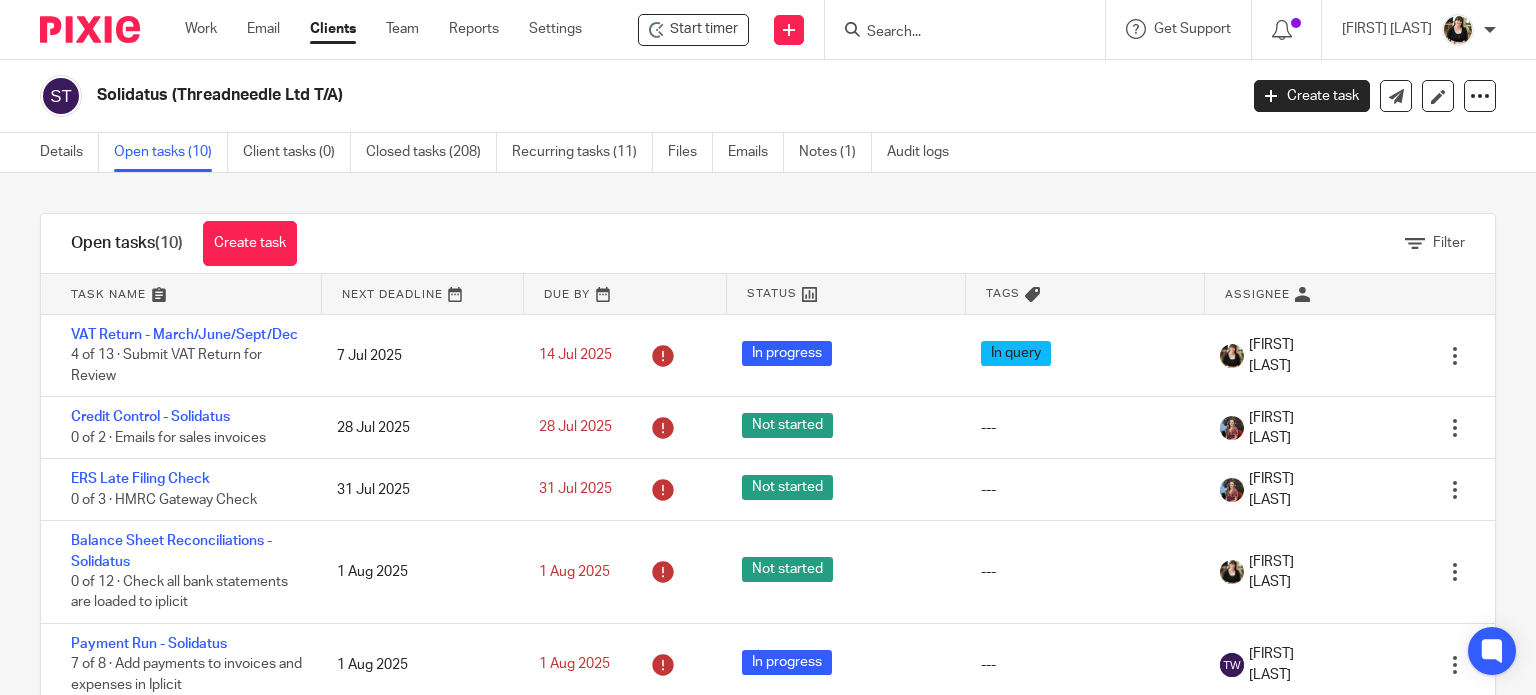 click at bounding box center (955, 33) 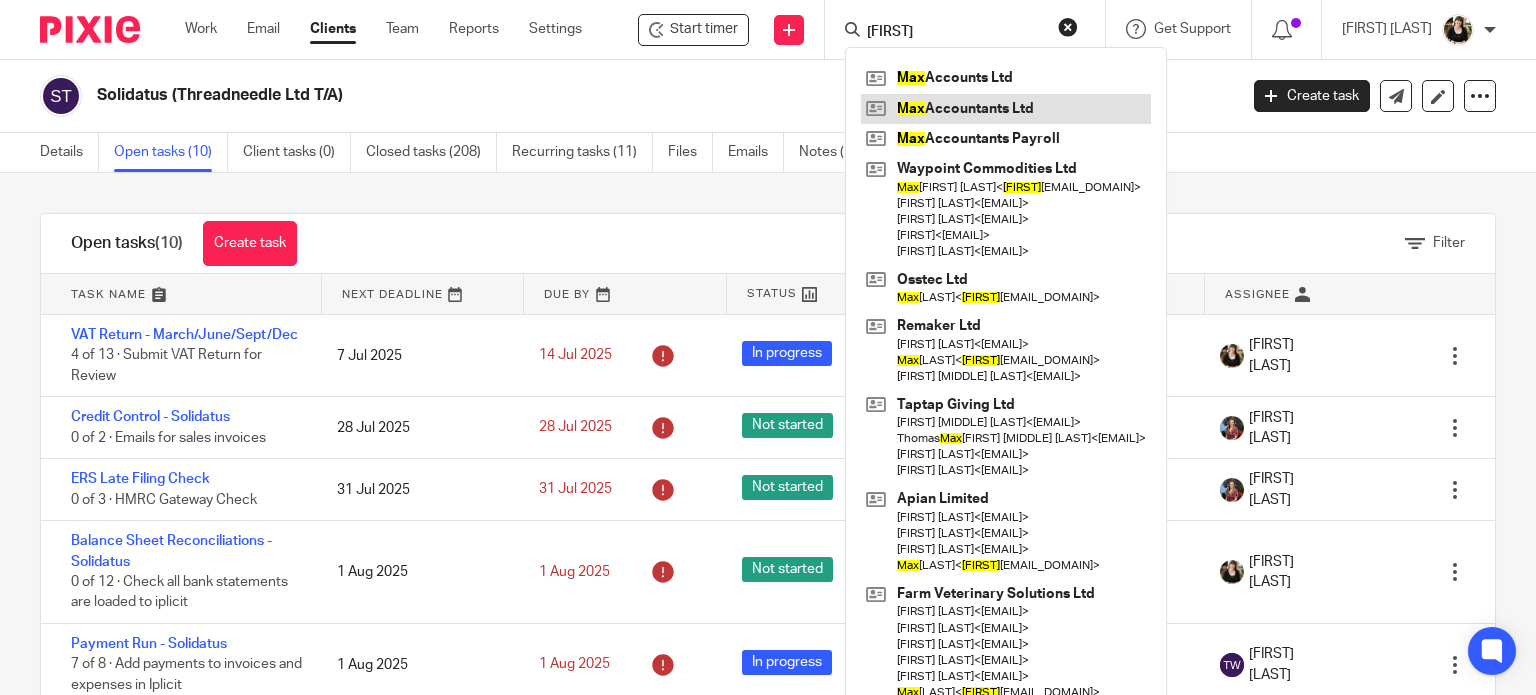 type on "[FIRST]" 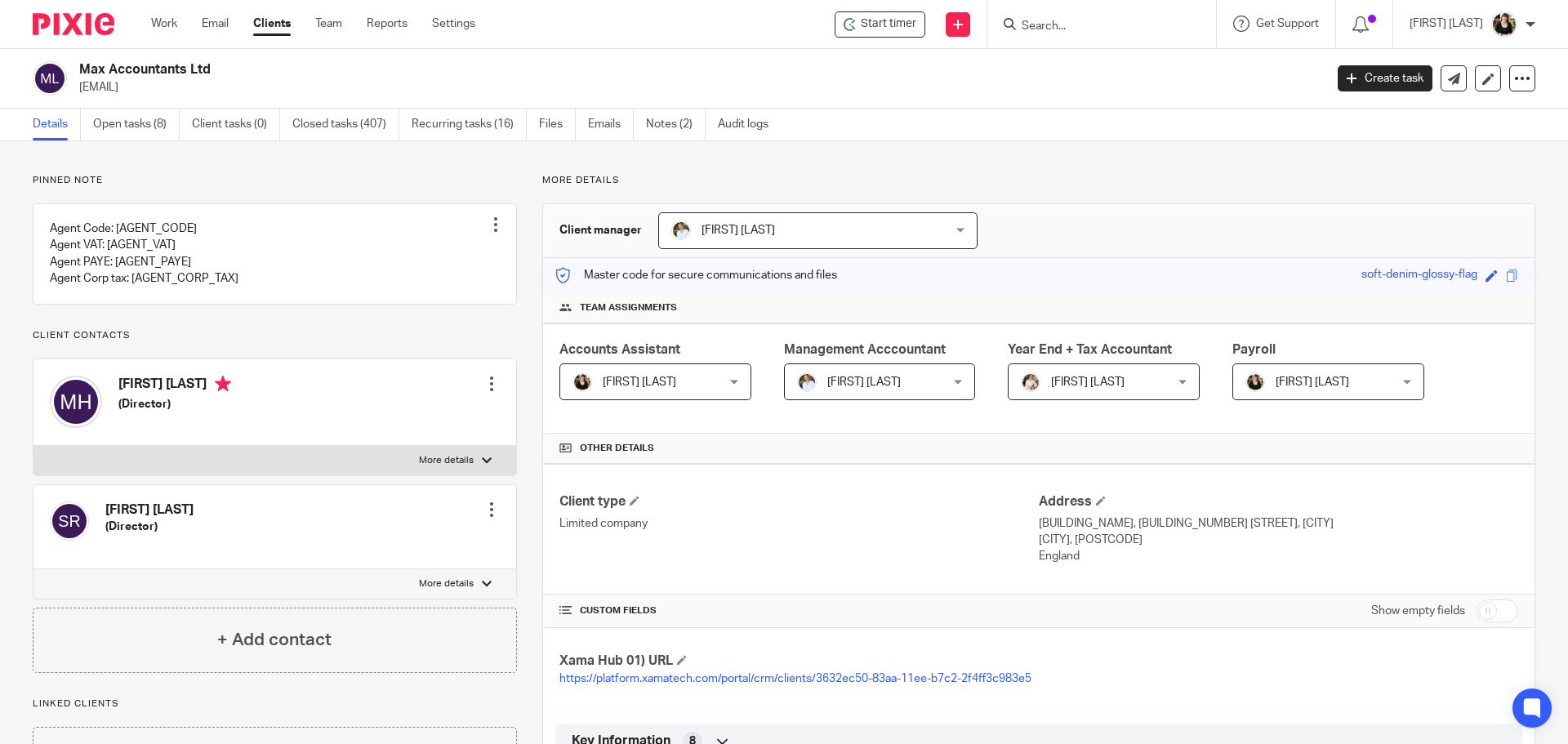 scroll, scrollTop: 0, scrollLeft: 0, axis: both 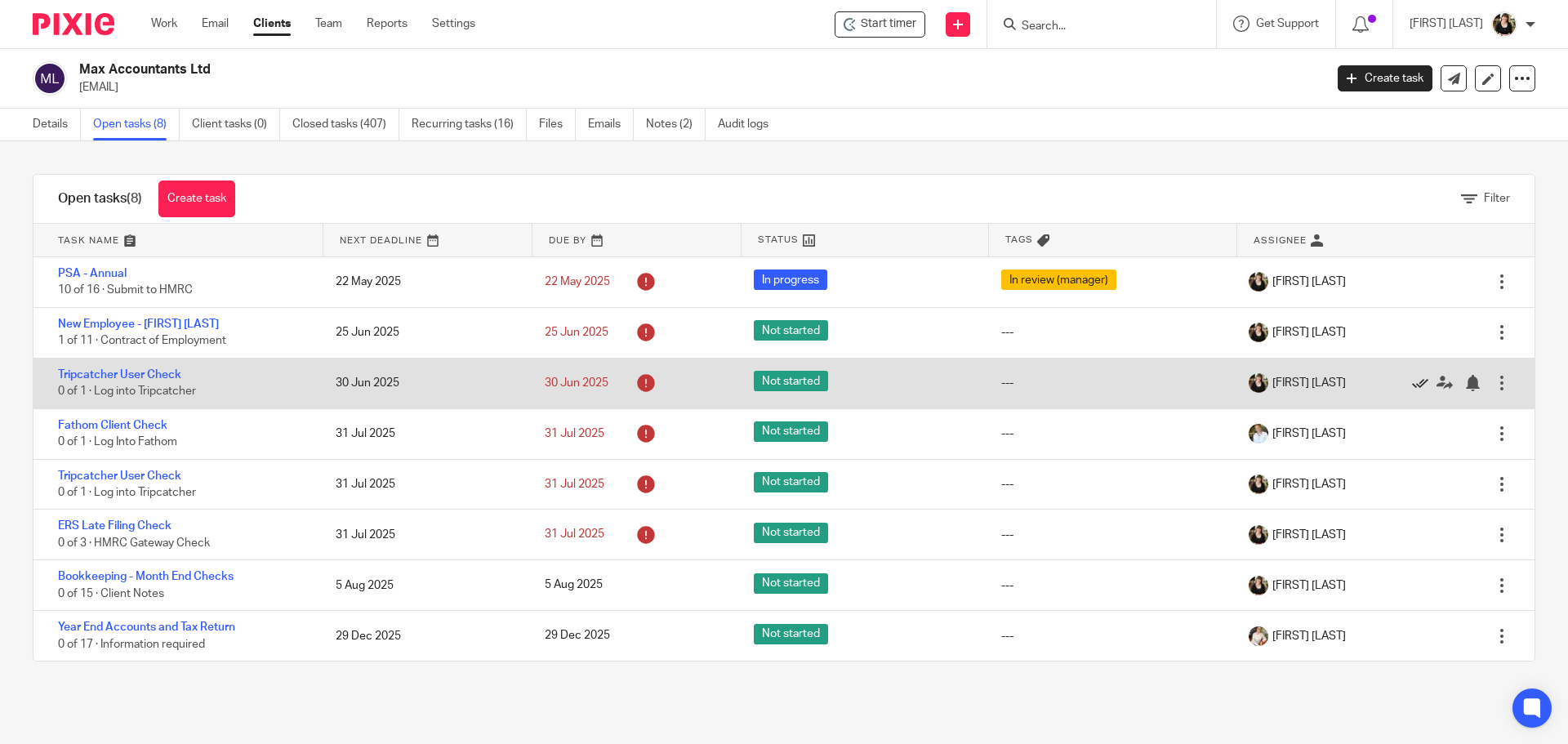 click at bounding box center [1420, 383] 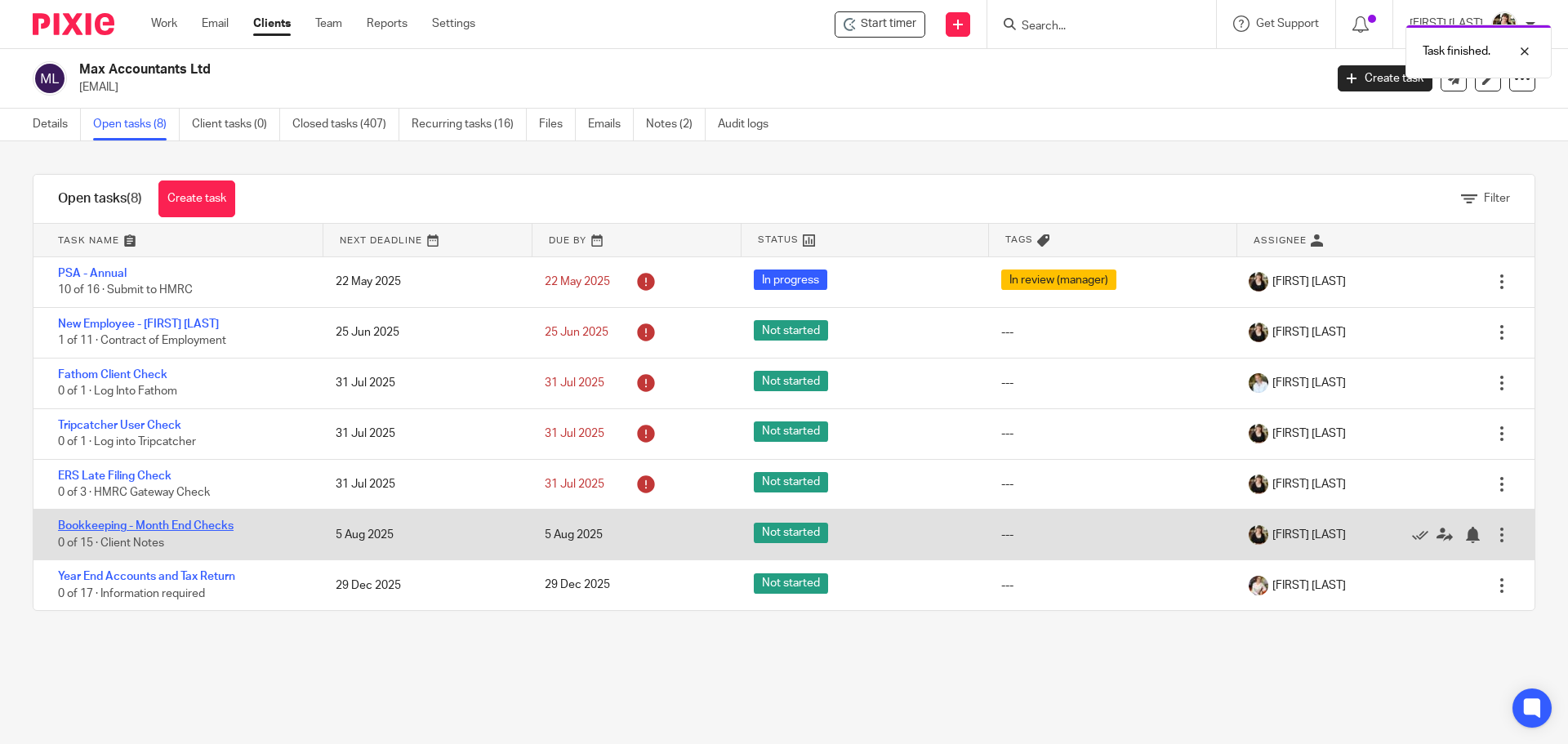 click on "Bookkeeping - Month End Checks" at bounding box center (145, 526) 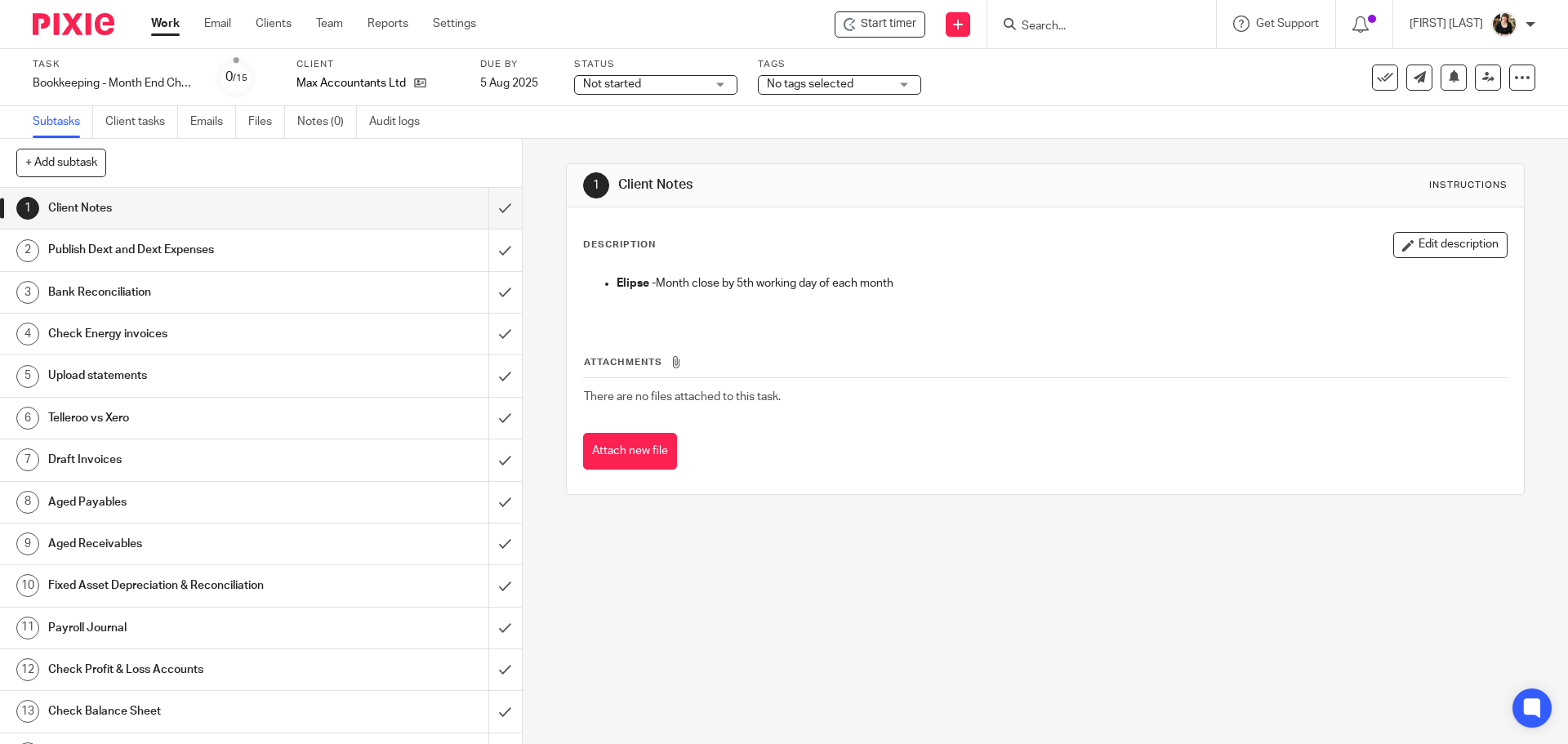 scroll, scrollTop: 0, scrollLeft: 0, axis: both 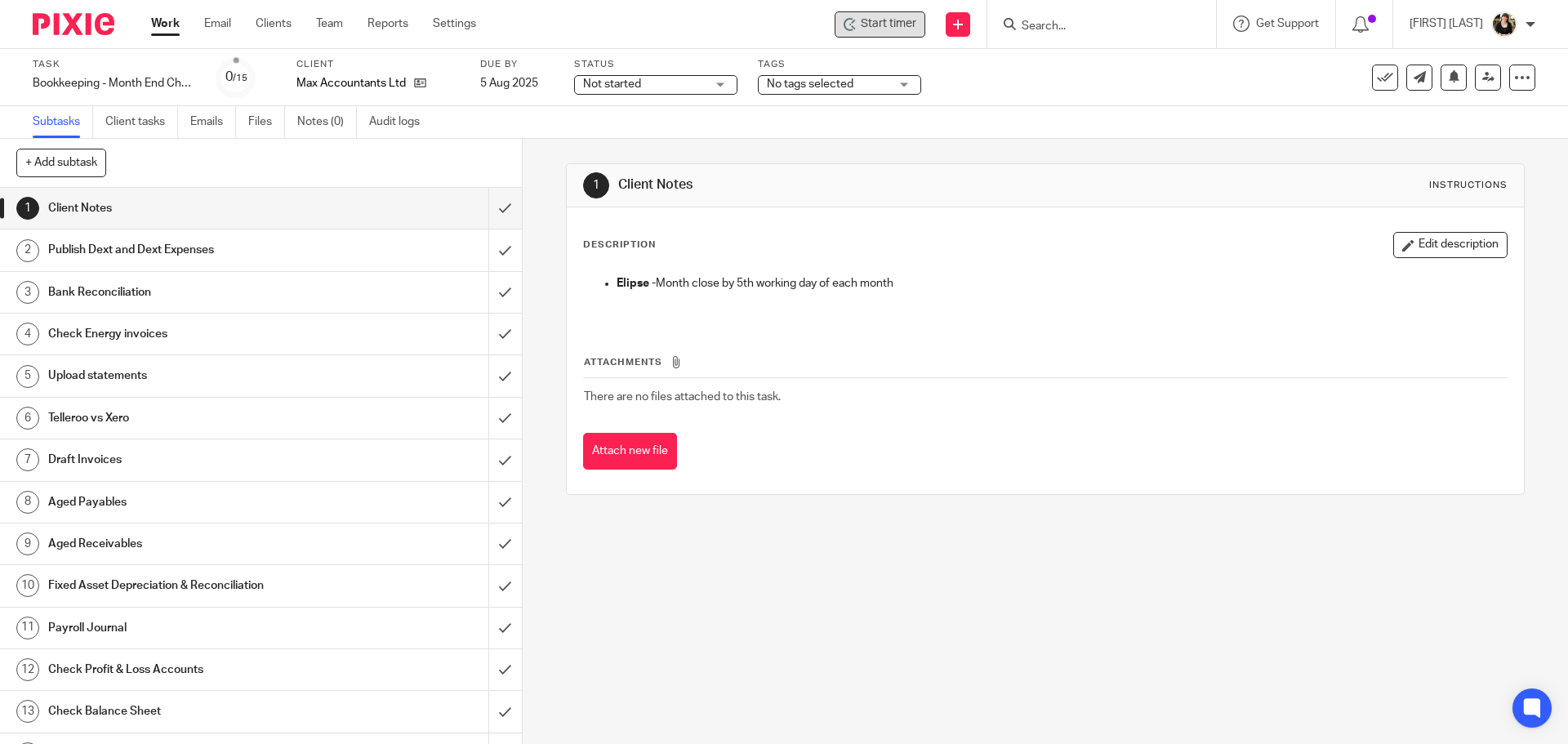 click on "Start timer" at bounding box center [880, 25] 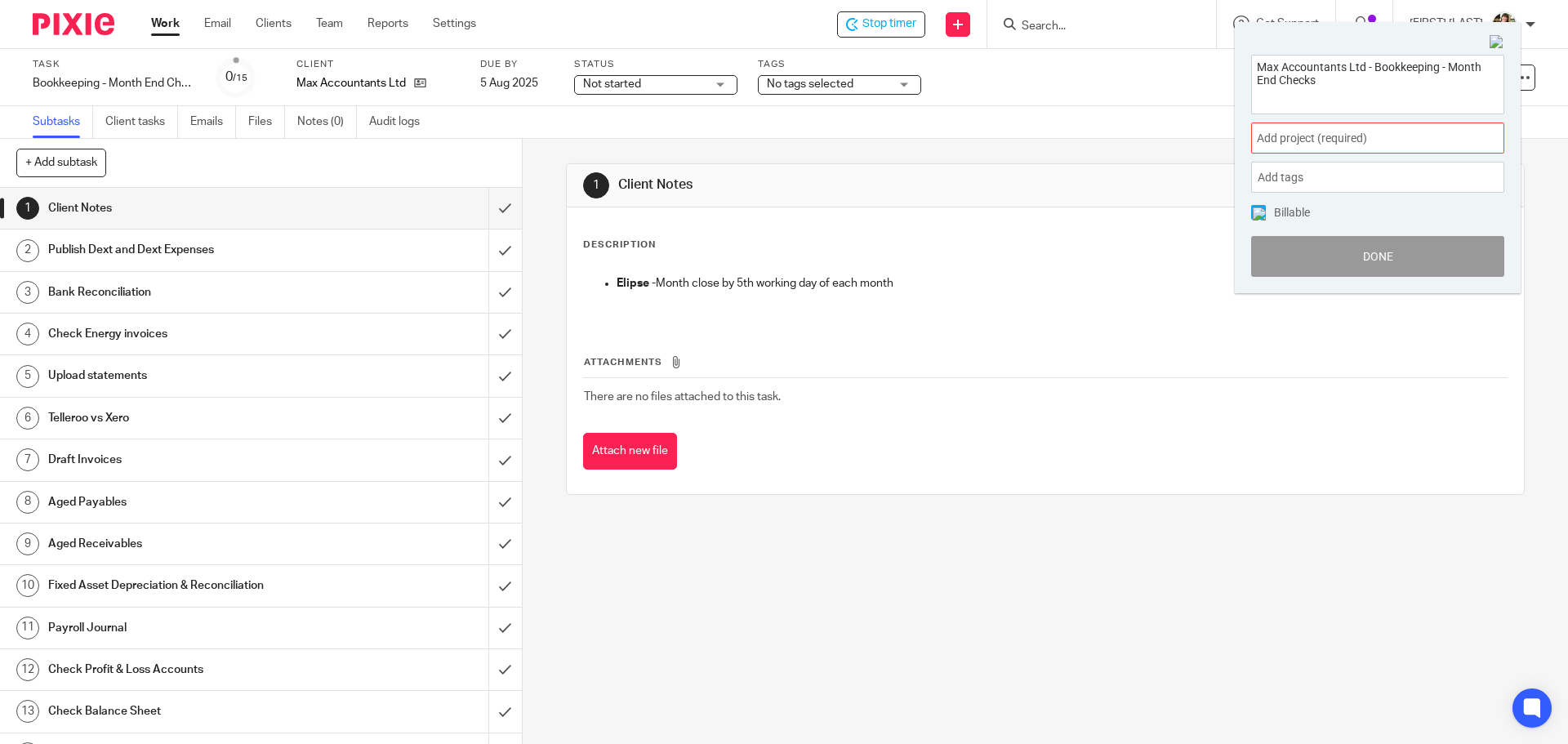 click on "Add project (required) :" at bounding box center [1360, 138] 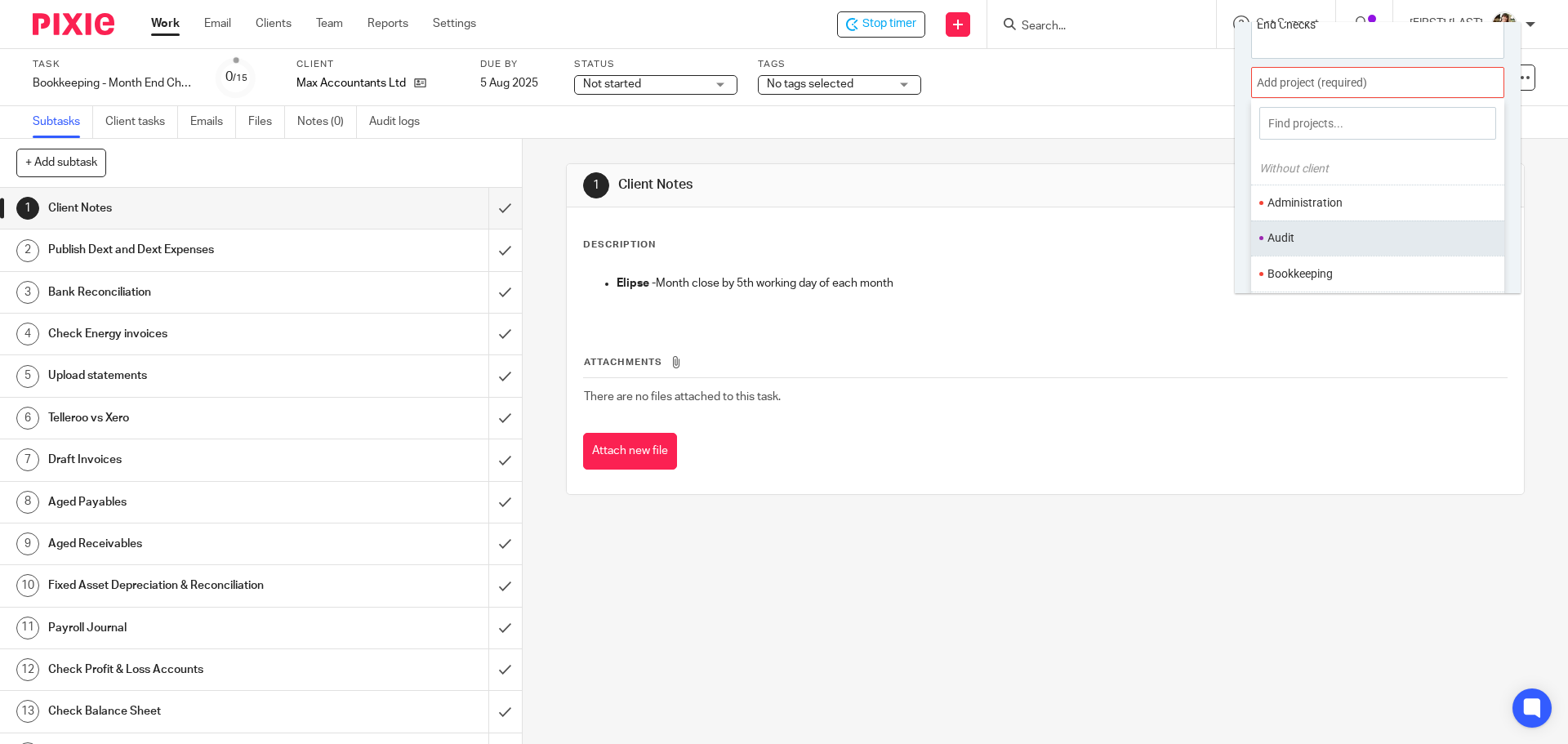 scroll, scrollTop: 81, scrollLeft: 0, axis: vertical 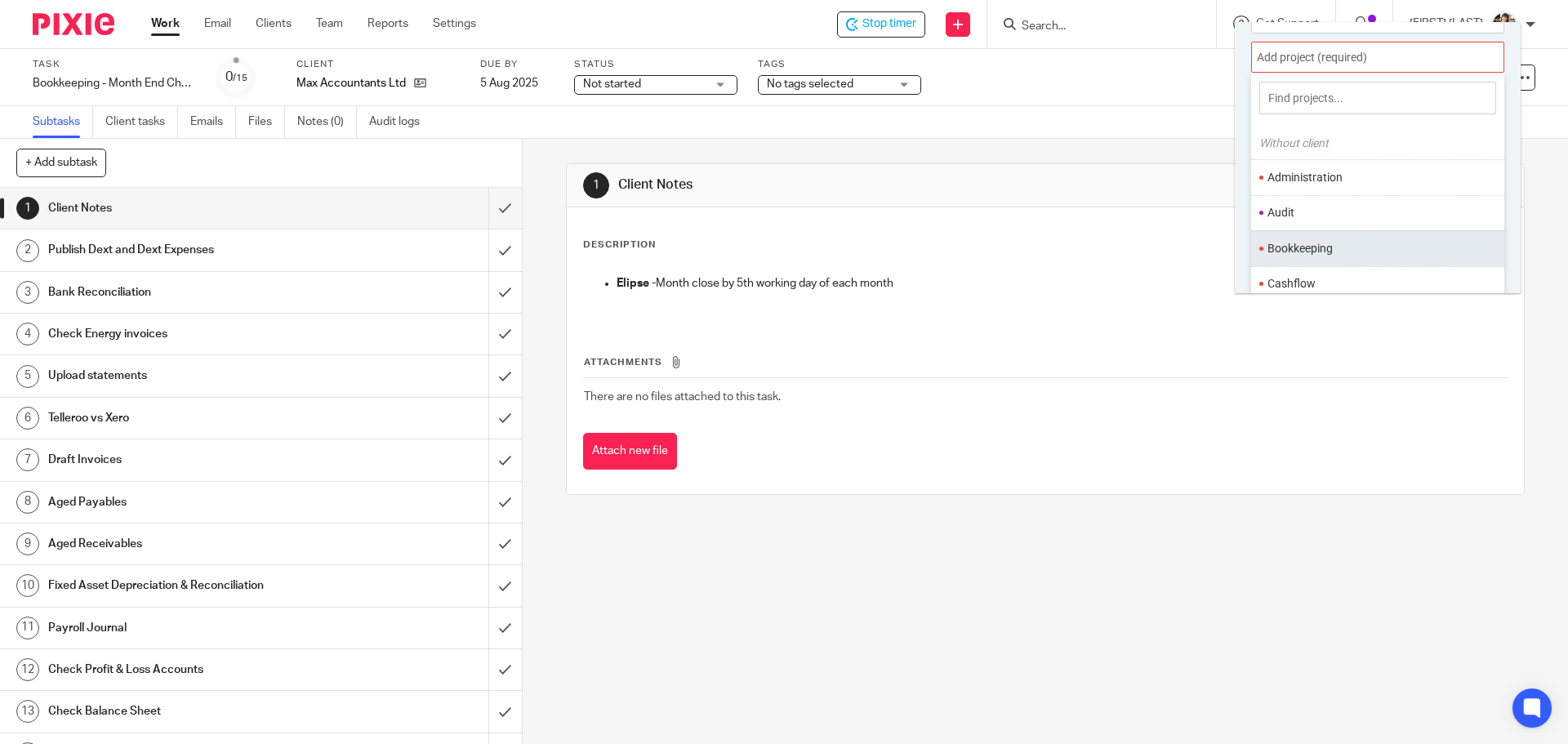 click on "Bookkeeping" at bounding box center (1374, 248) 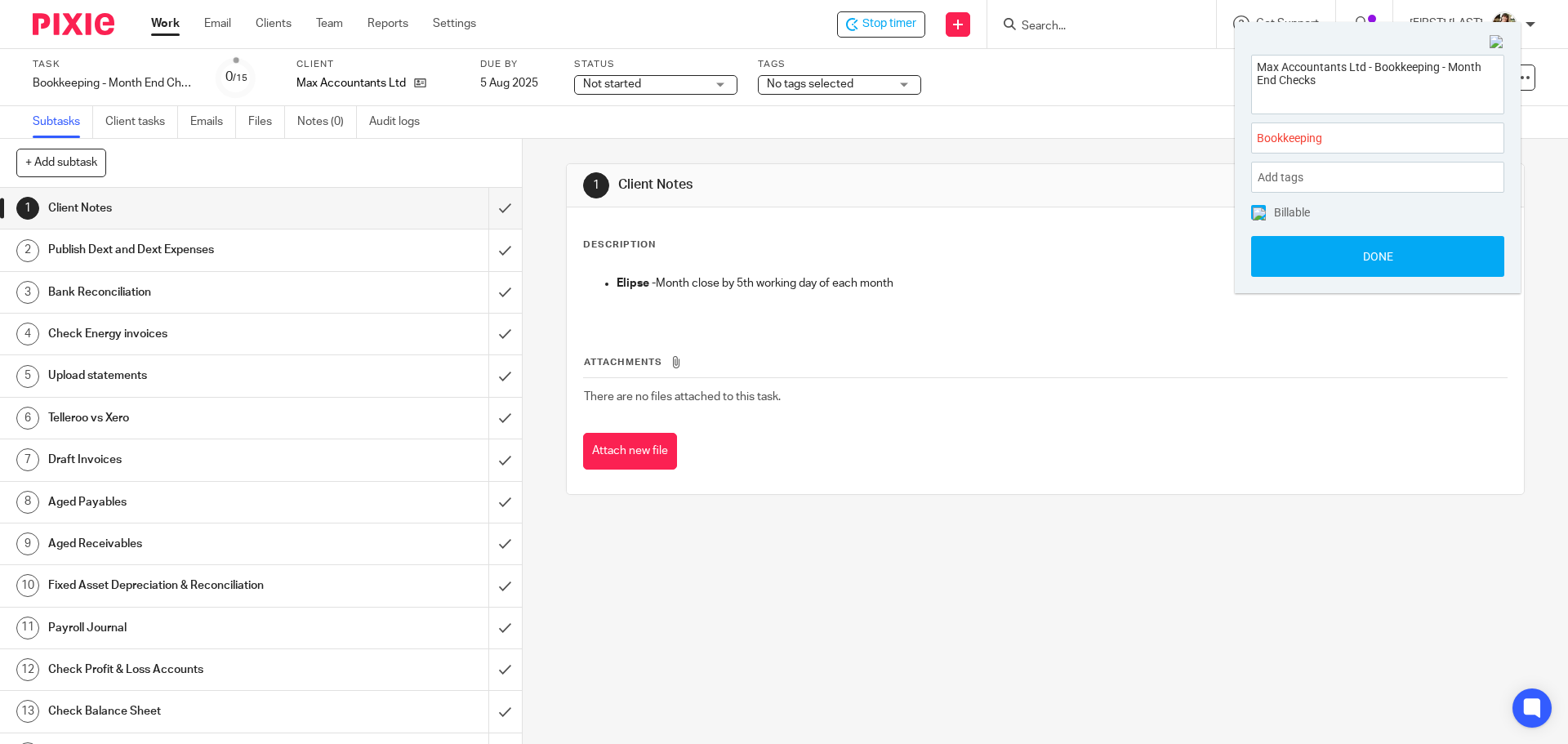 click on "Done" at bounding box center (1378, 256) 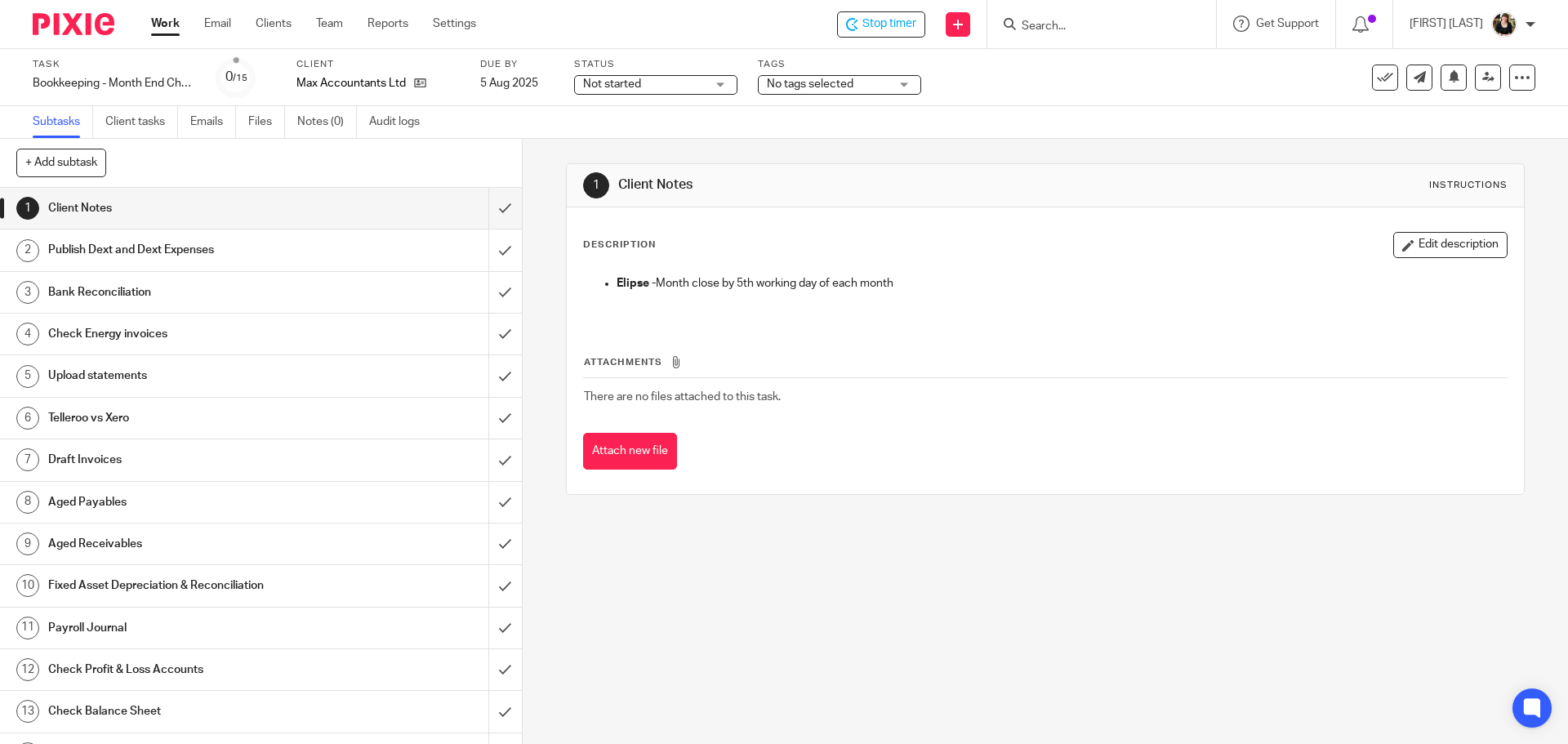 scroll, scrollTop: 73, scrollLeft: 0, axis: vertical 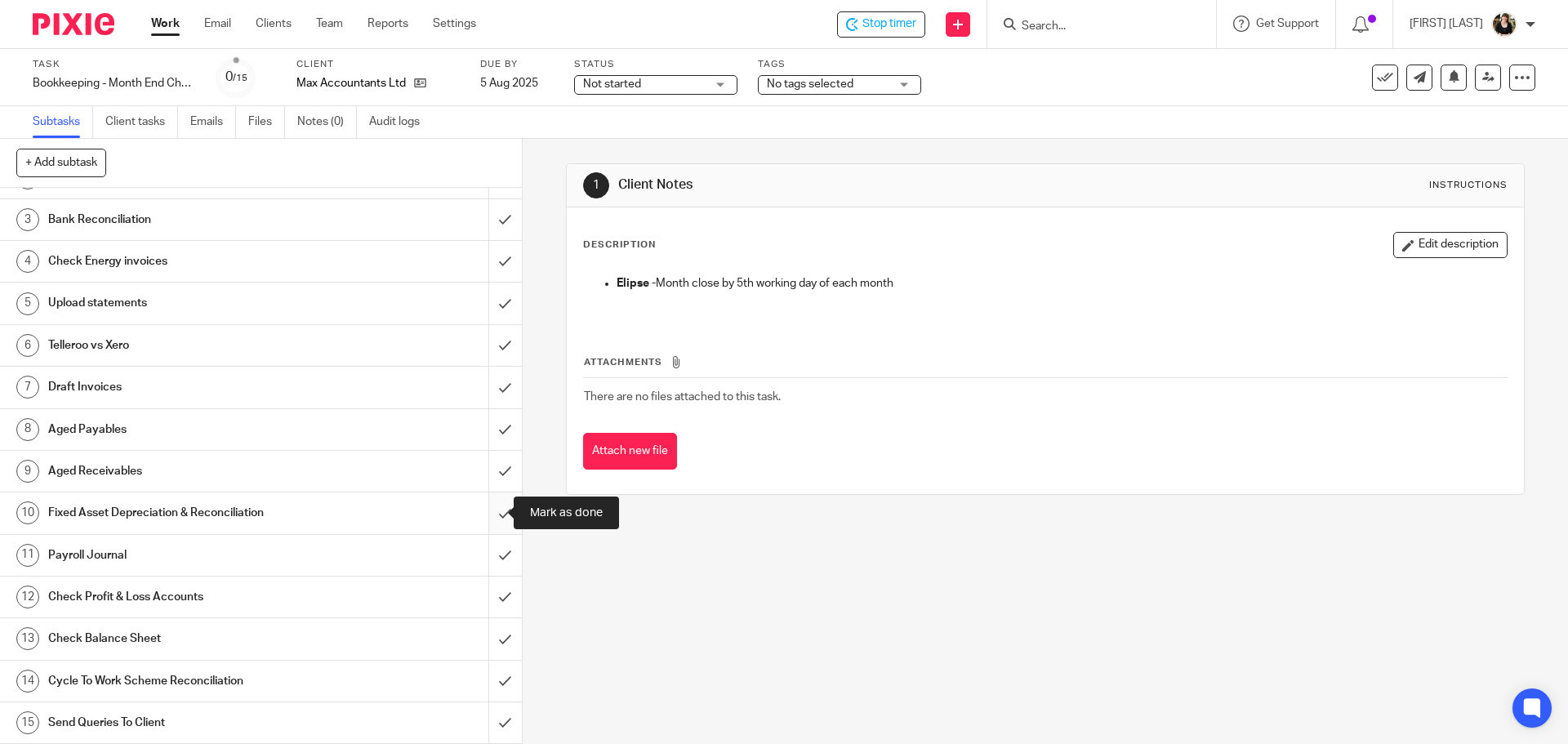 click at bounding box center [261, 513] 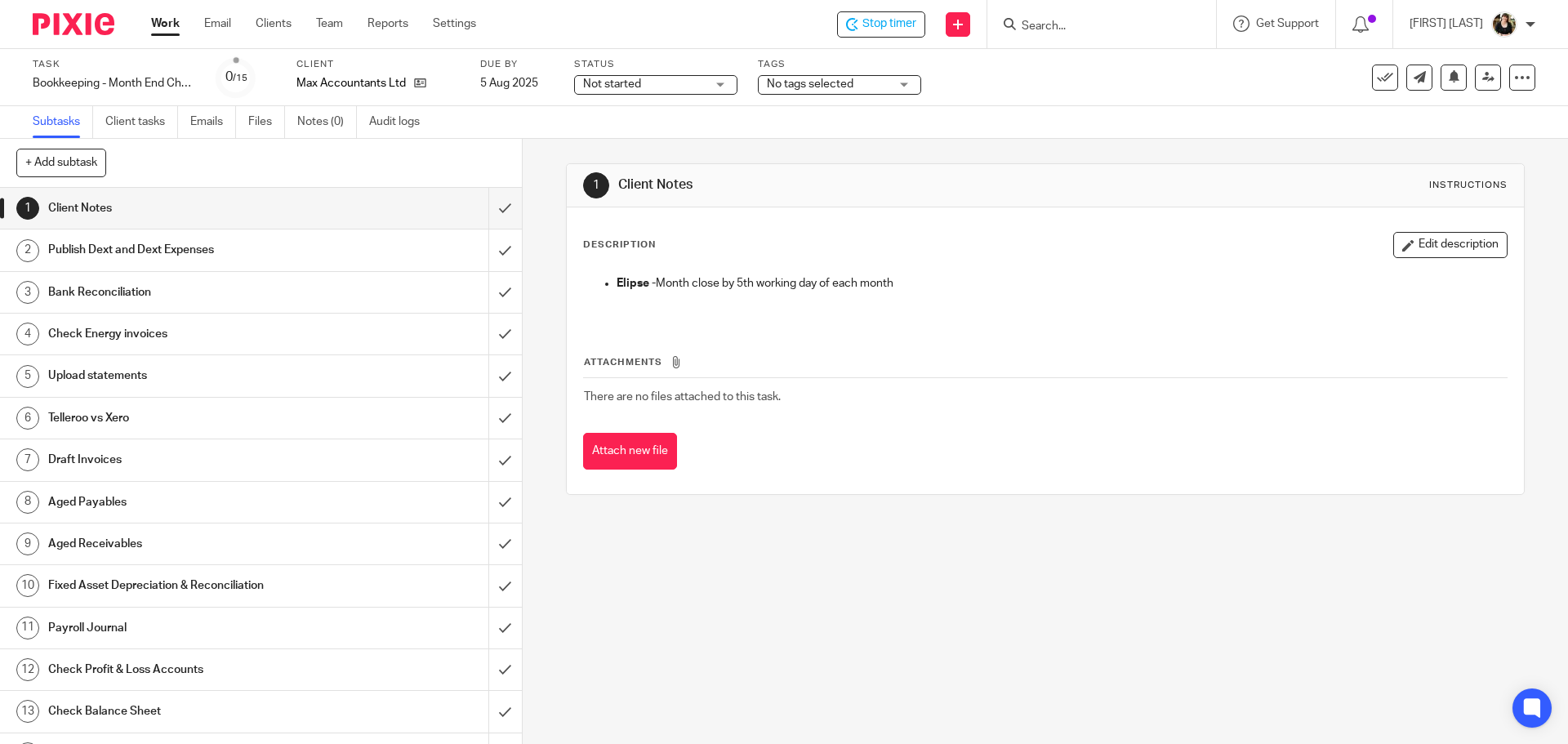 scroll, scrollTop: 0, scrollLeft: 0, axis: both 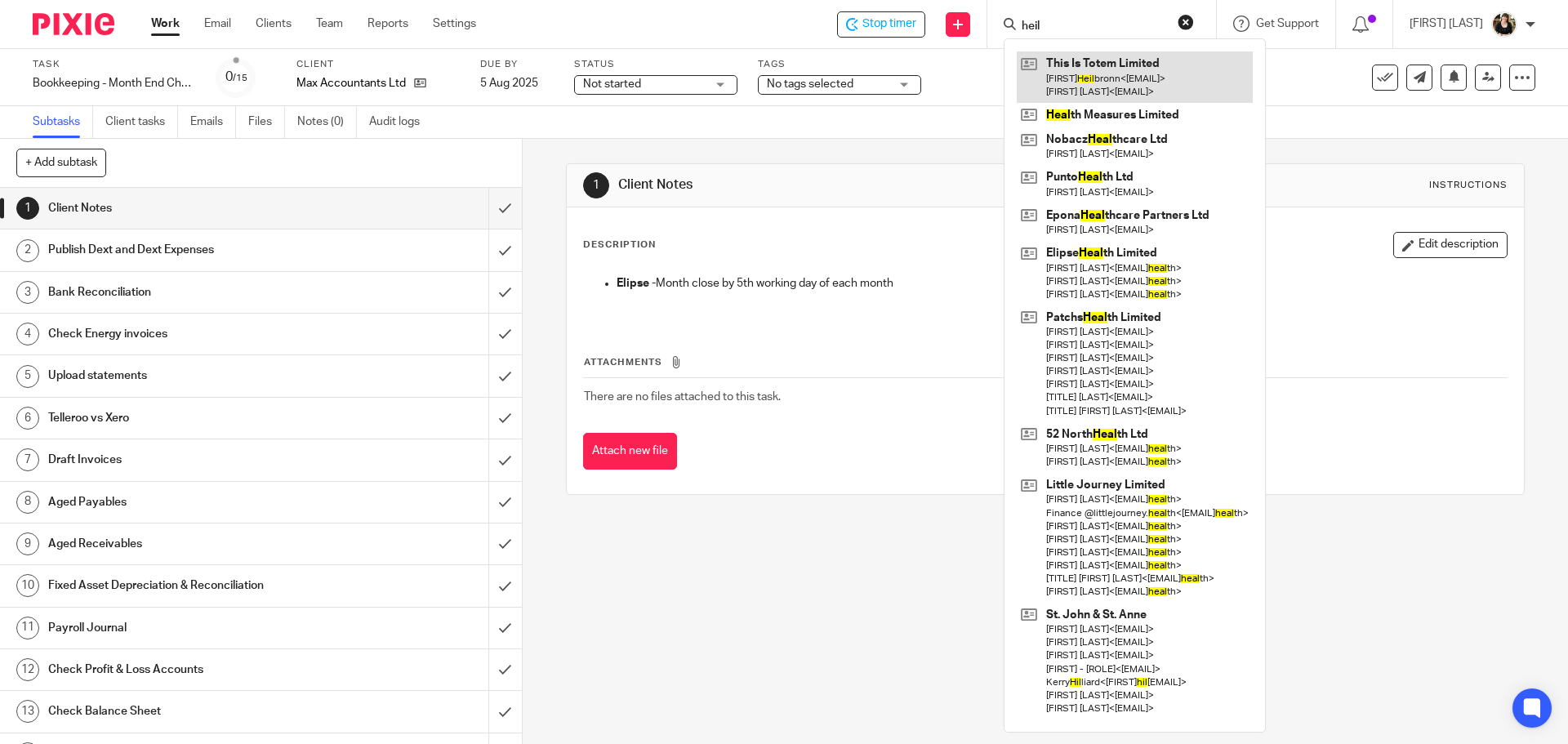 type on "heil" 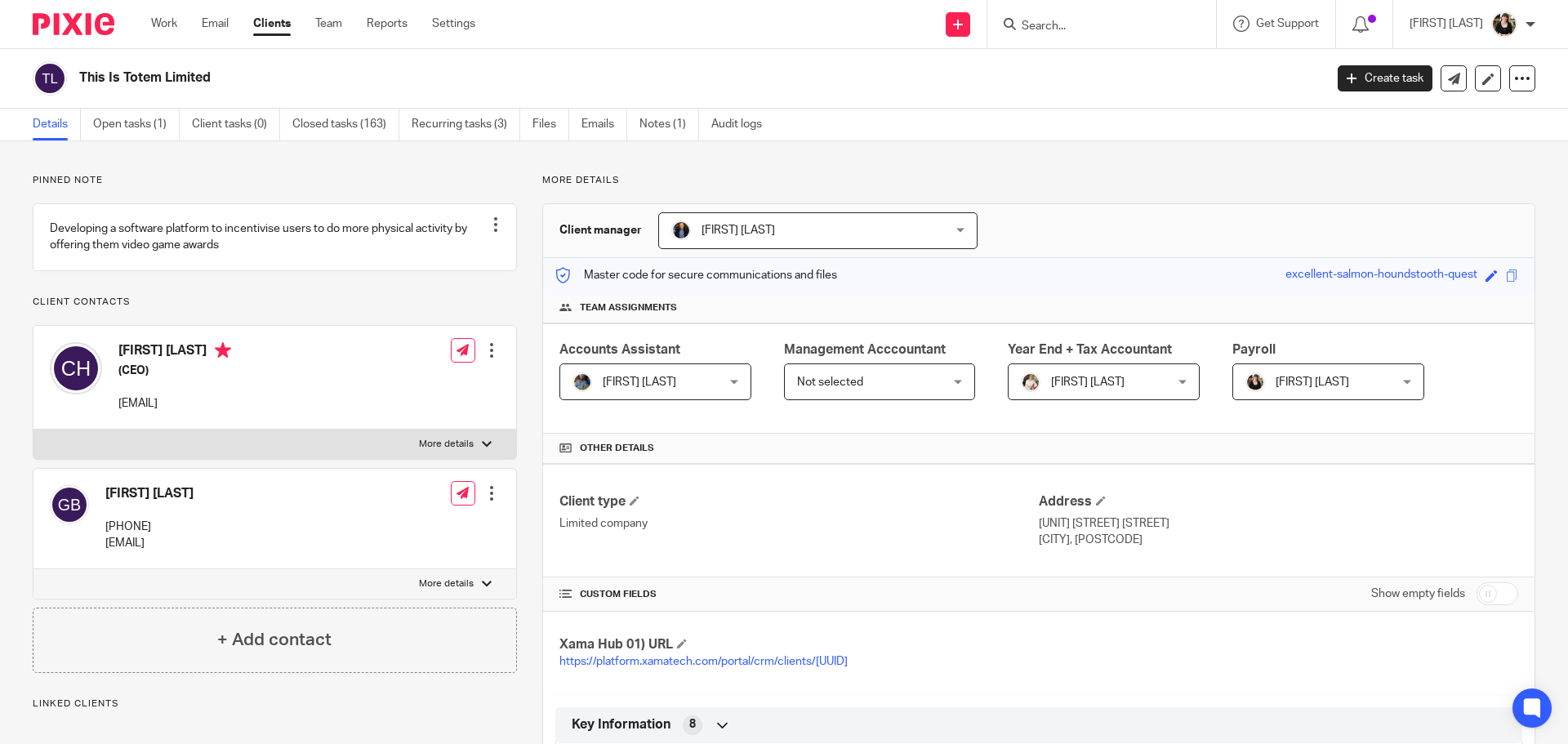 scroll, scrollTop: 0, scrollLeft: 0, axis: both 